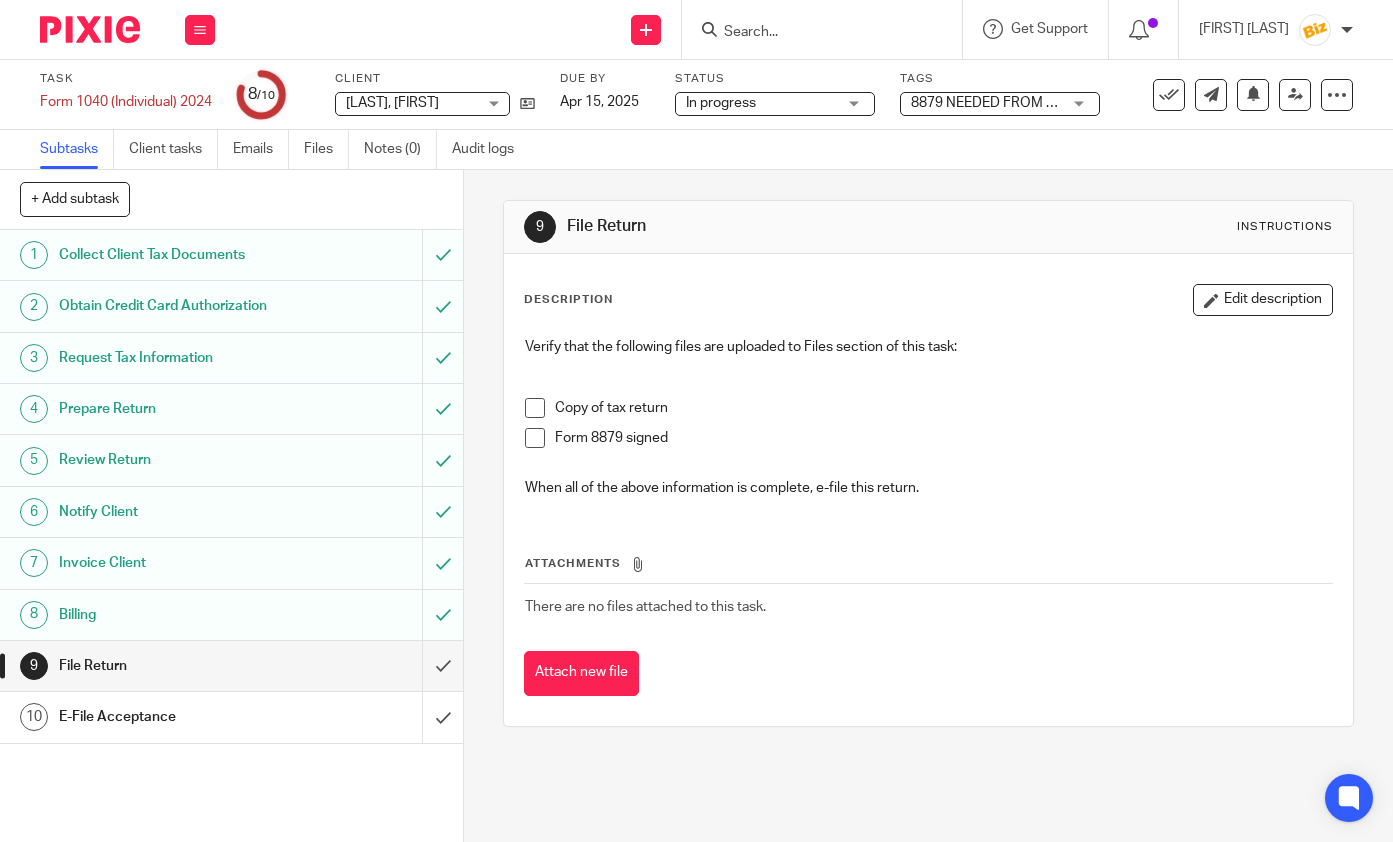 scroll, scrollTop: 0, scrollLeft: 0, axis: both 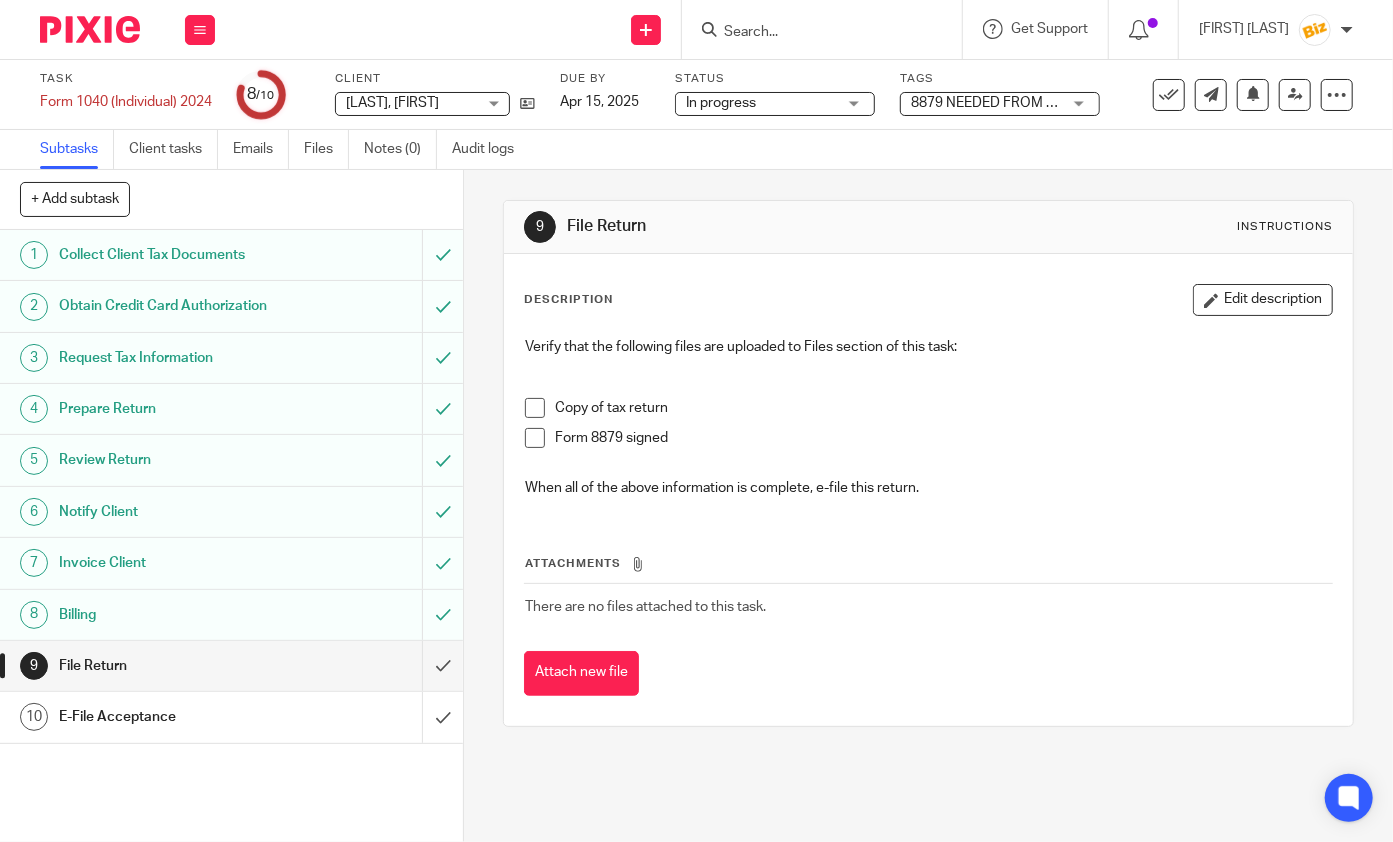 click at bounding box center (812, 33) 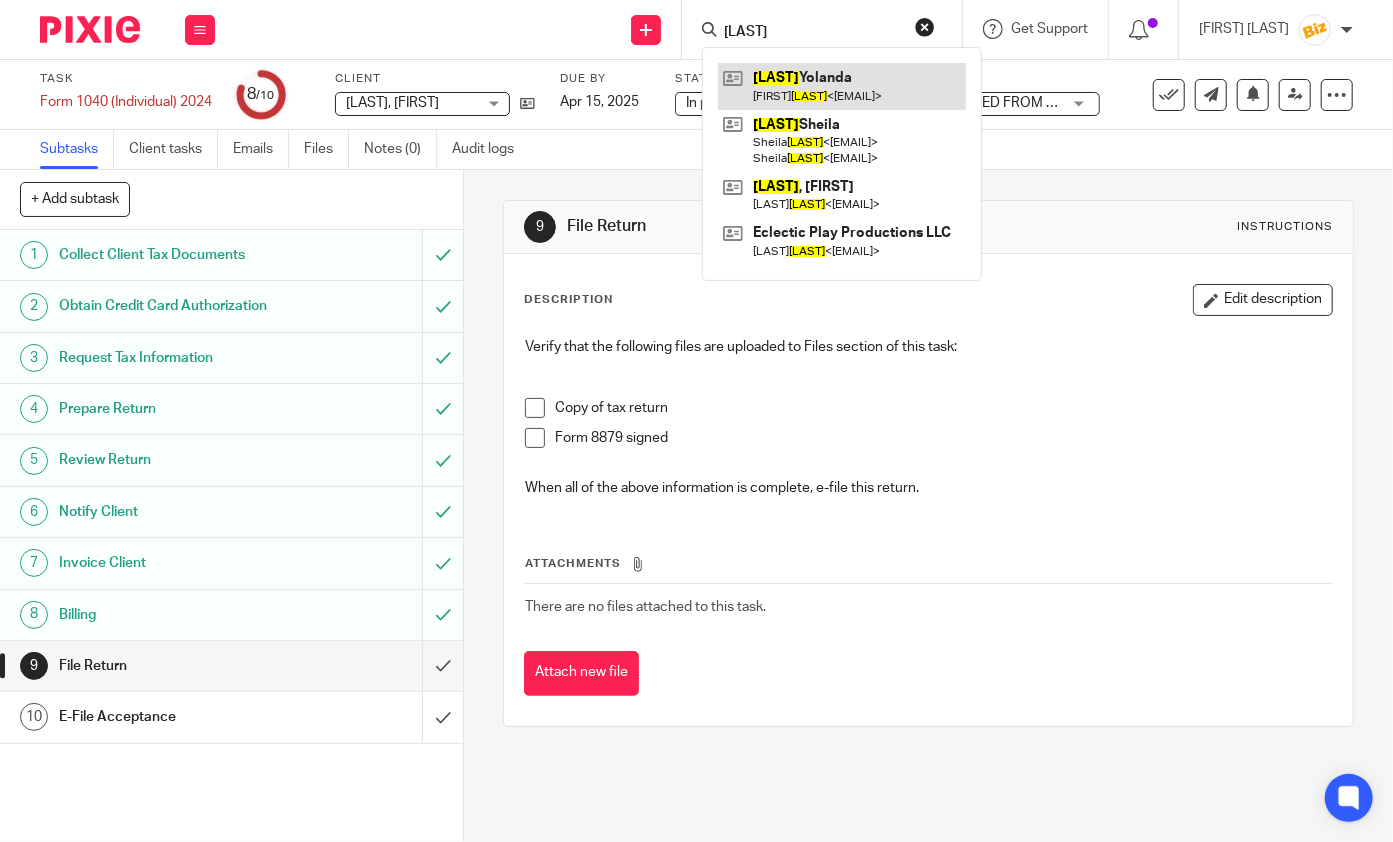 type on "Dozier" 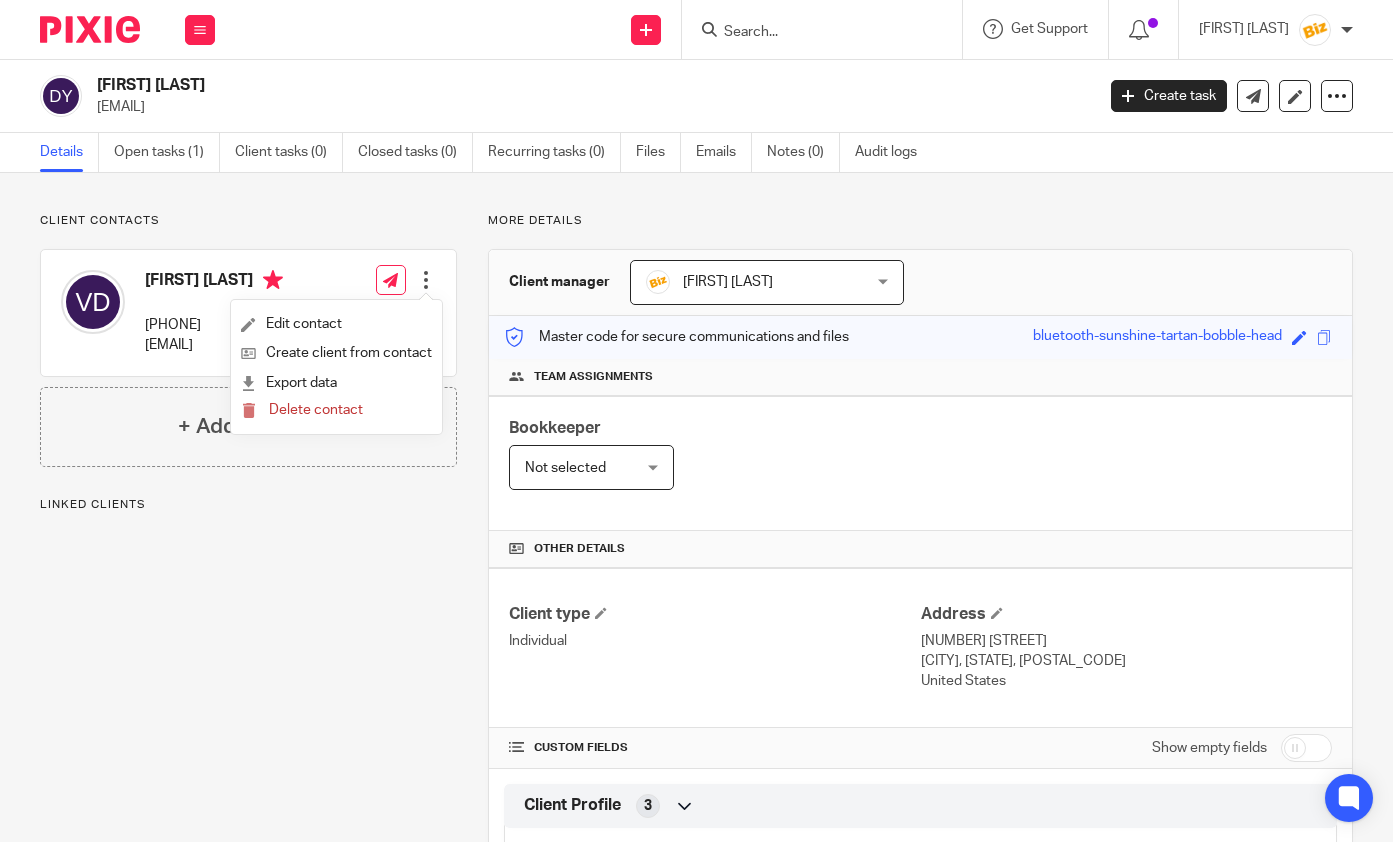 click on "Edit contact" at bounding box center (336, 324) 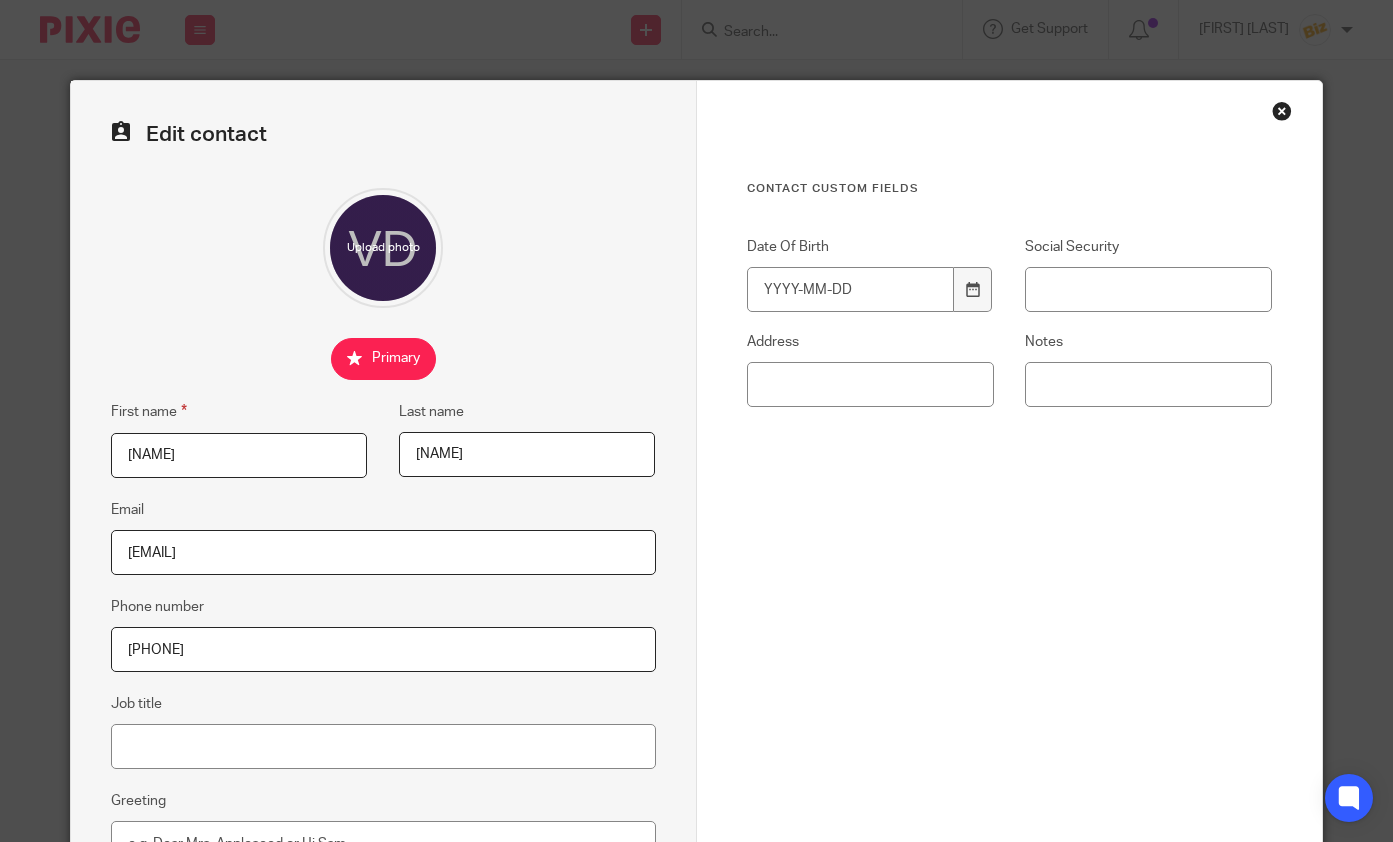 scroll, scrollTop: 0, scrollLeft: 0, axis: both 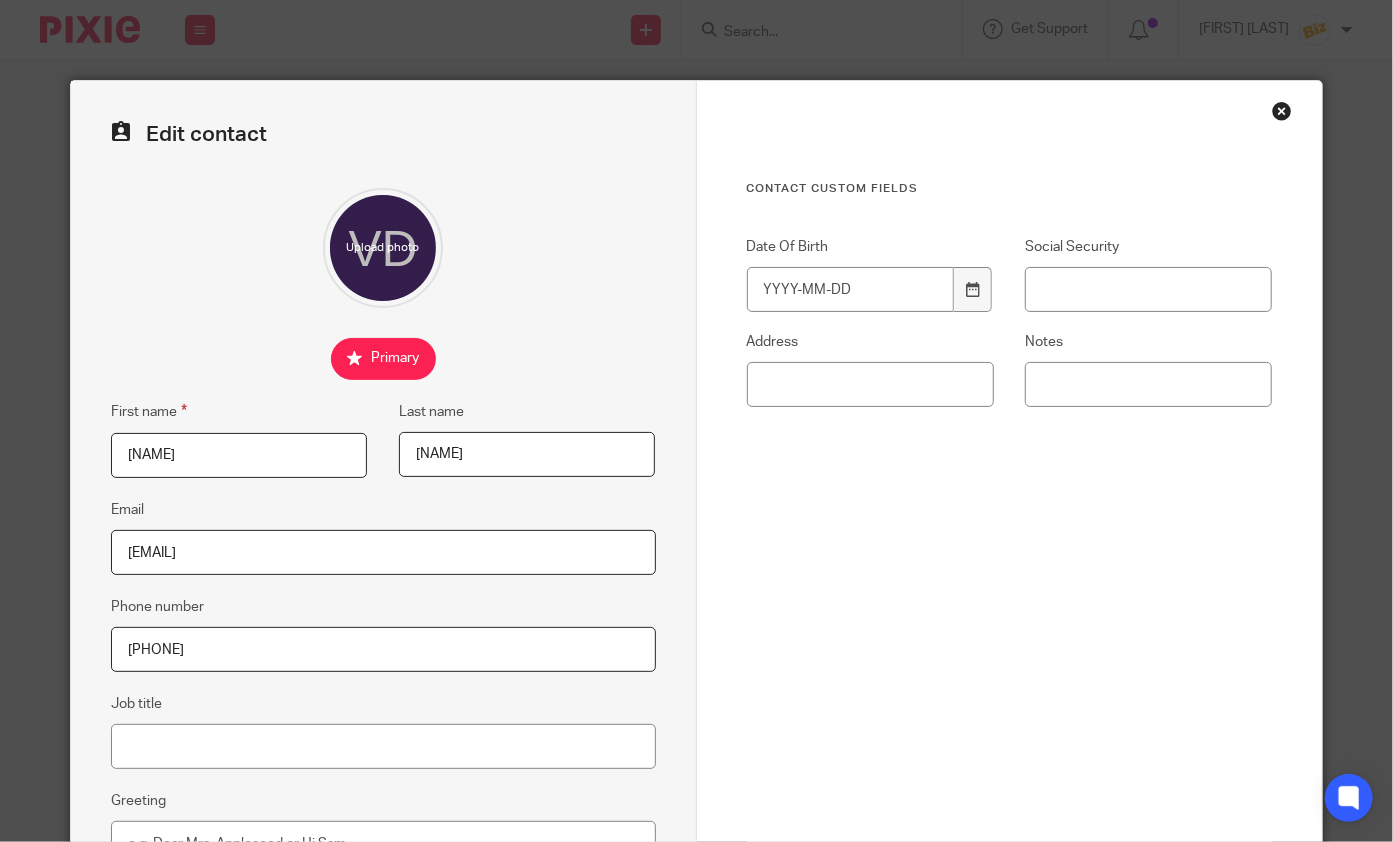 click on "[NAME]" at bounding box center (239, 455) 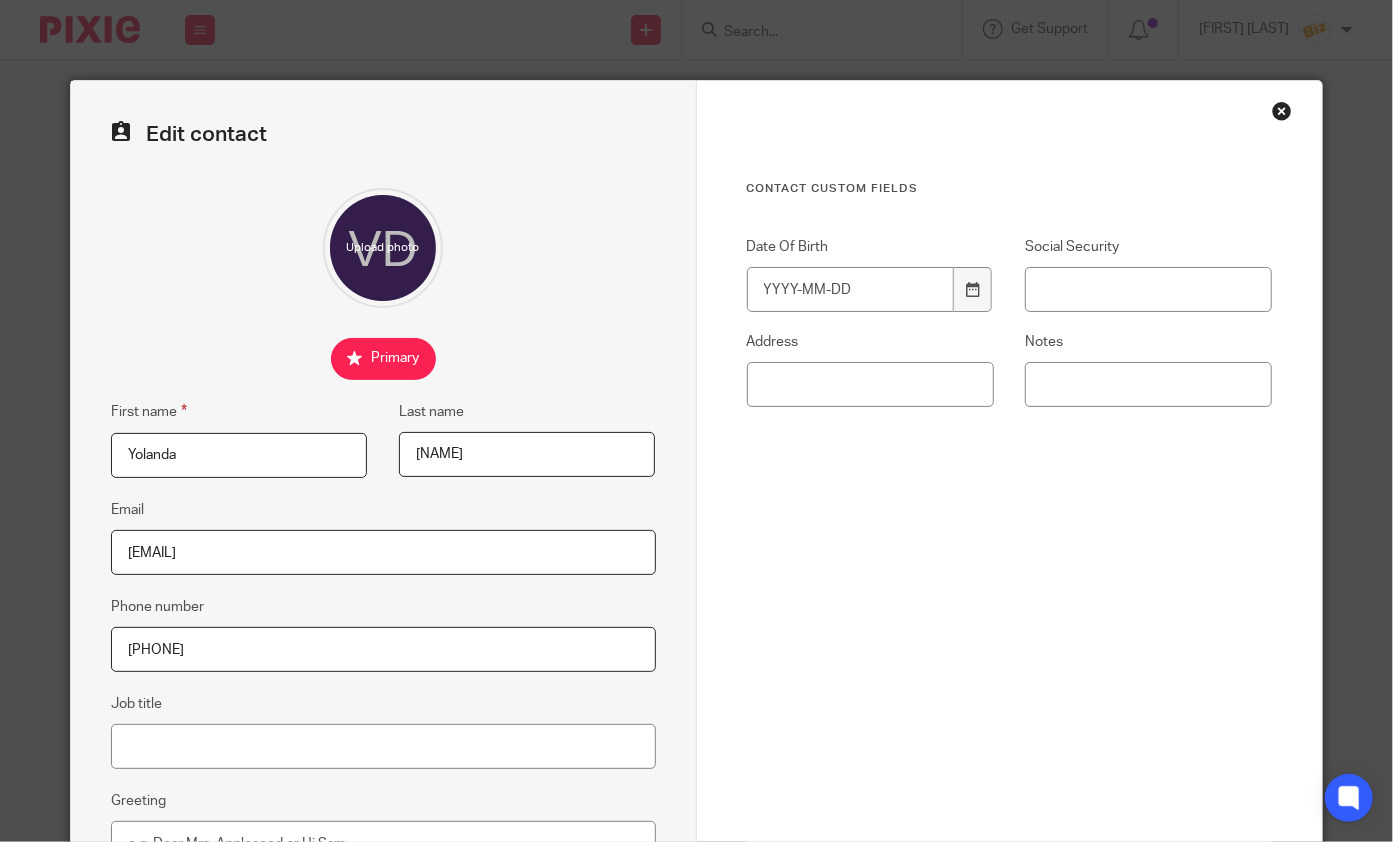 scroll, scrollTop: 289, scrollLeft: 0, axis: vertical 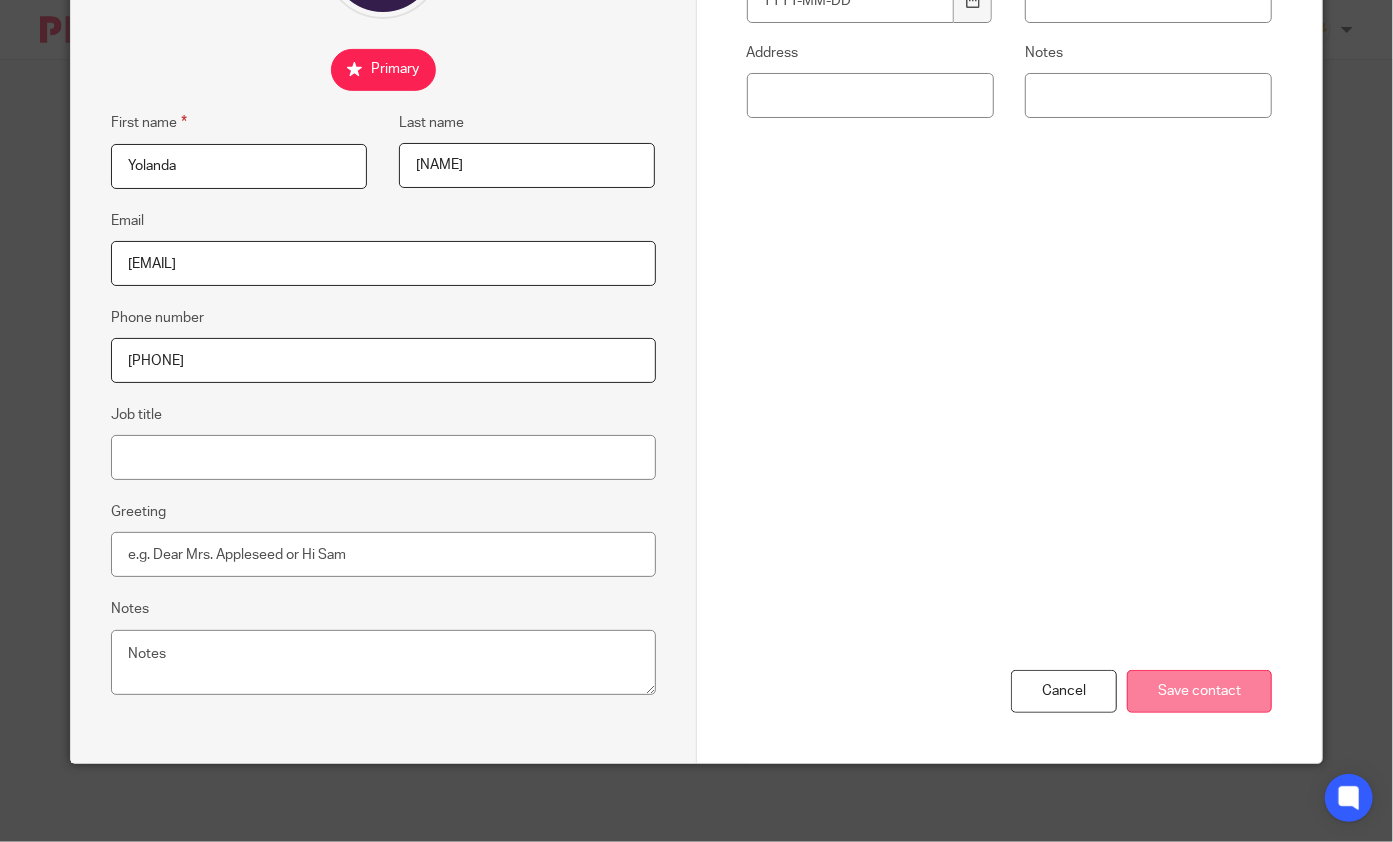 type on "Yolanda" 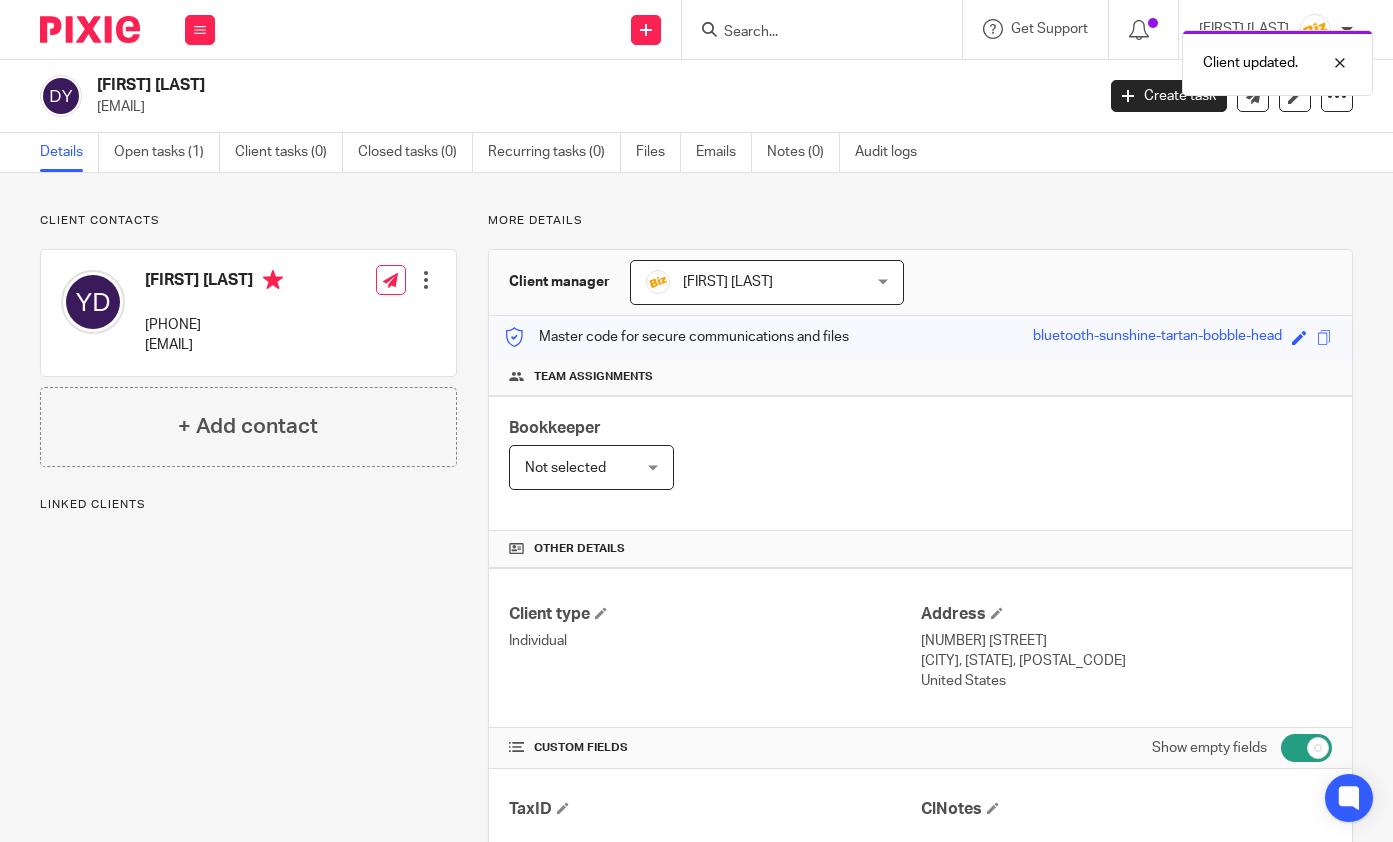 scroll, scrollTop: 0, scrollLeft: 0, axis: both 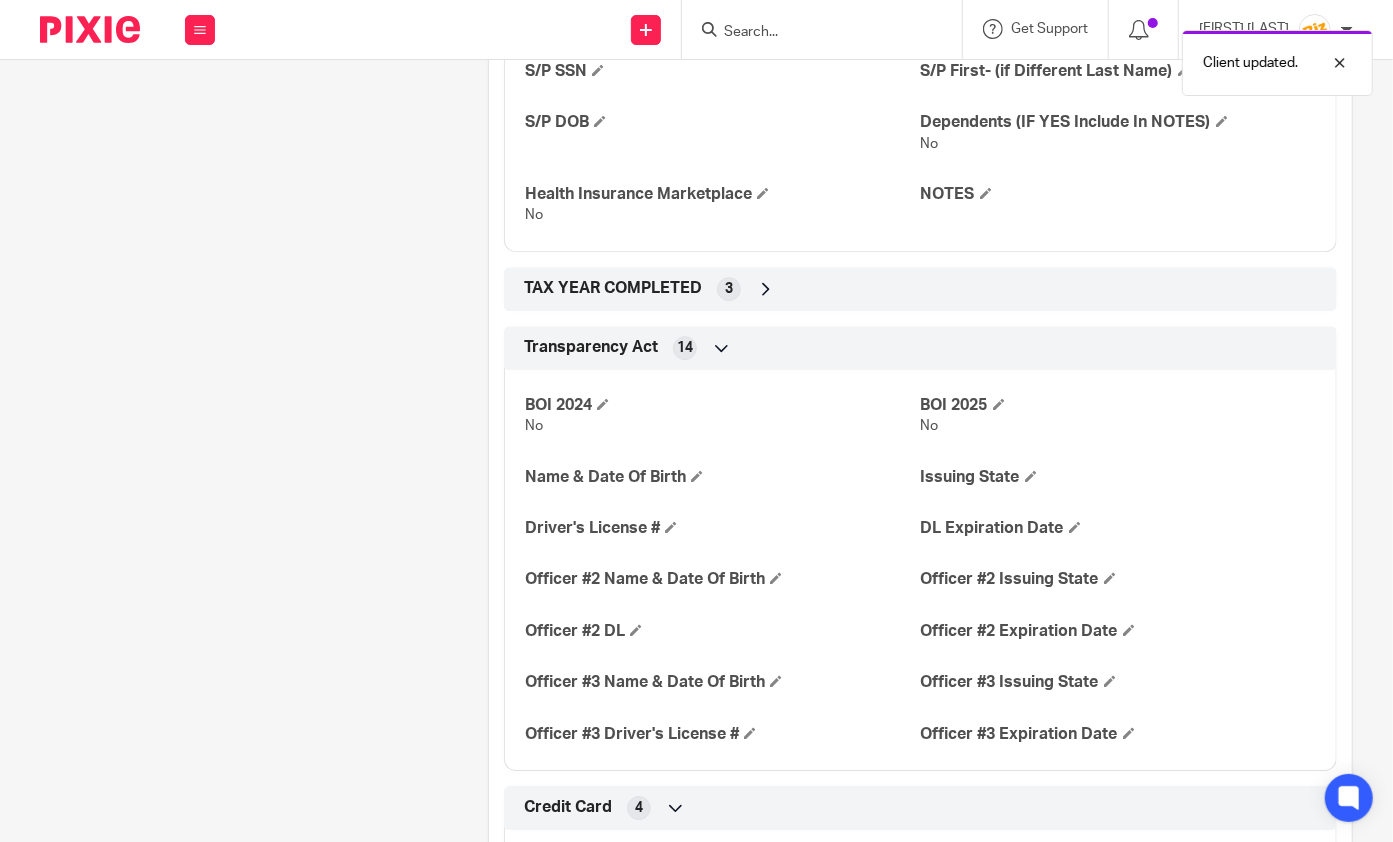 click on "TAX YEAR COMPLETED   3" at bounding box center (920, 289) 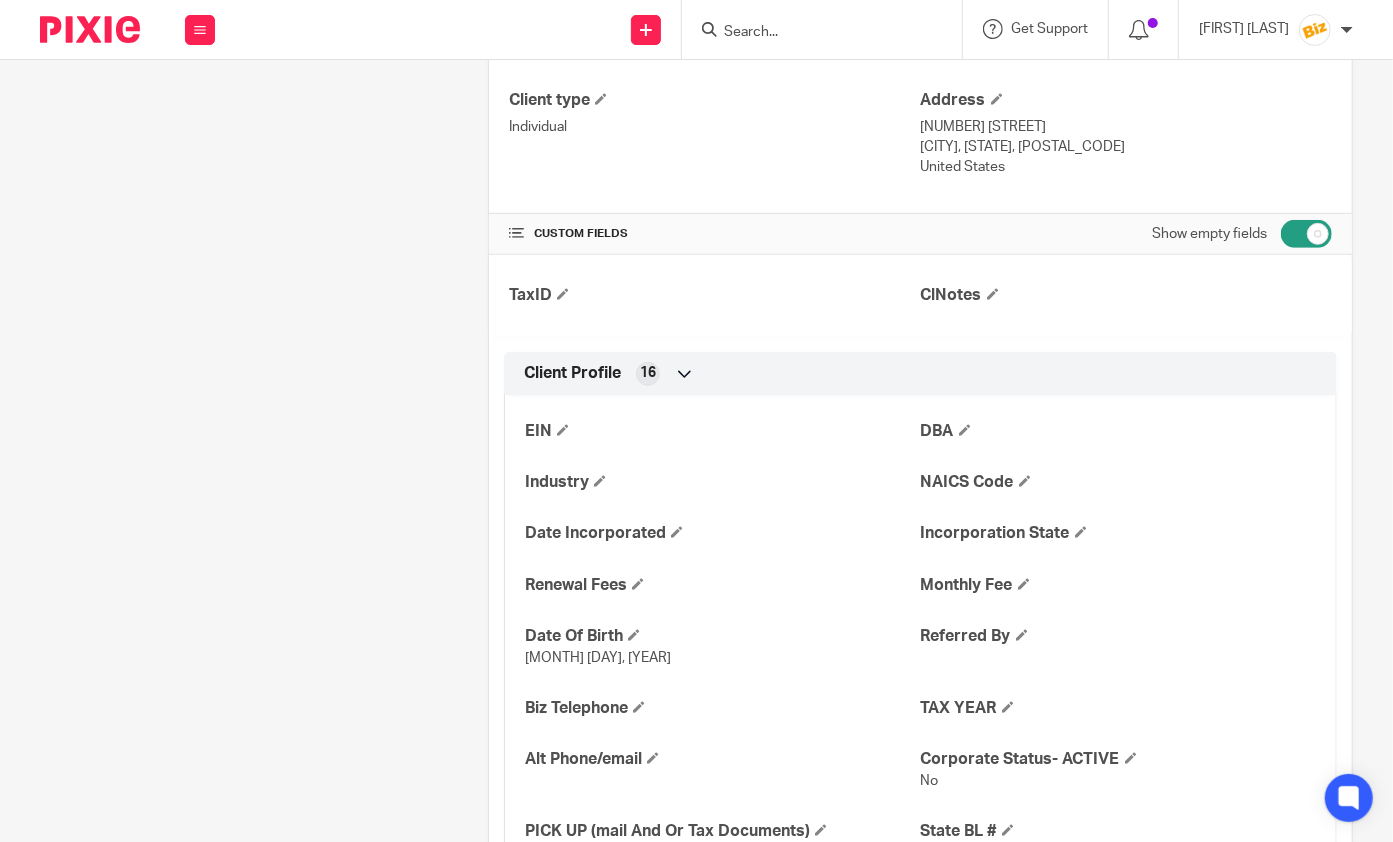 scroll, scrollTop: 0, scrollLeft: 0, axis: both 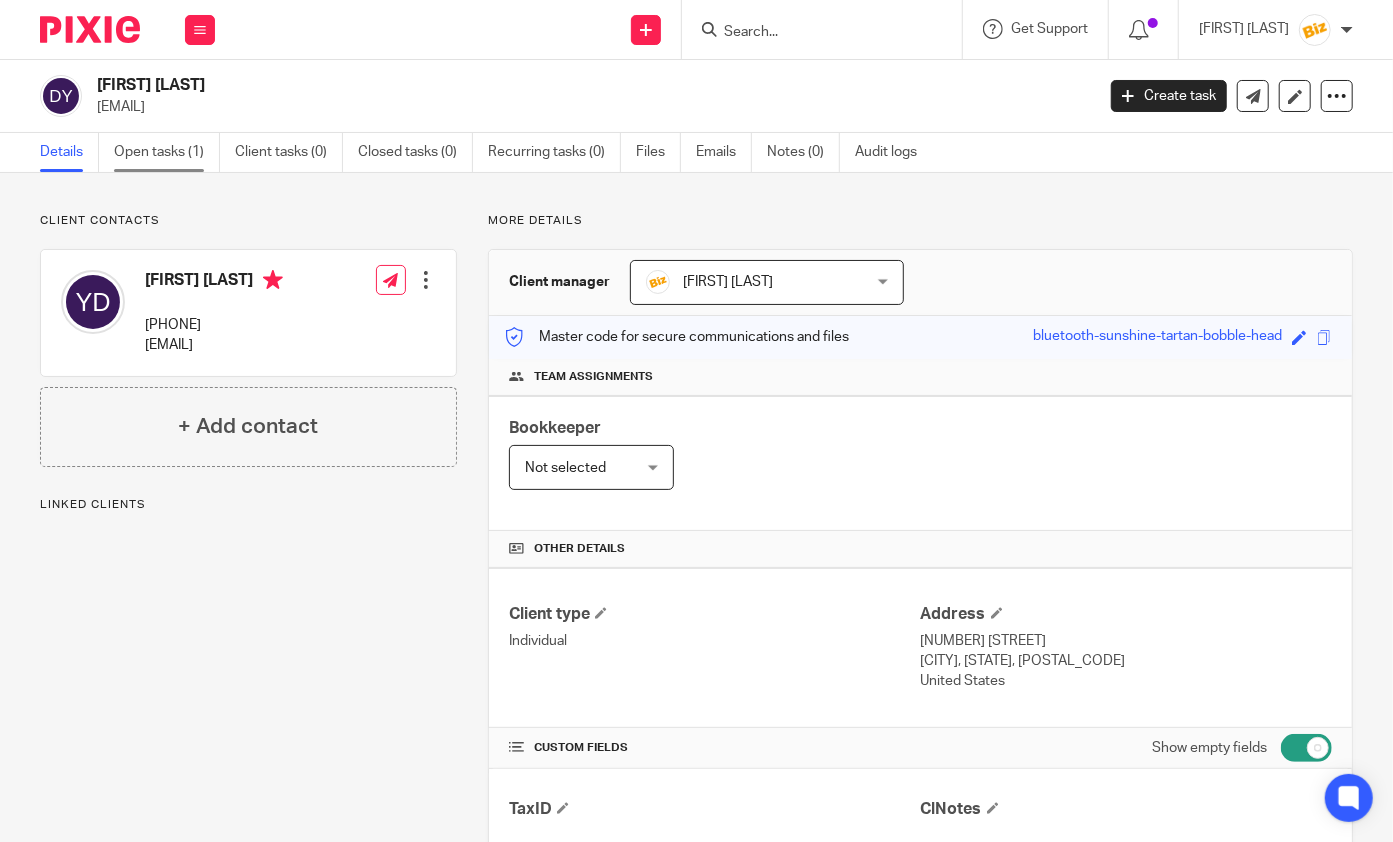 click on "Open tasks (1)" at bounding box center [167, 152] 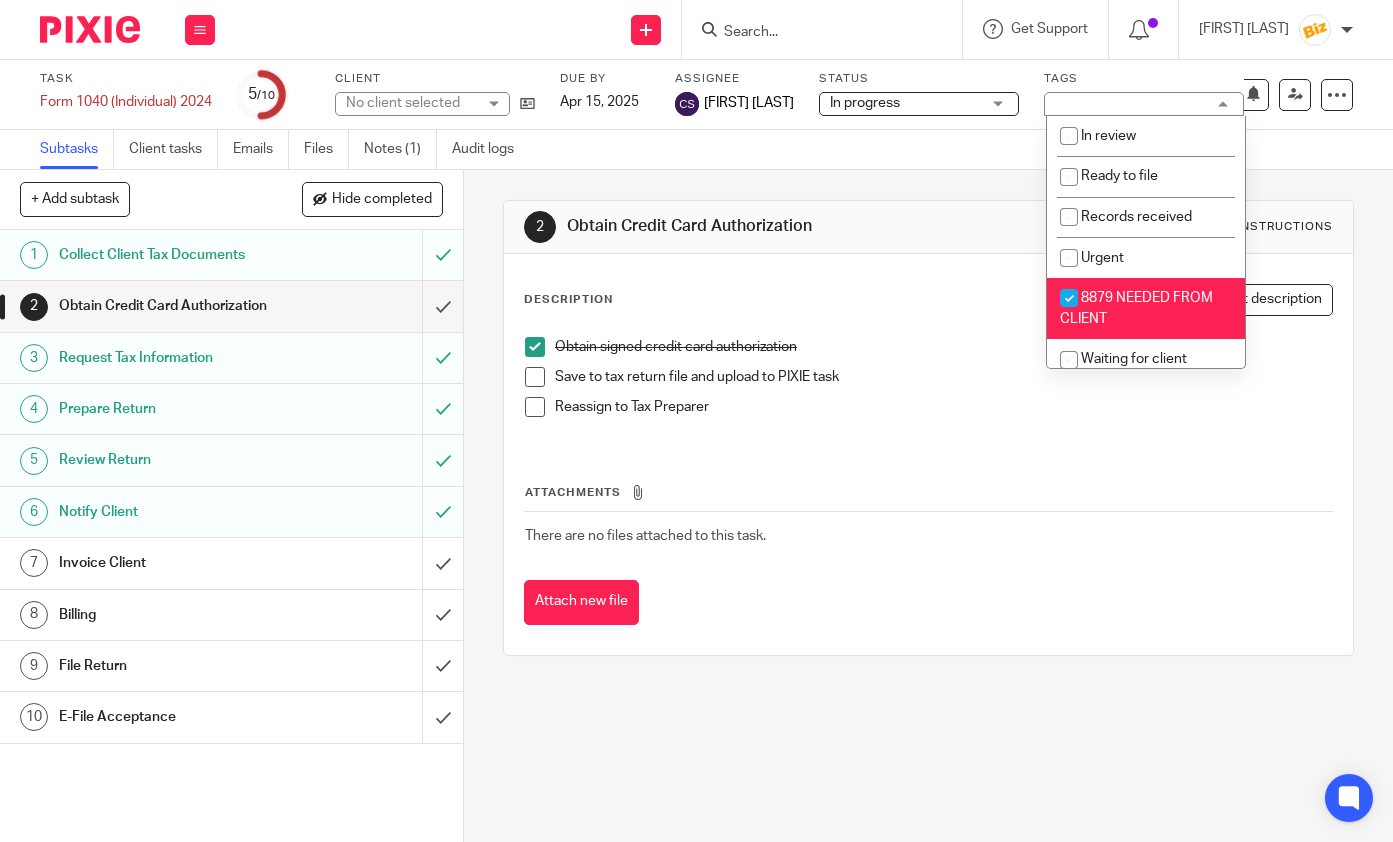 scroll, scrollTop: 0, scrollLeft: 0, axis: both 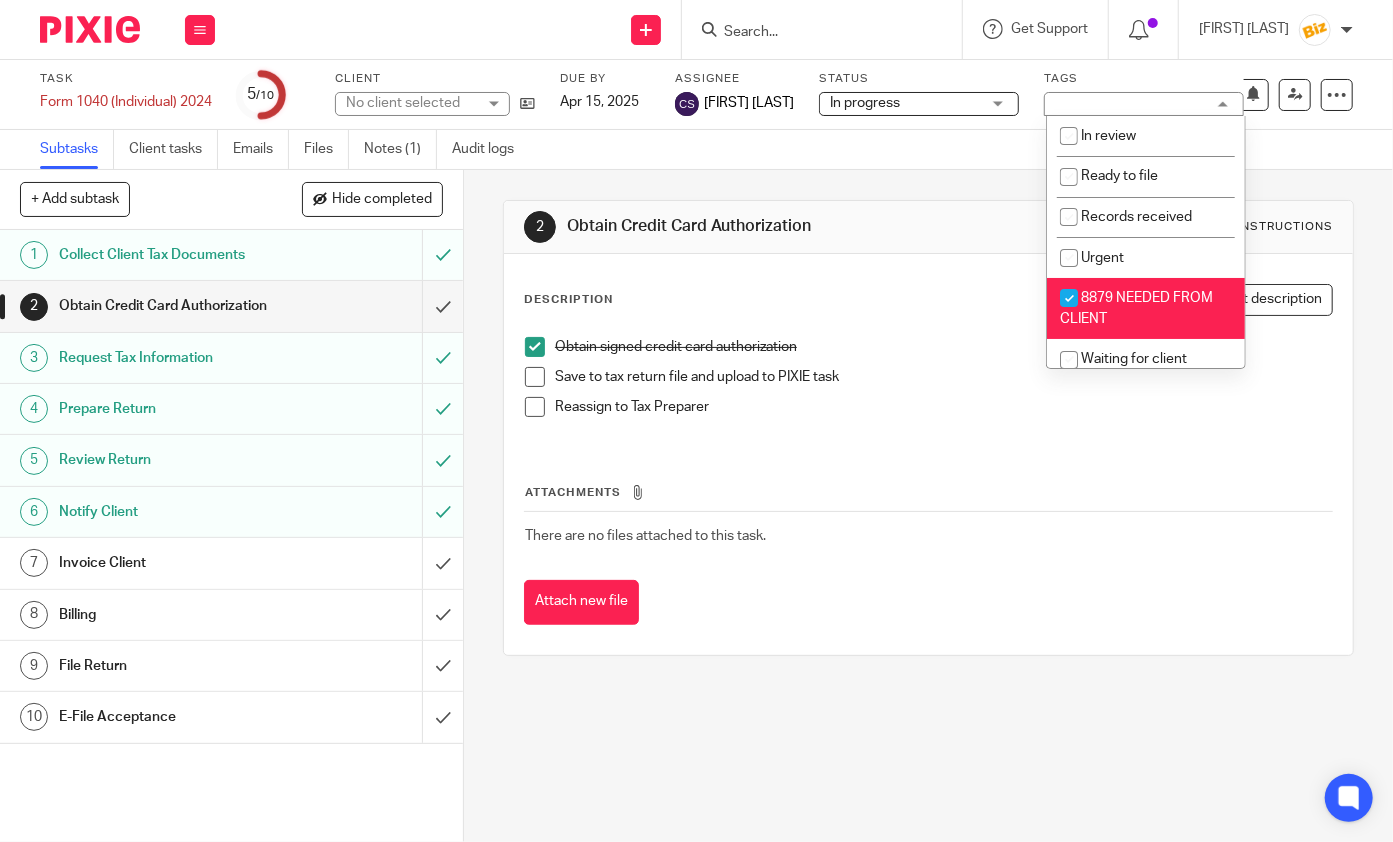 click on "8879 NEEDED FROM CLIENT" at bounding box center (1146, 308) 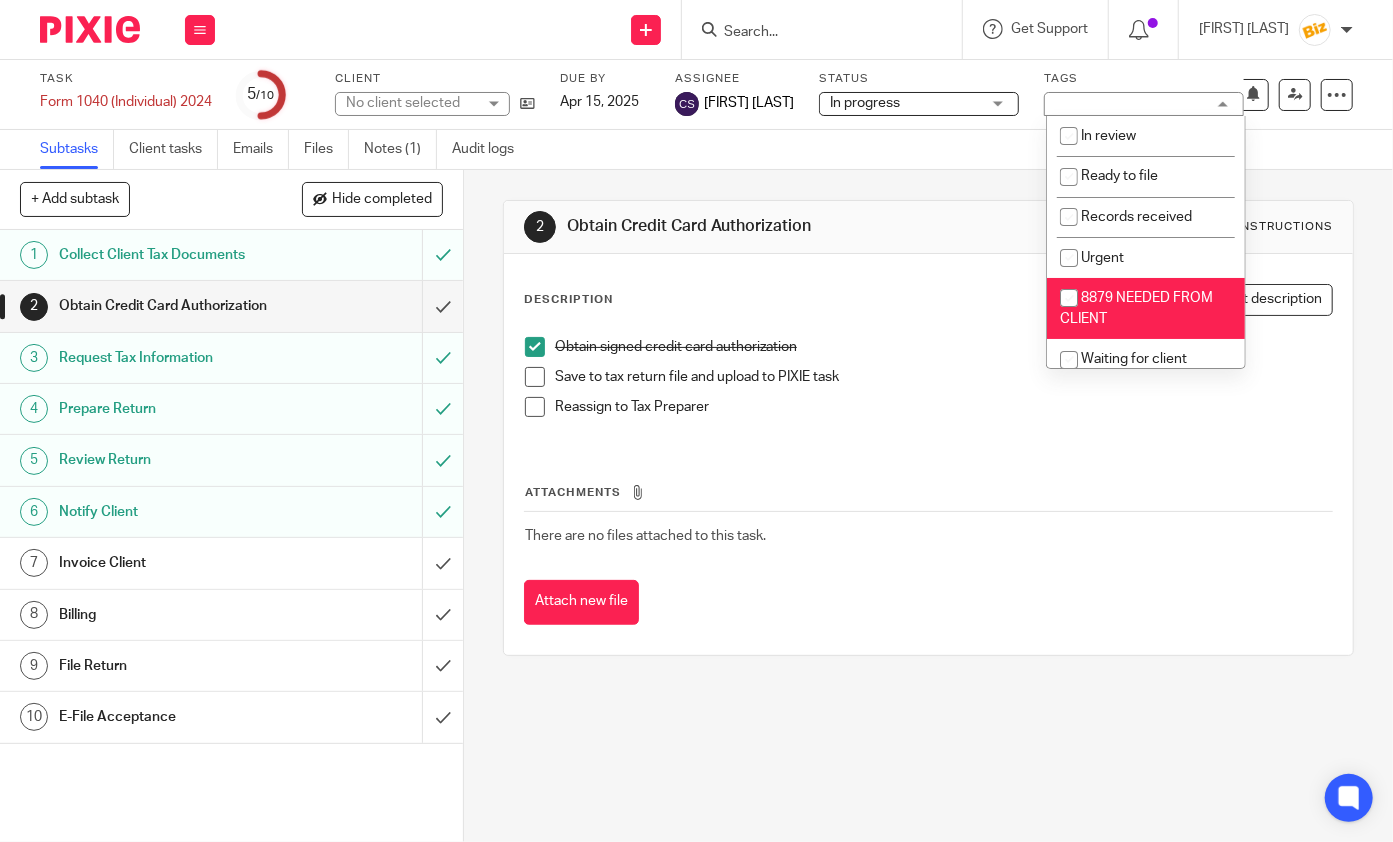 checkbox on "false" 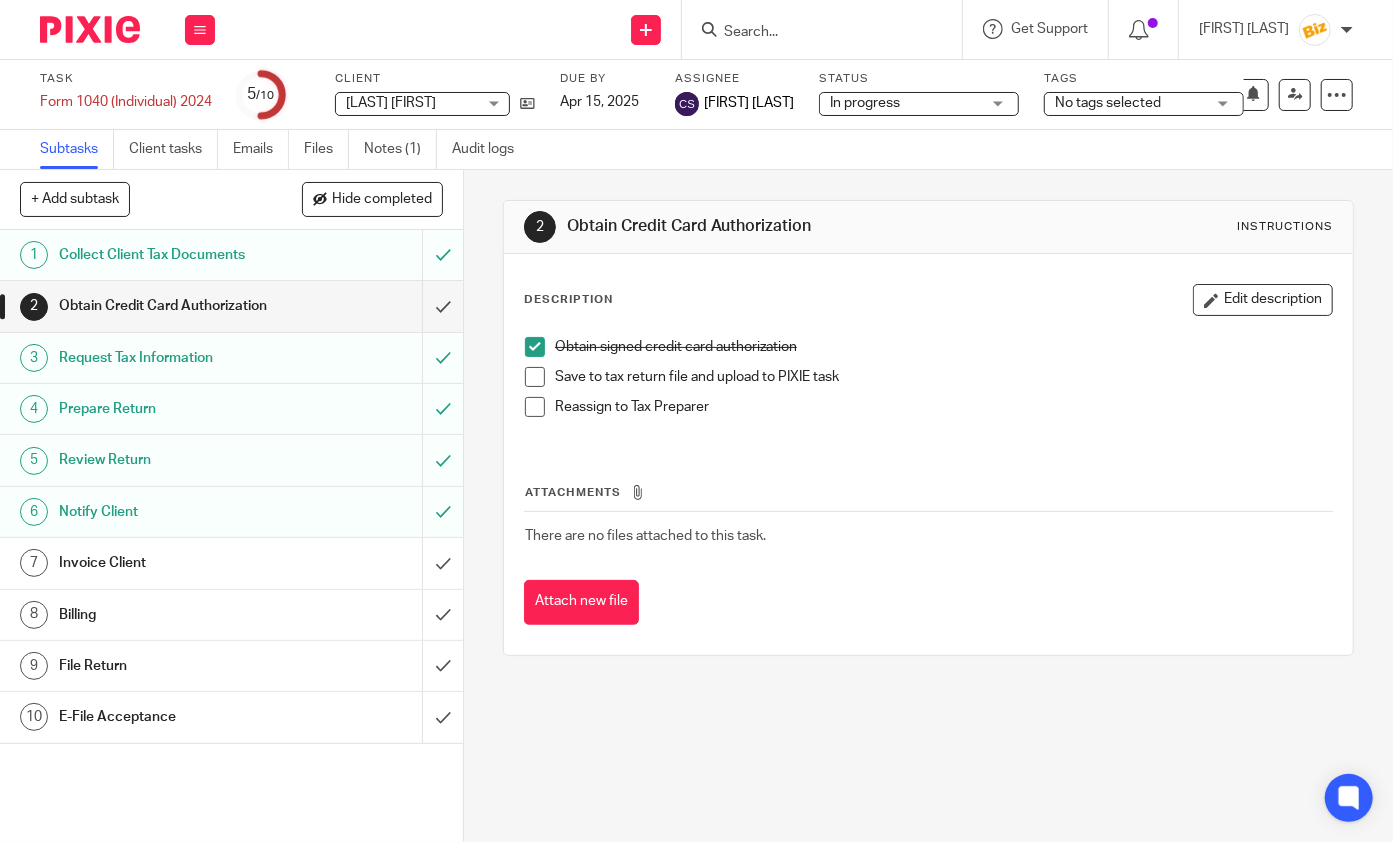 click on "Invoice Client" at bounding box center (231, 563) 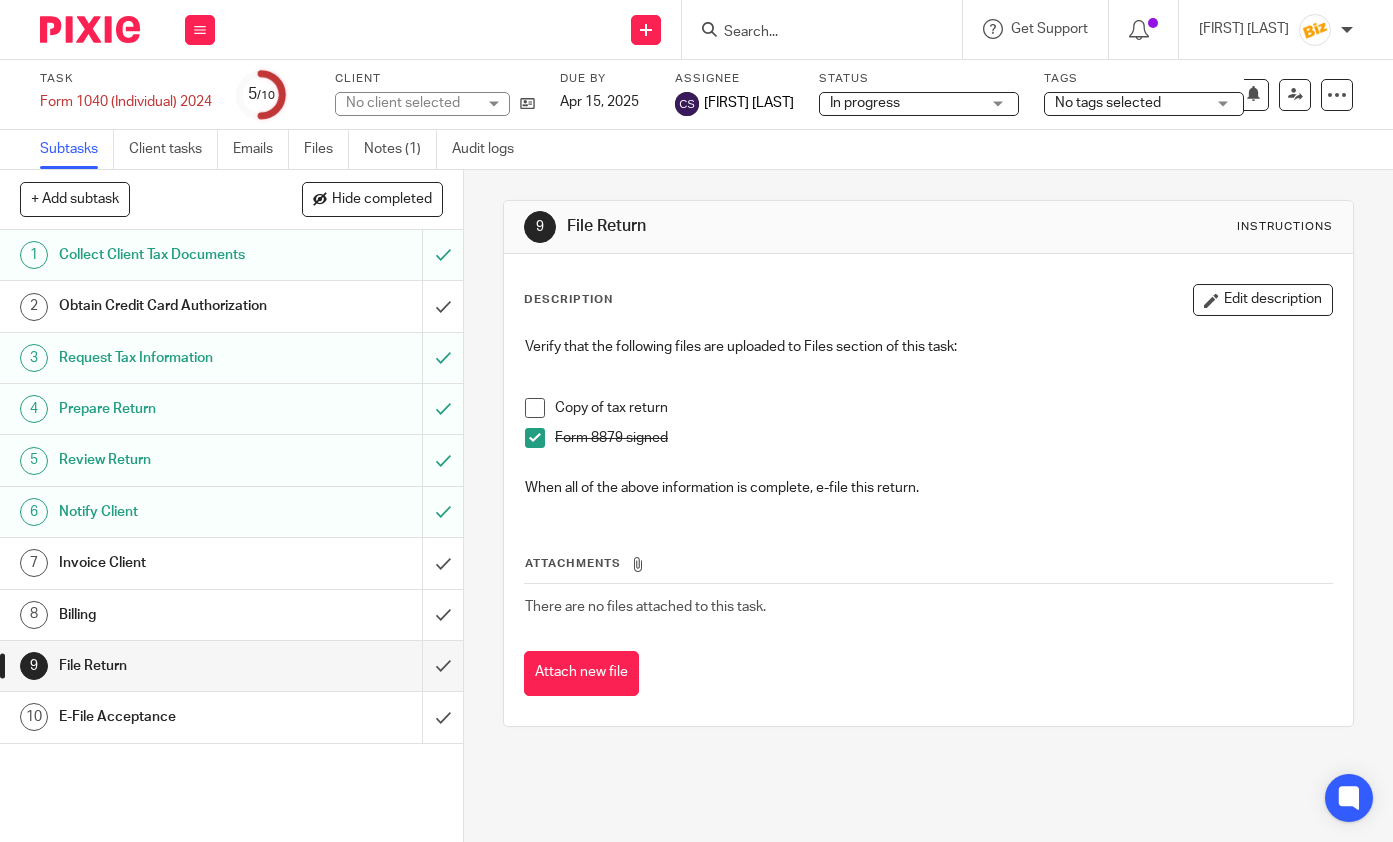scroll, scrollTop: 0, scrollLeft: 0, axis: both 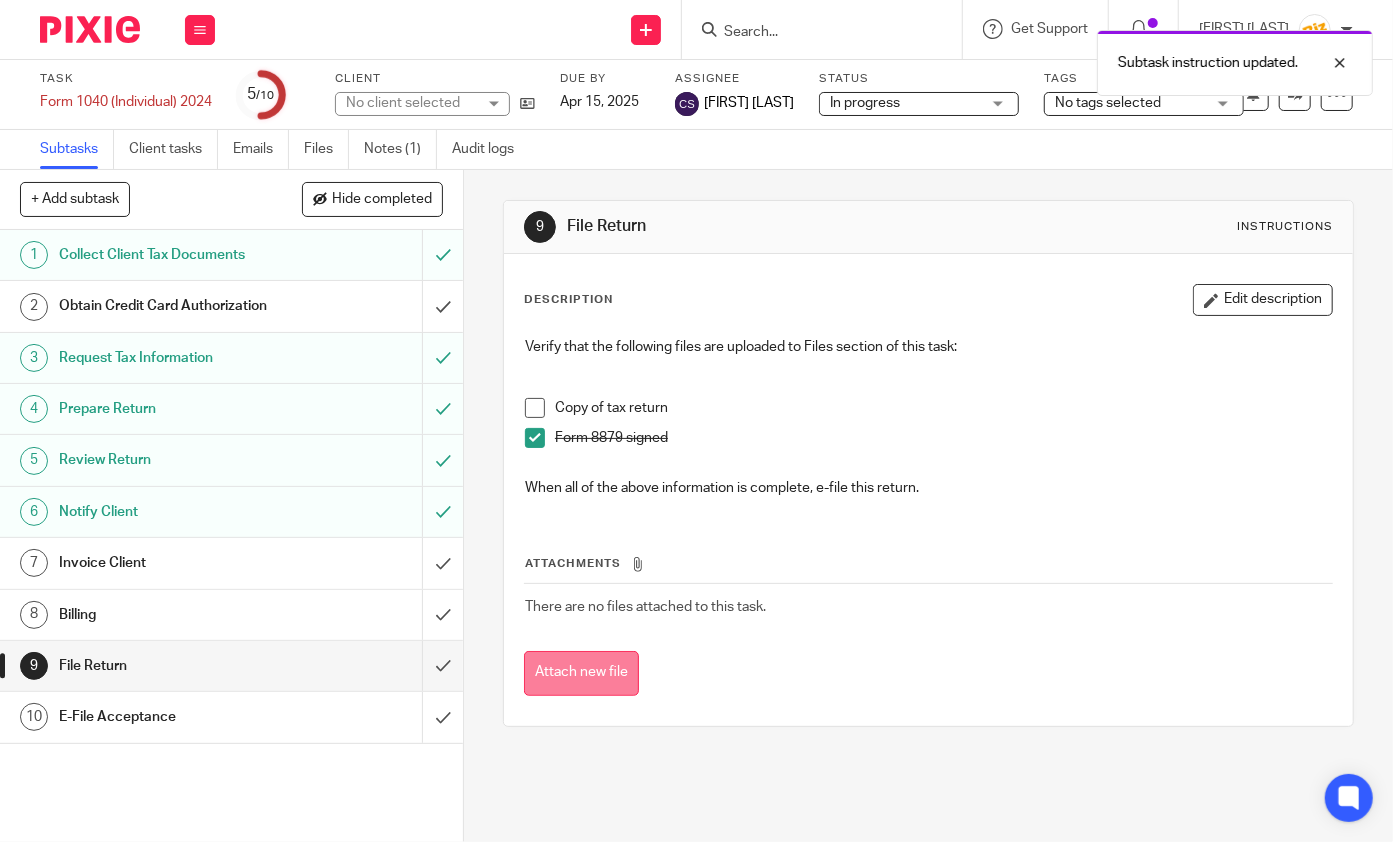 click on "Attach new file" at bounding box center (581, 673) 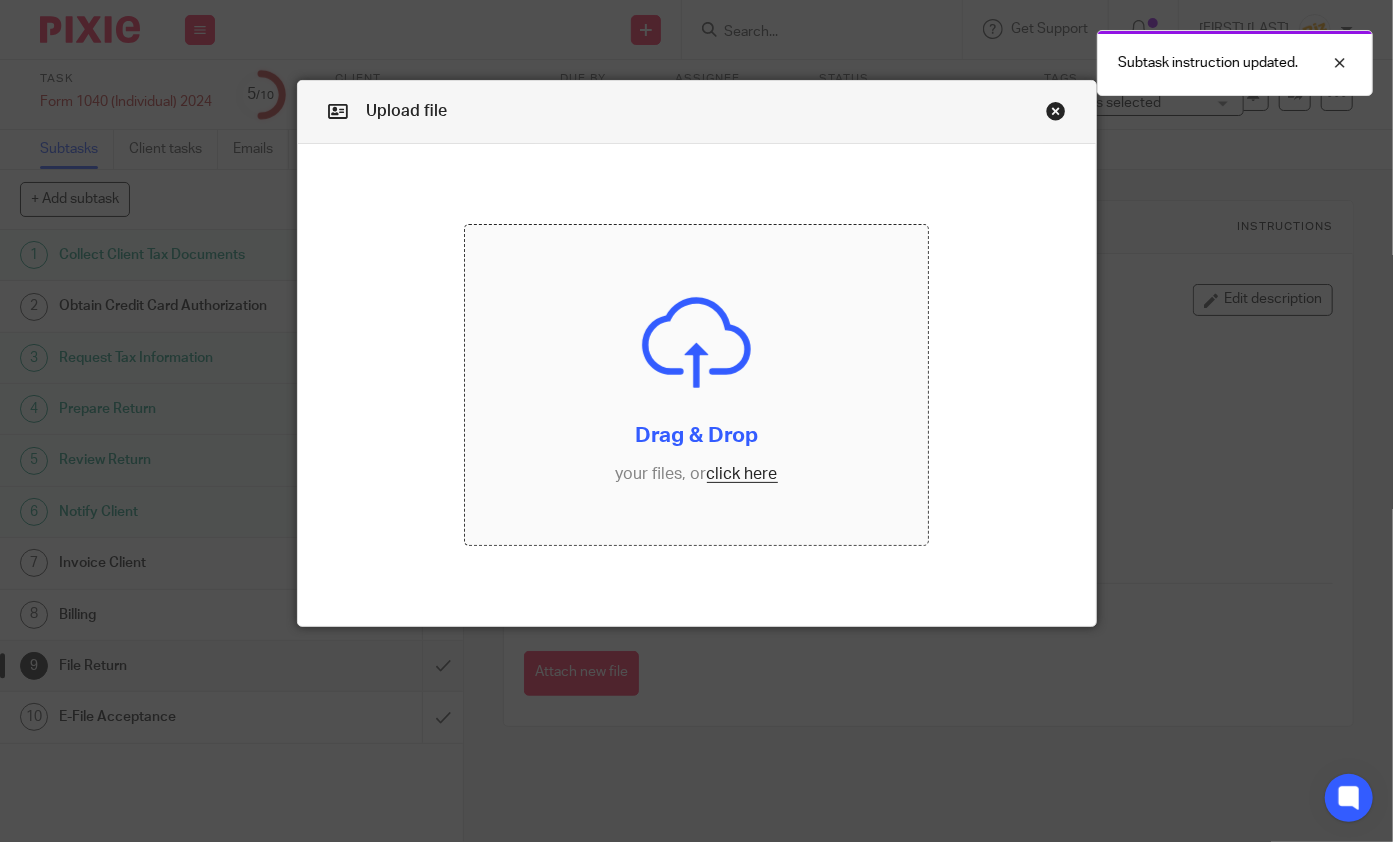 click at bounding box center (697, 385) 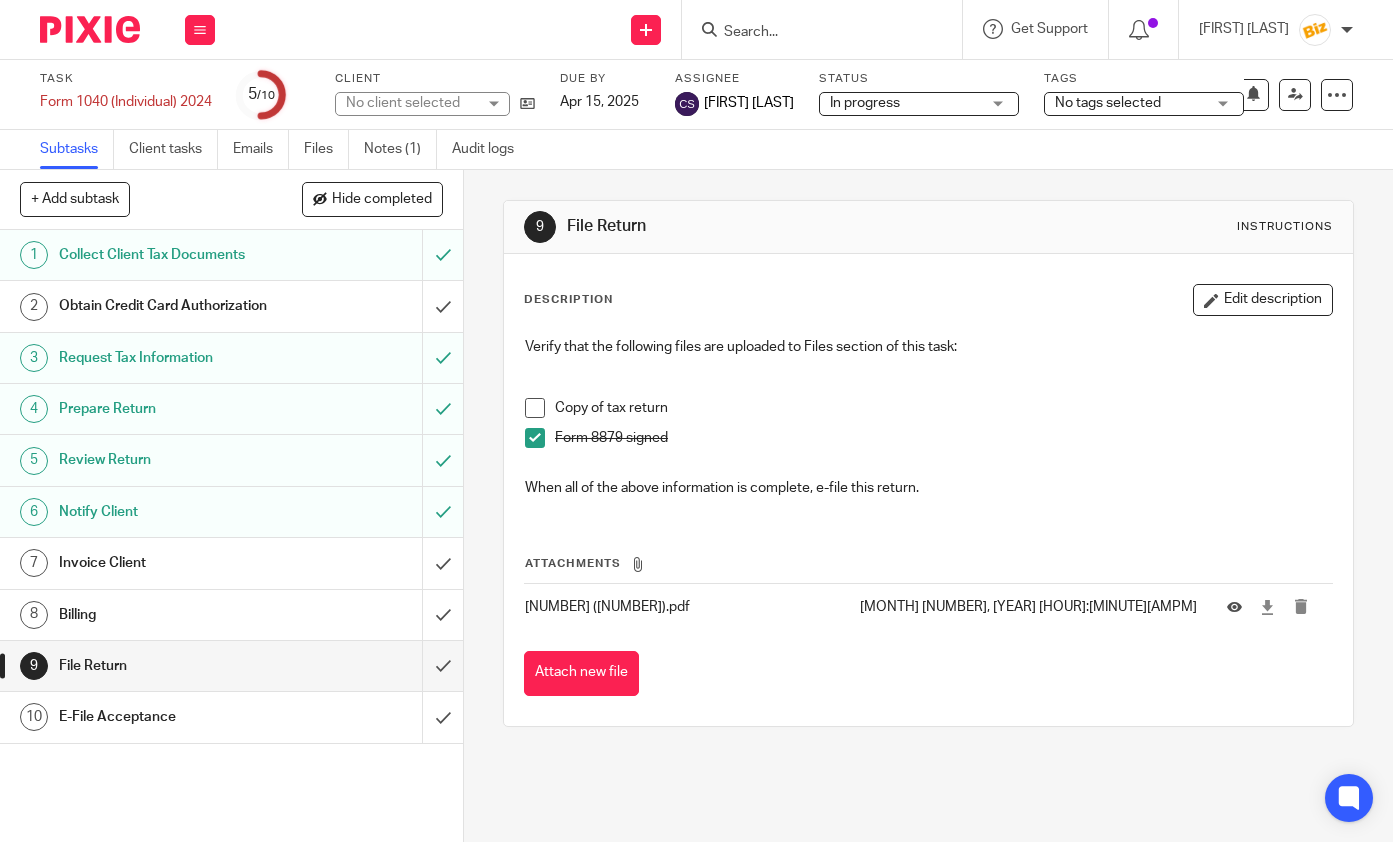 scroll, scrollTop: 0, scrollLeft: 0, axis: both 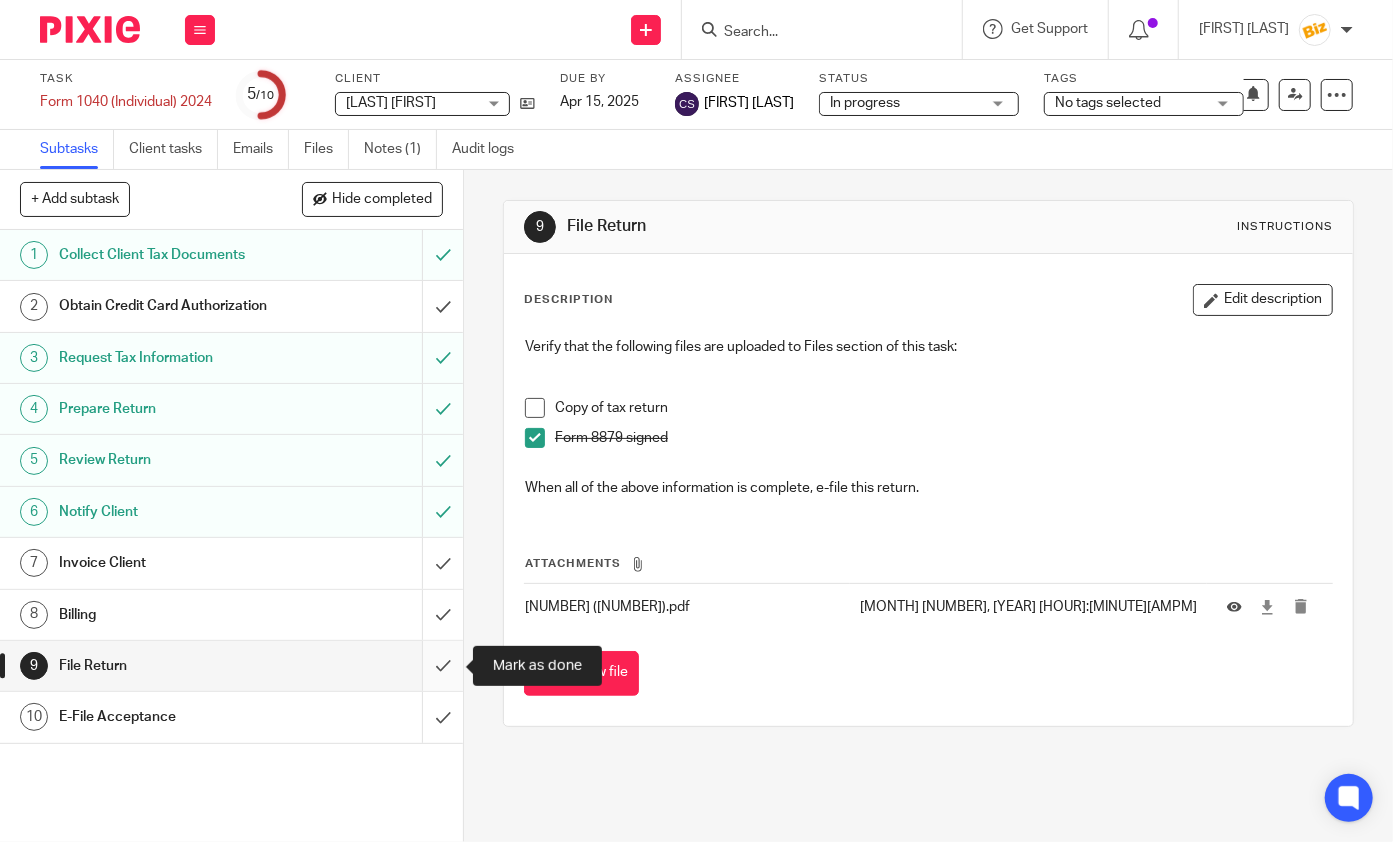 click at bounding box center (231, 666) 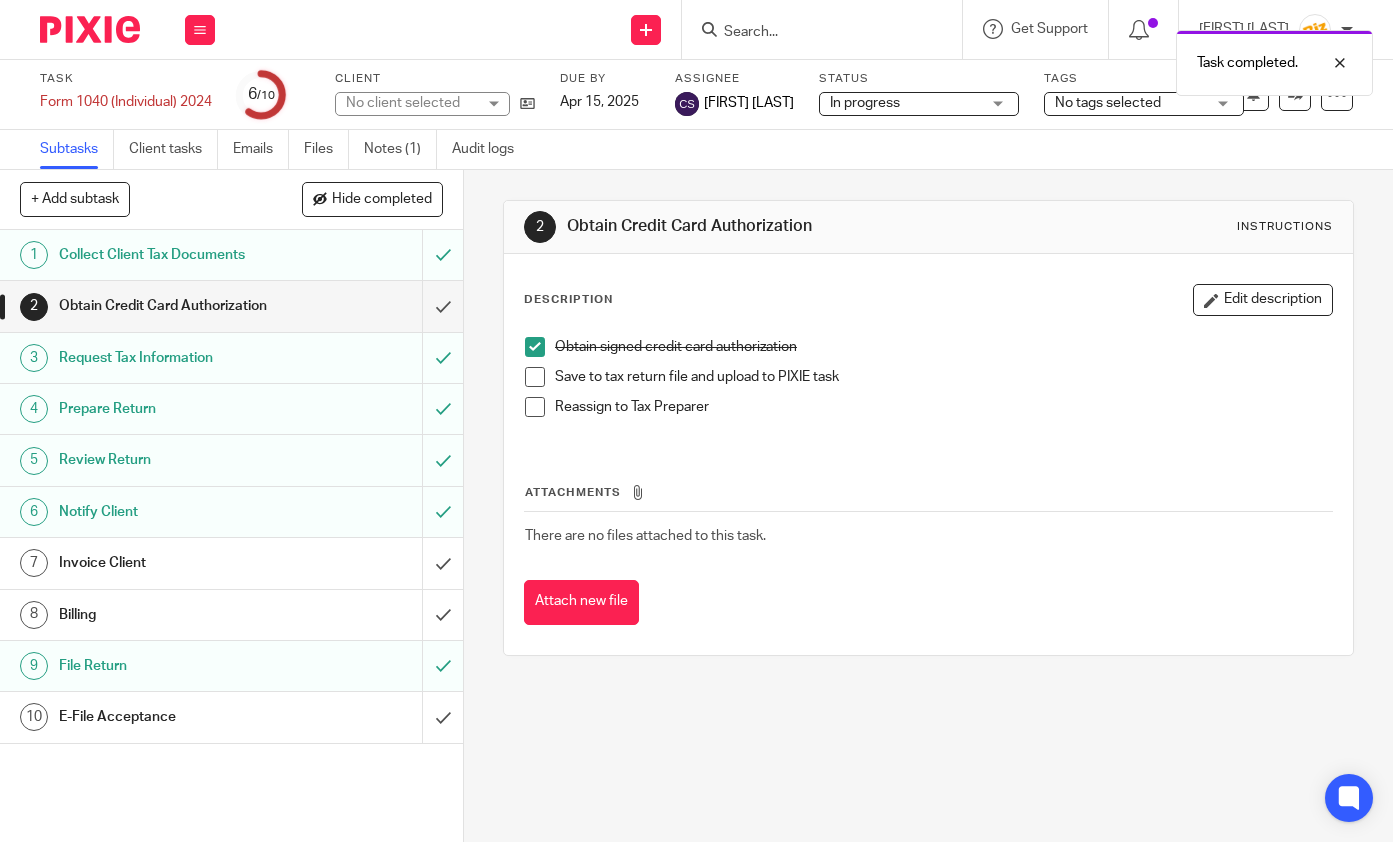scroll, scrollTop: 0, scrollLeft: 0, axis: both 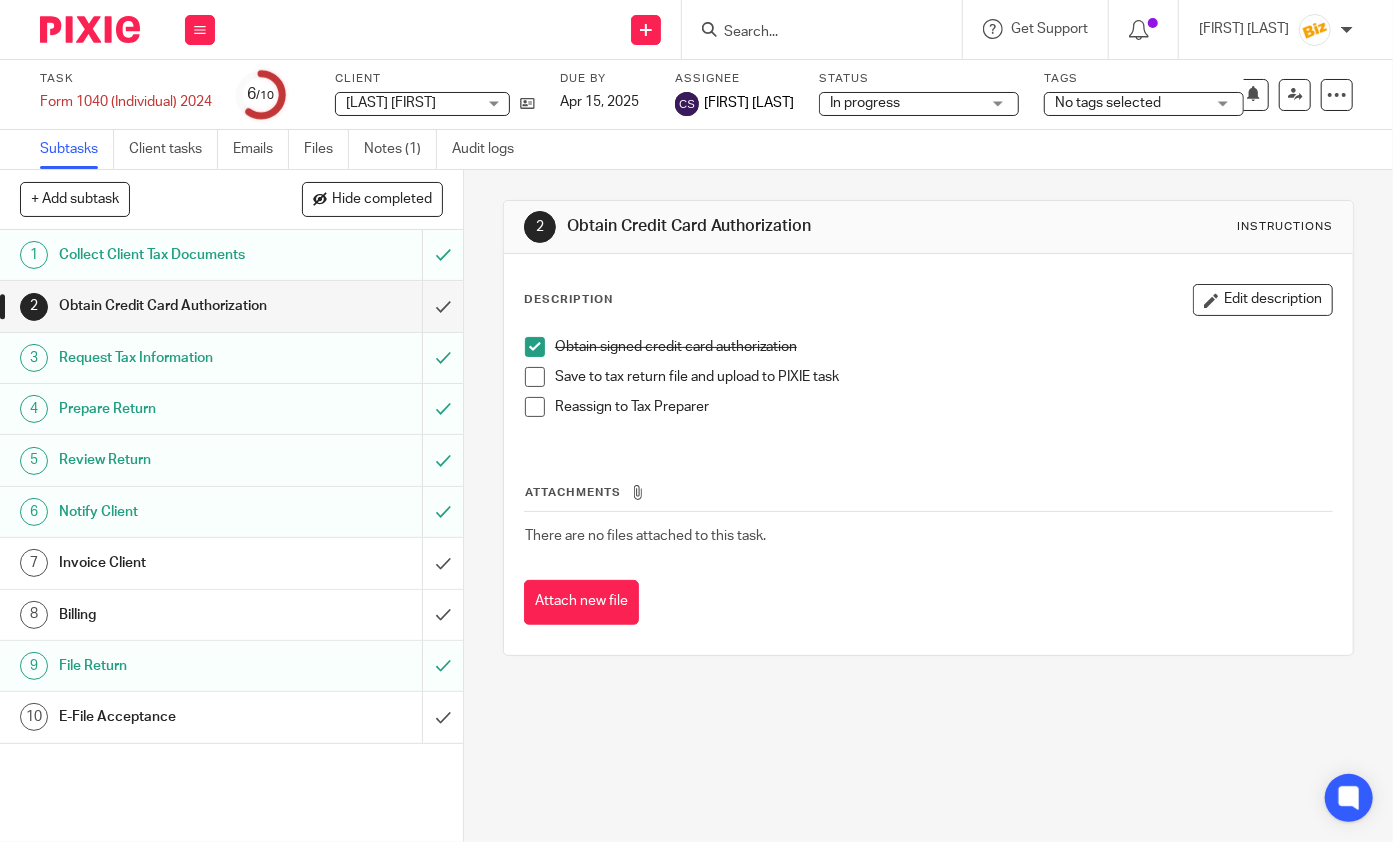 click at bounding box center [812, 33] 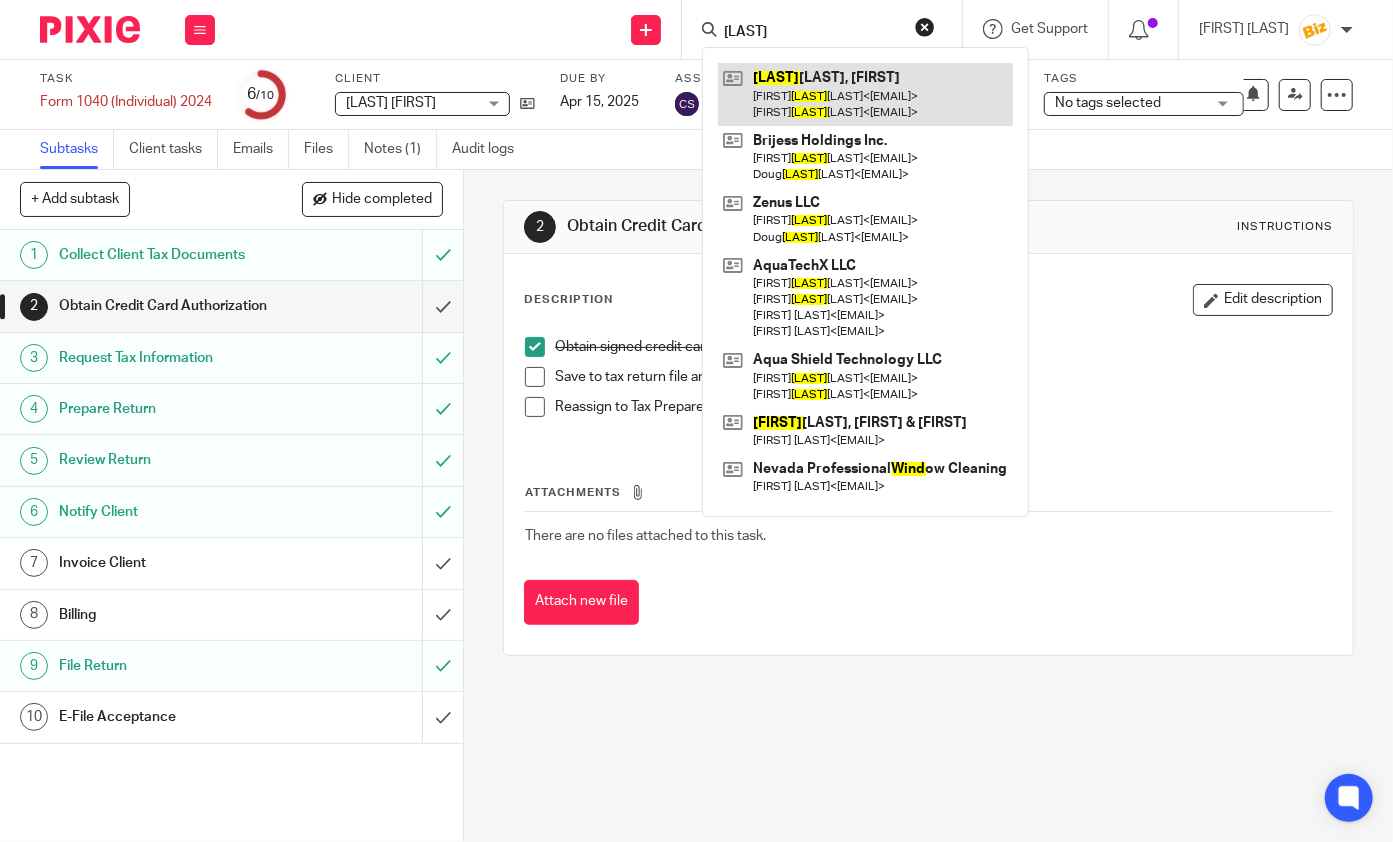 type on "[LAST]" 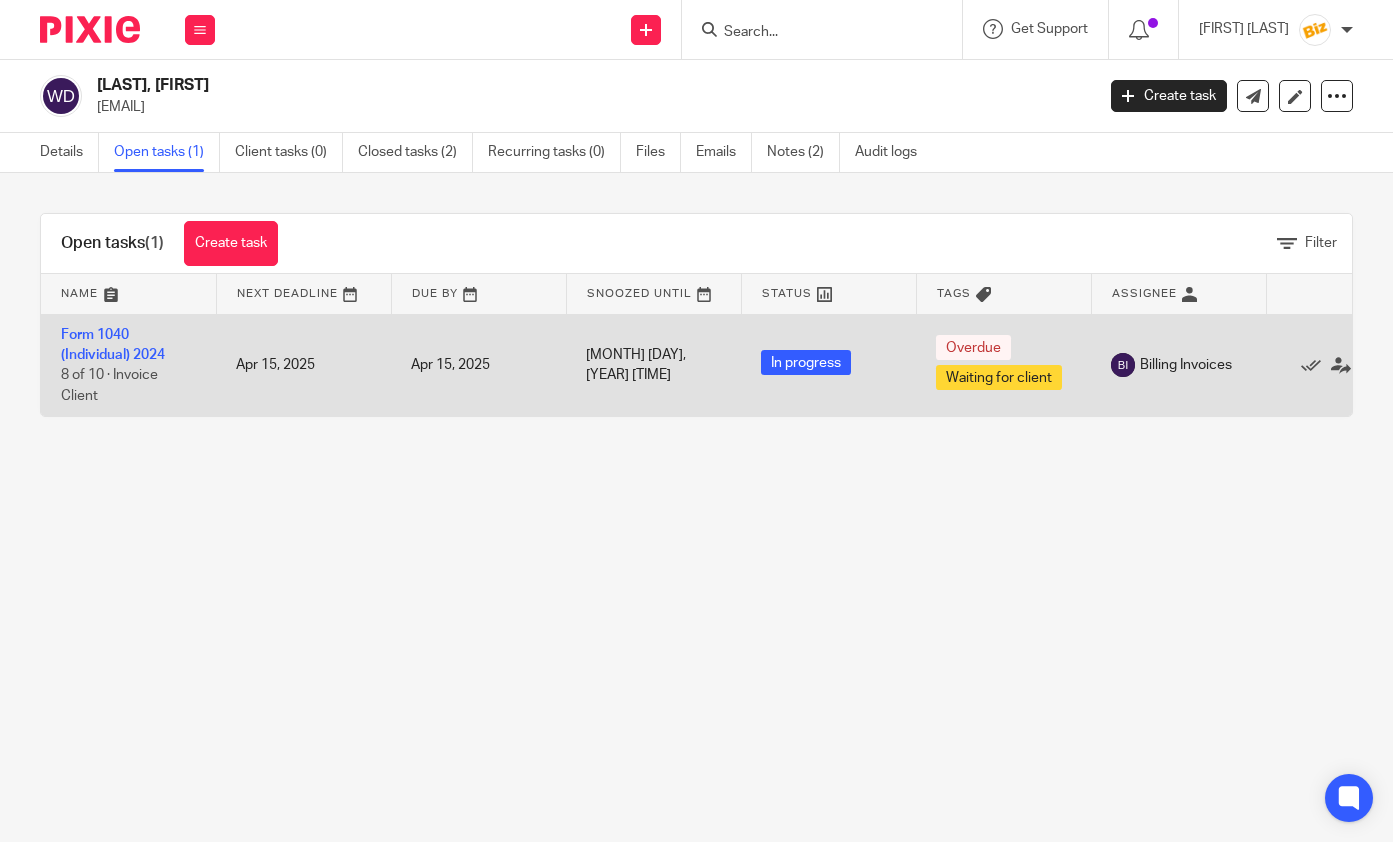 scroll, scrollTop: 0, scrollLeft: 0, axis: both 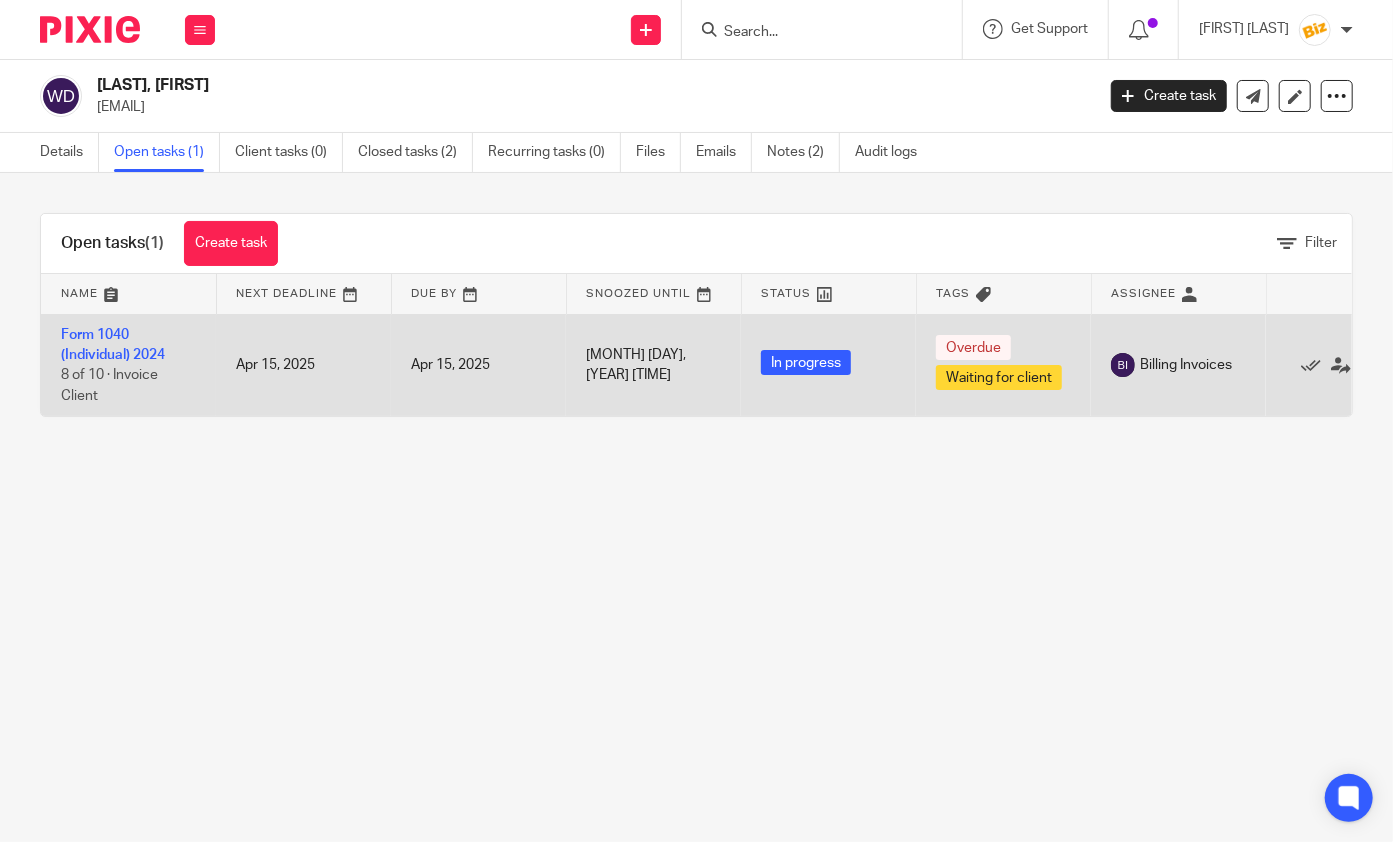 click on "Form 1040 (Individual) 2024
8
of
10 ·
Invoice Client" at bounding box center [128, 365] 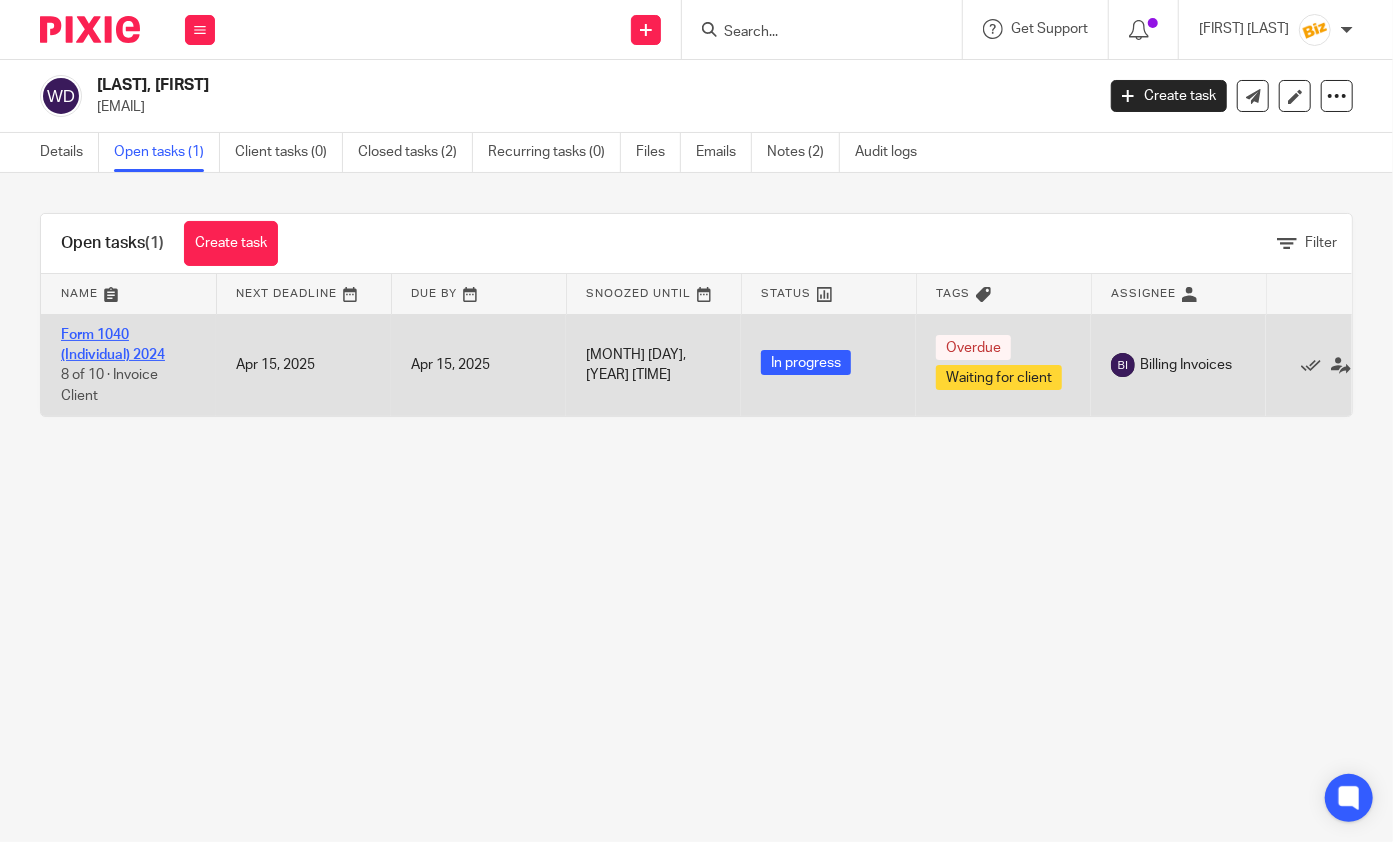 click on "Form 1040 (Individual) 2024" at bounding box center (113, 345) 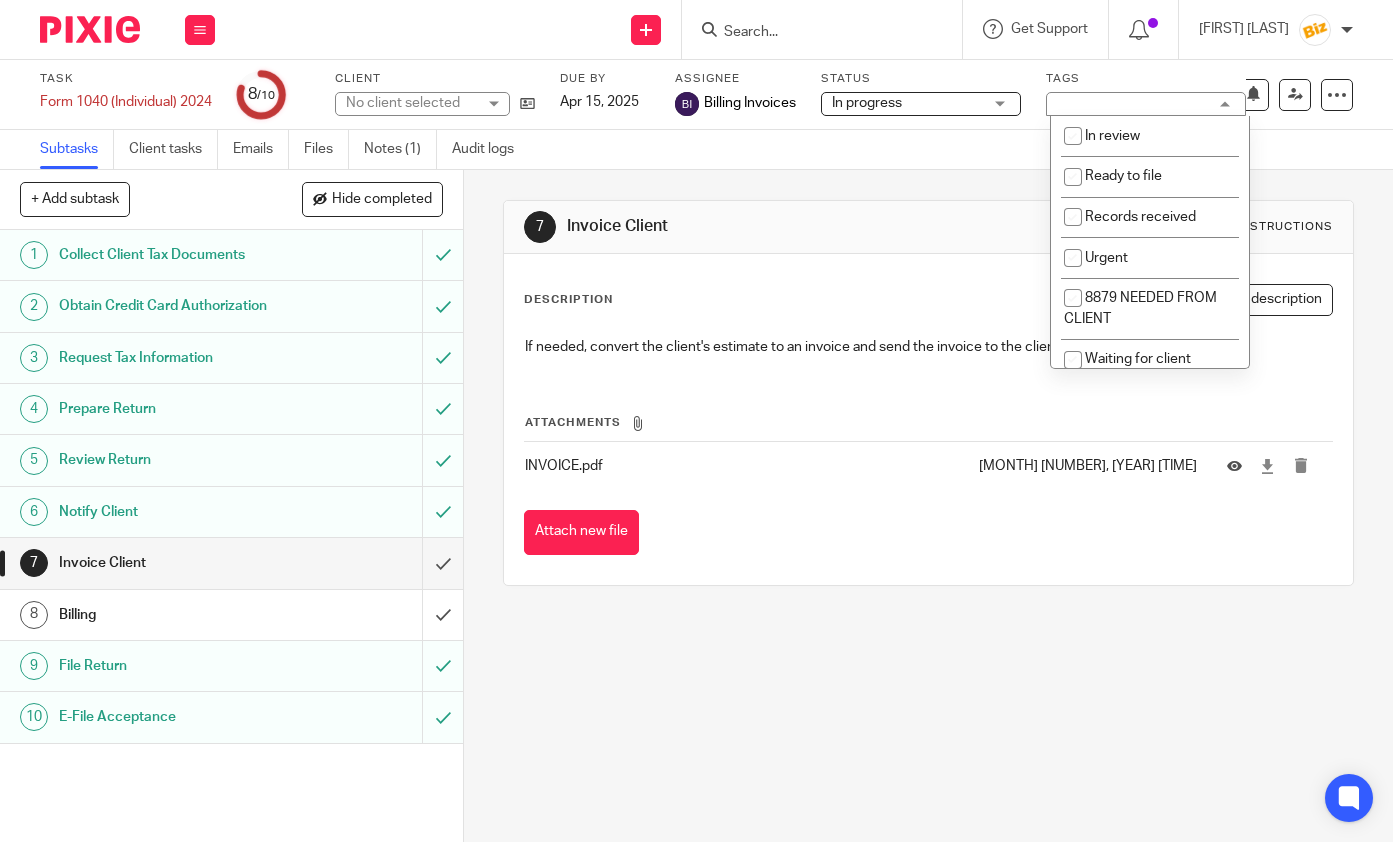 scroll, scrollTop: 0, scrollLeft: 0, axis: both 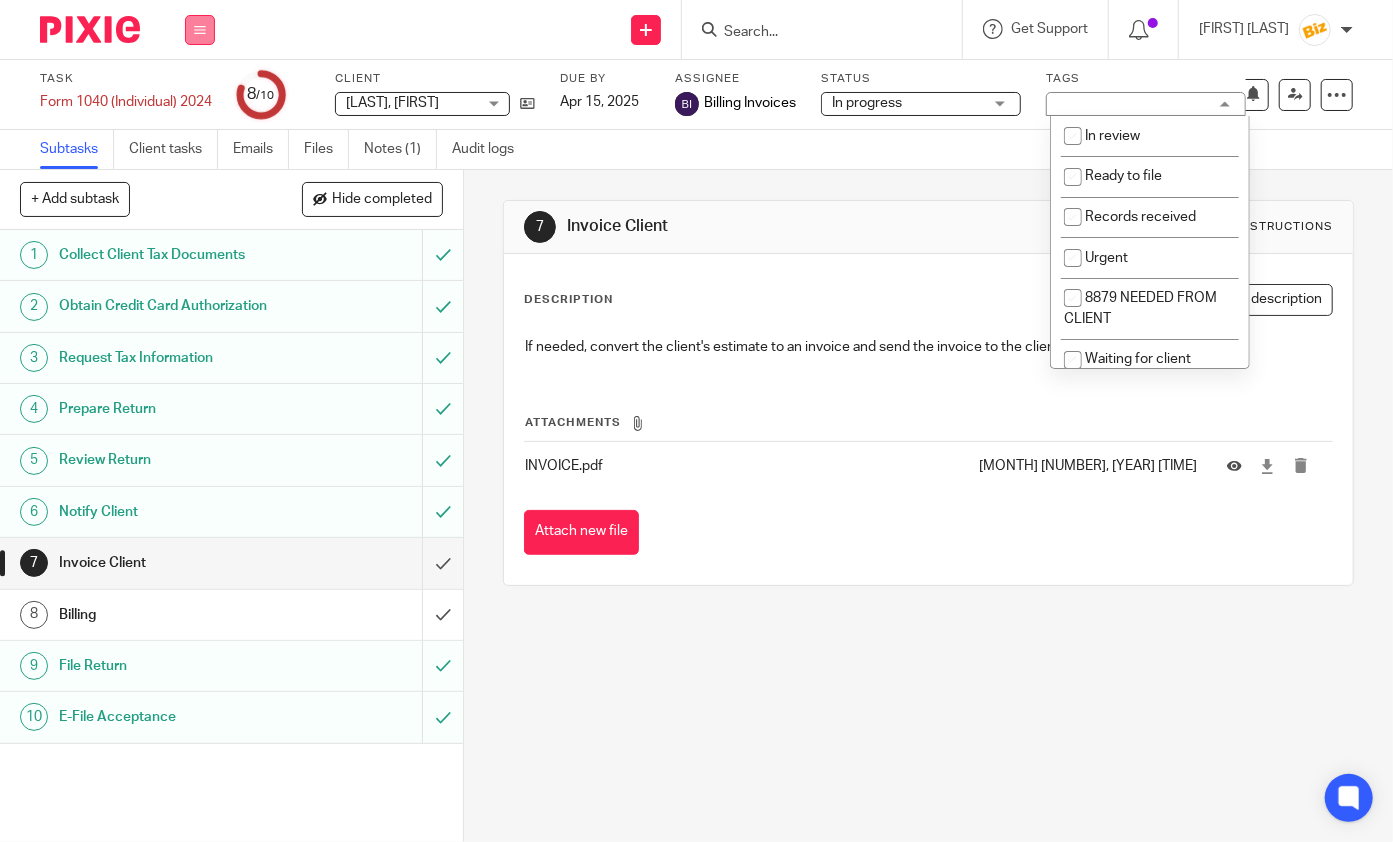 click at bounding box center [200, 30] 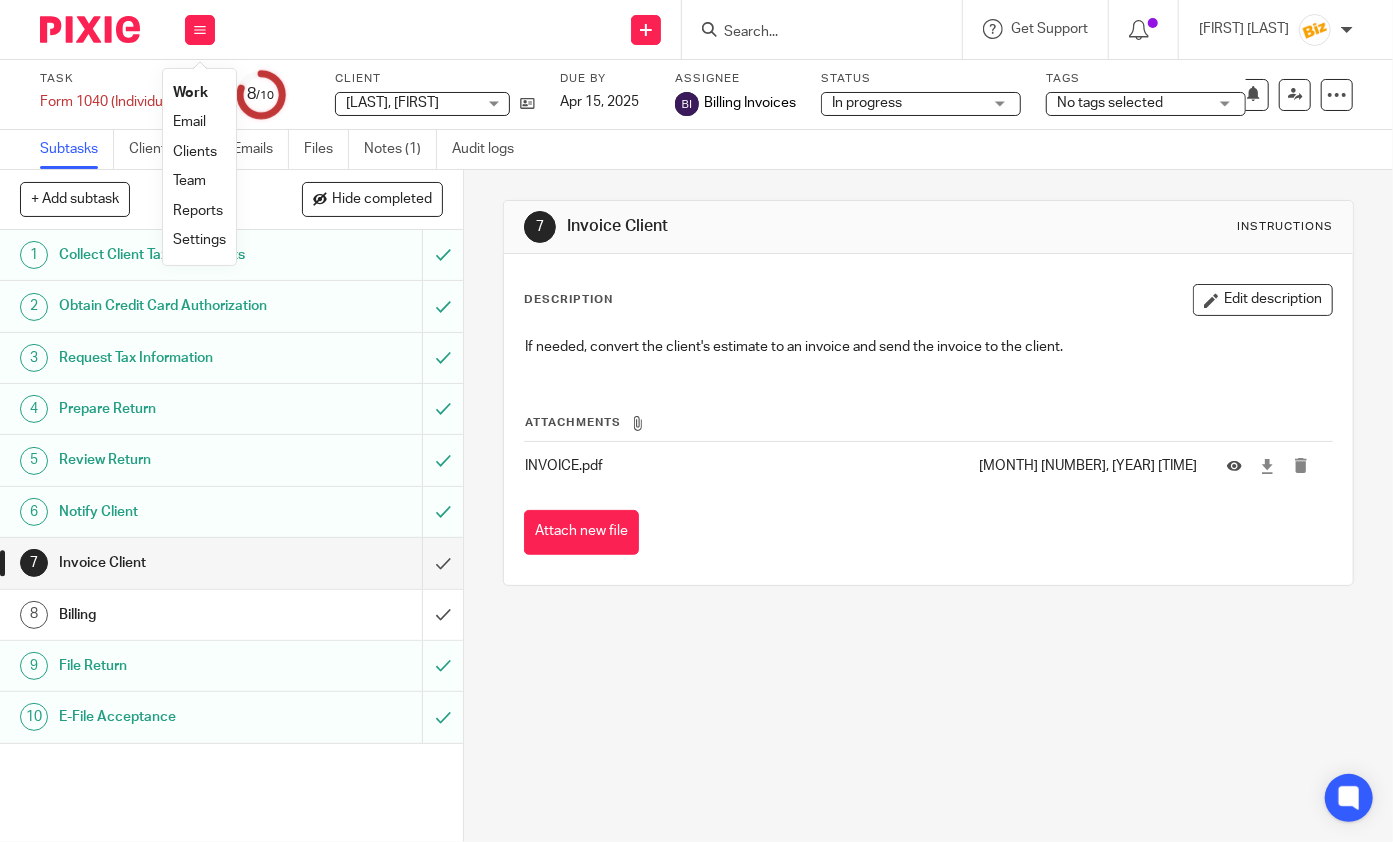 click on "Work" at bounding box center (190, 93) 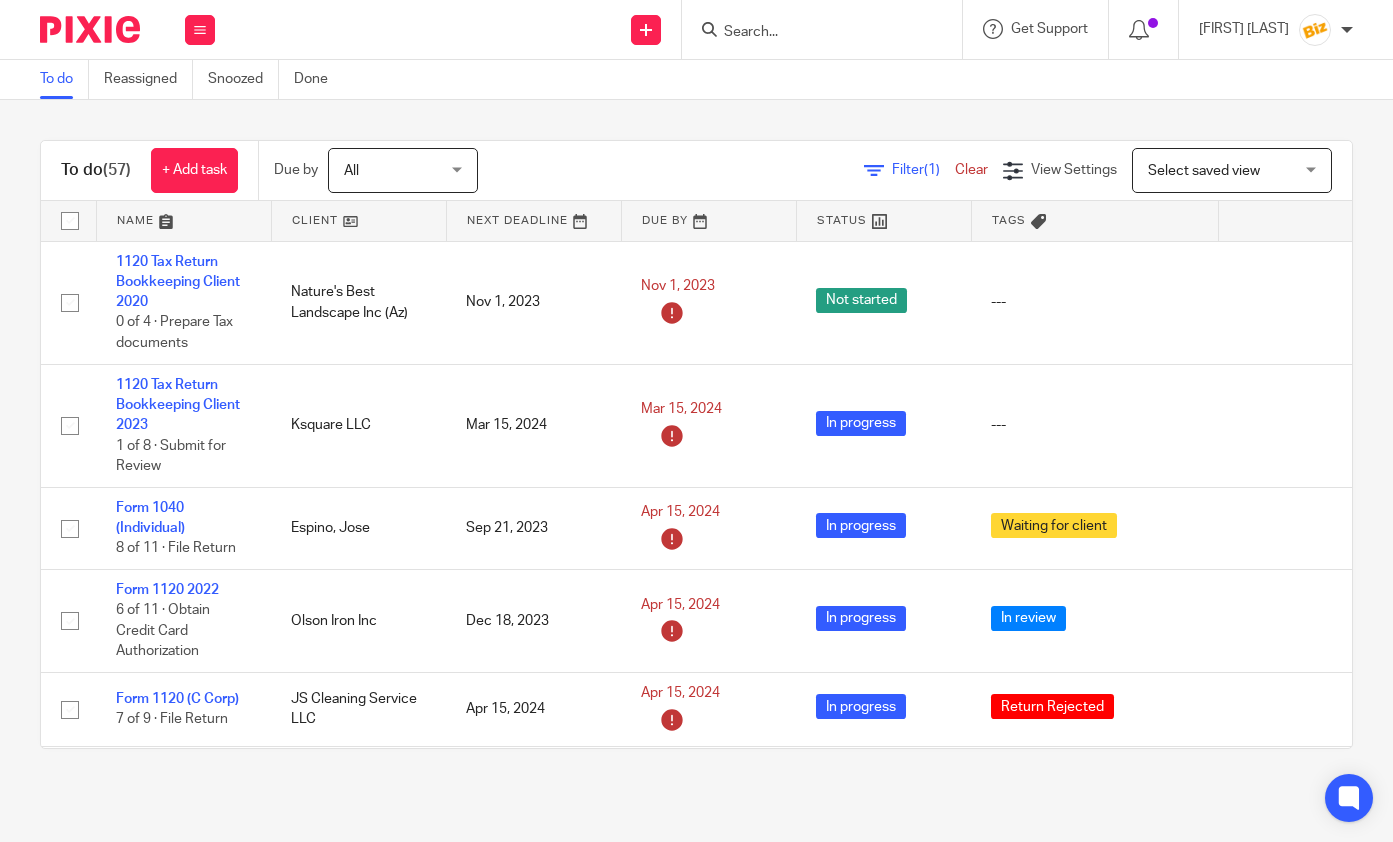 scroll, scrollTop: 0, scrollLeft: 0, axis: both 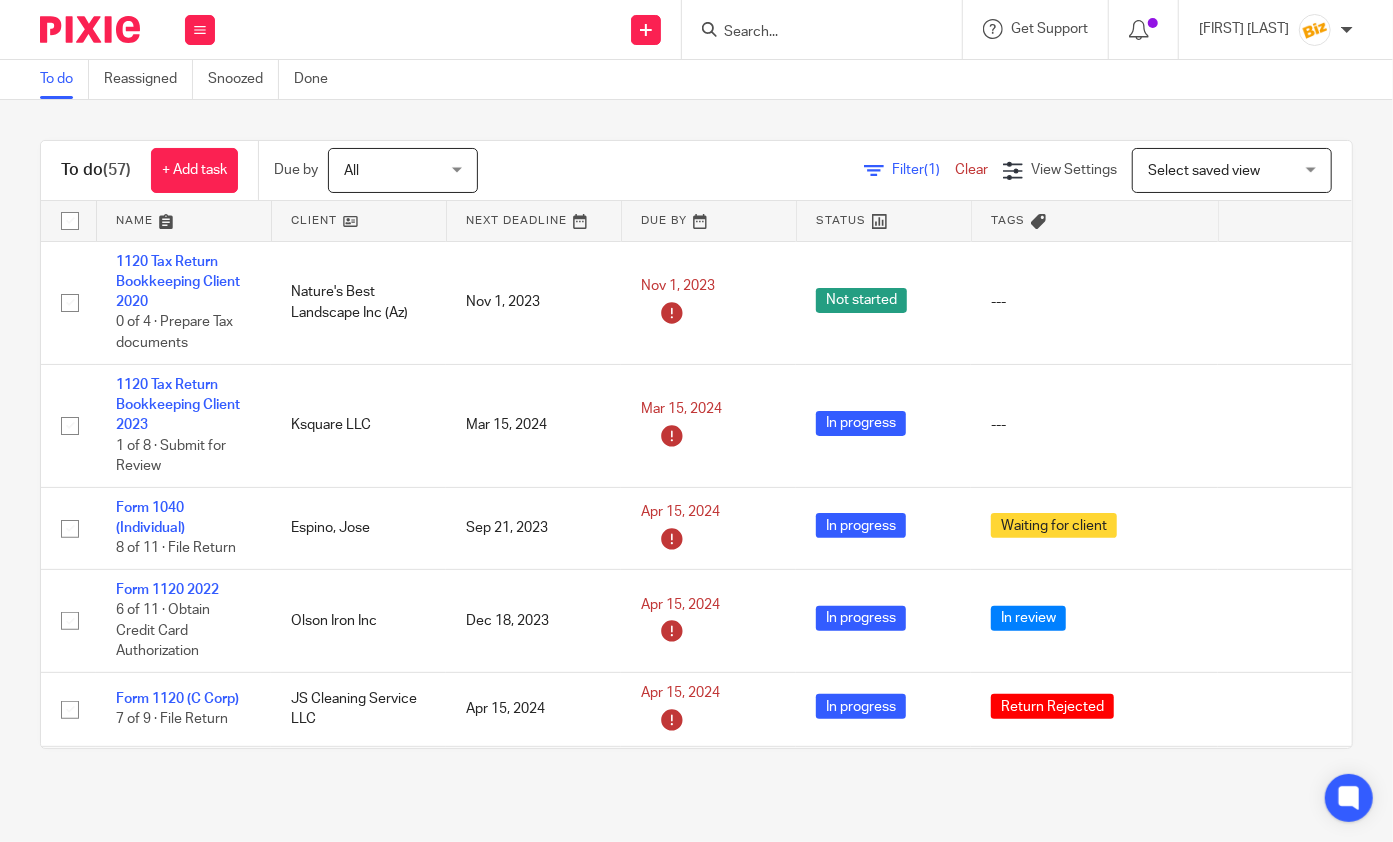 click at bounding box center (812, 33) 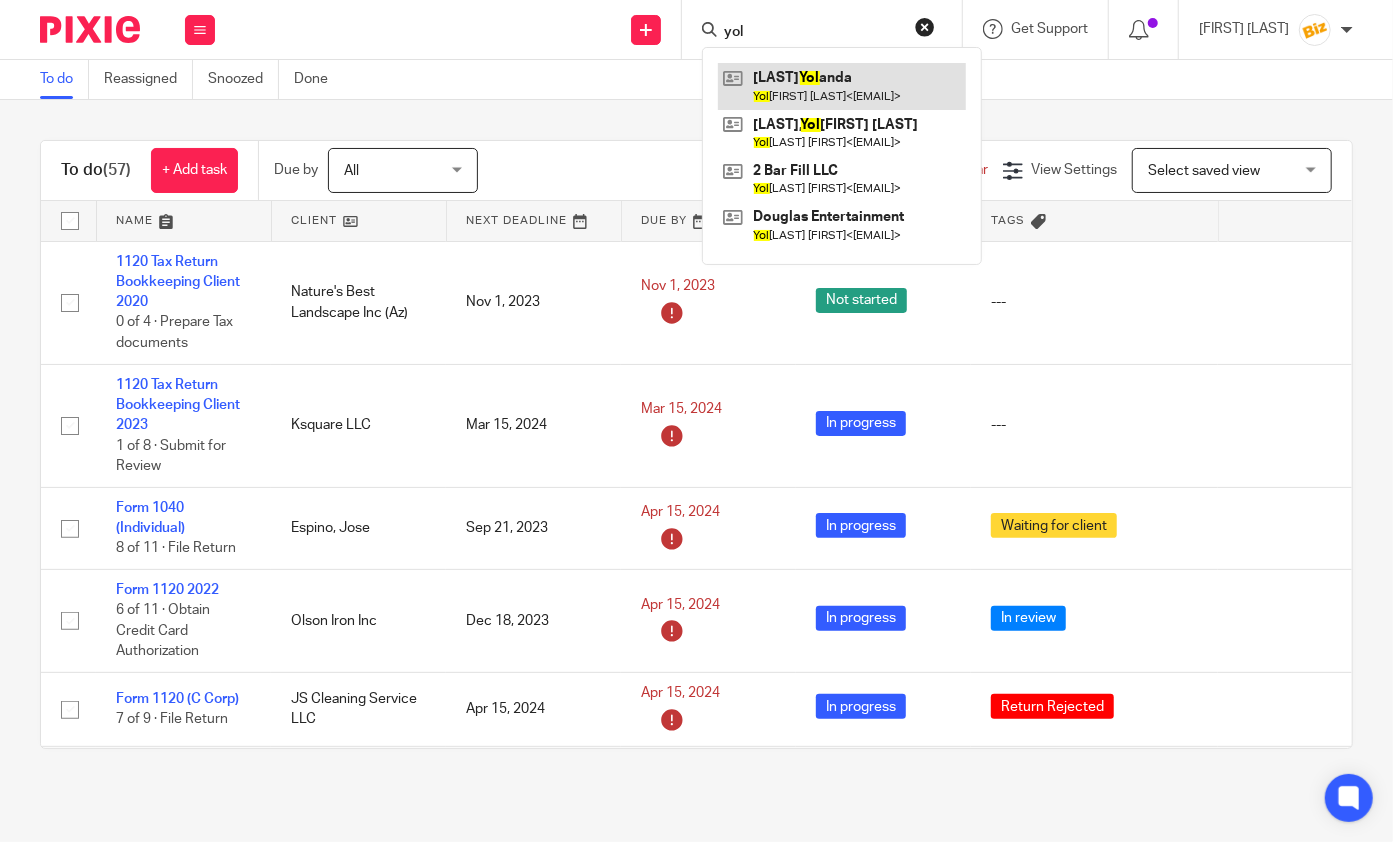 type on "yol" 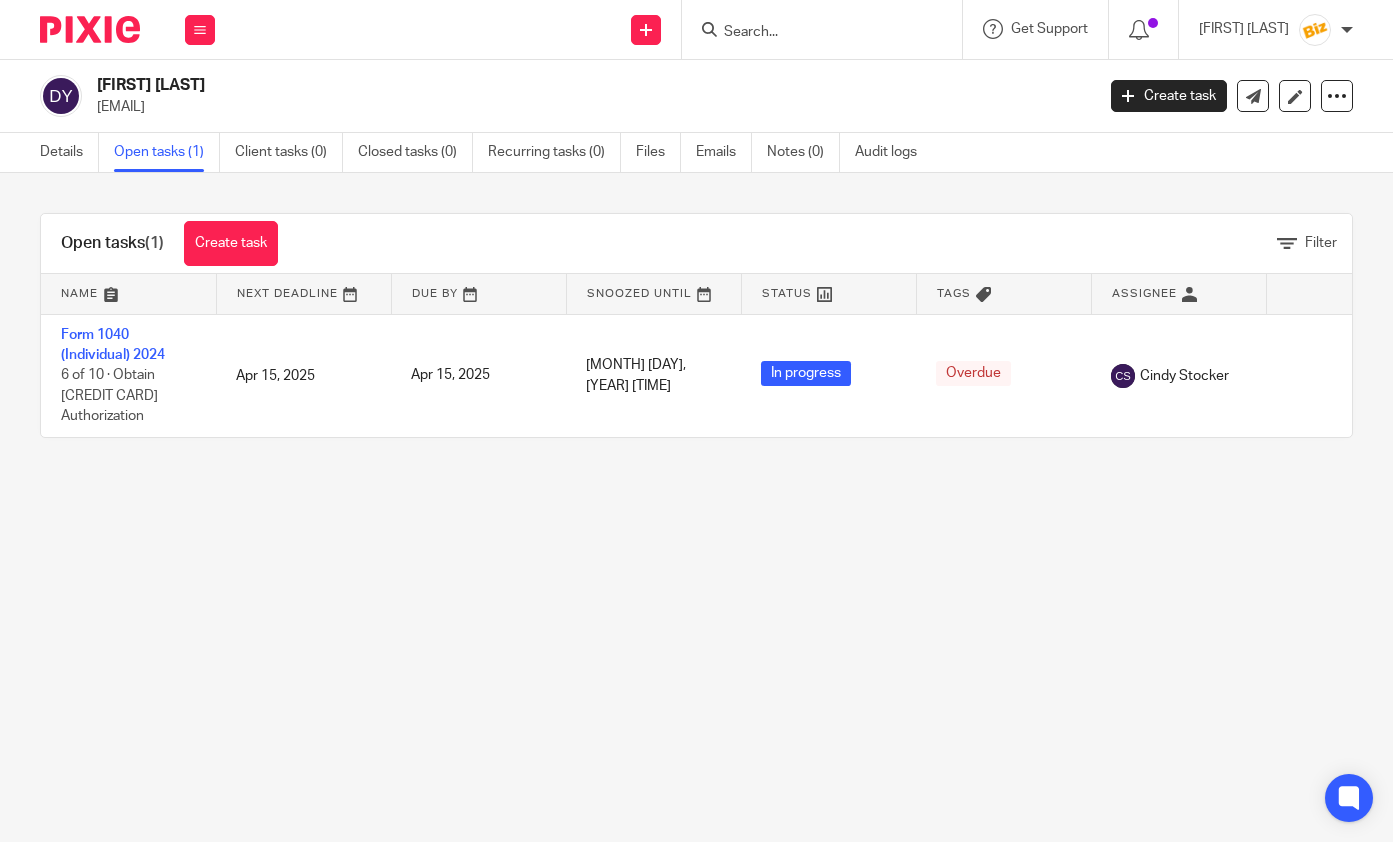 scroll, scrollTop: 0, scrollLeft: 0, axis: both 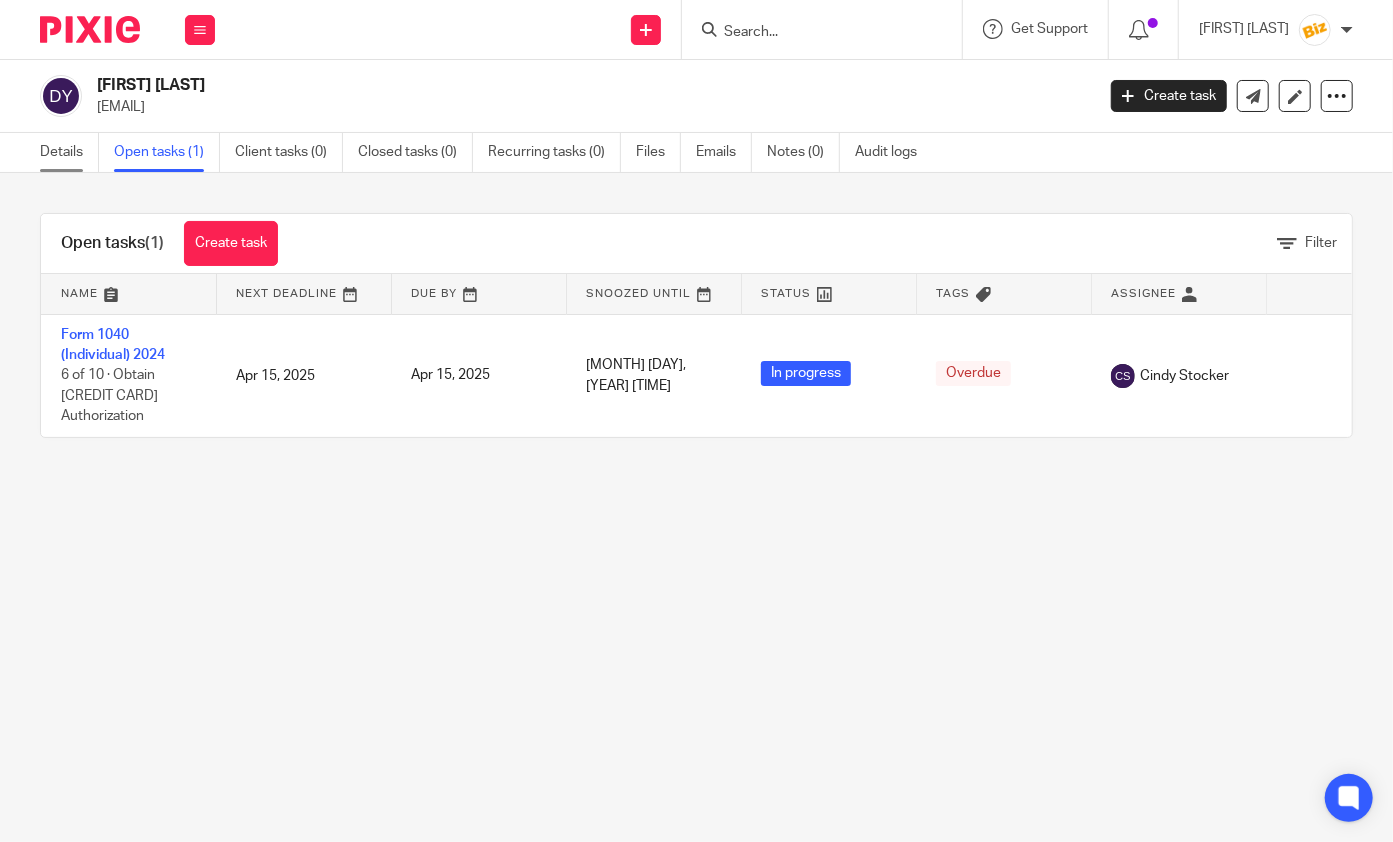 click on "Details" at bounding box center [69, 152] 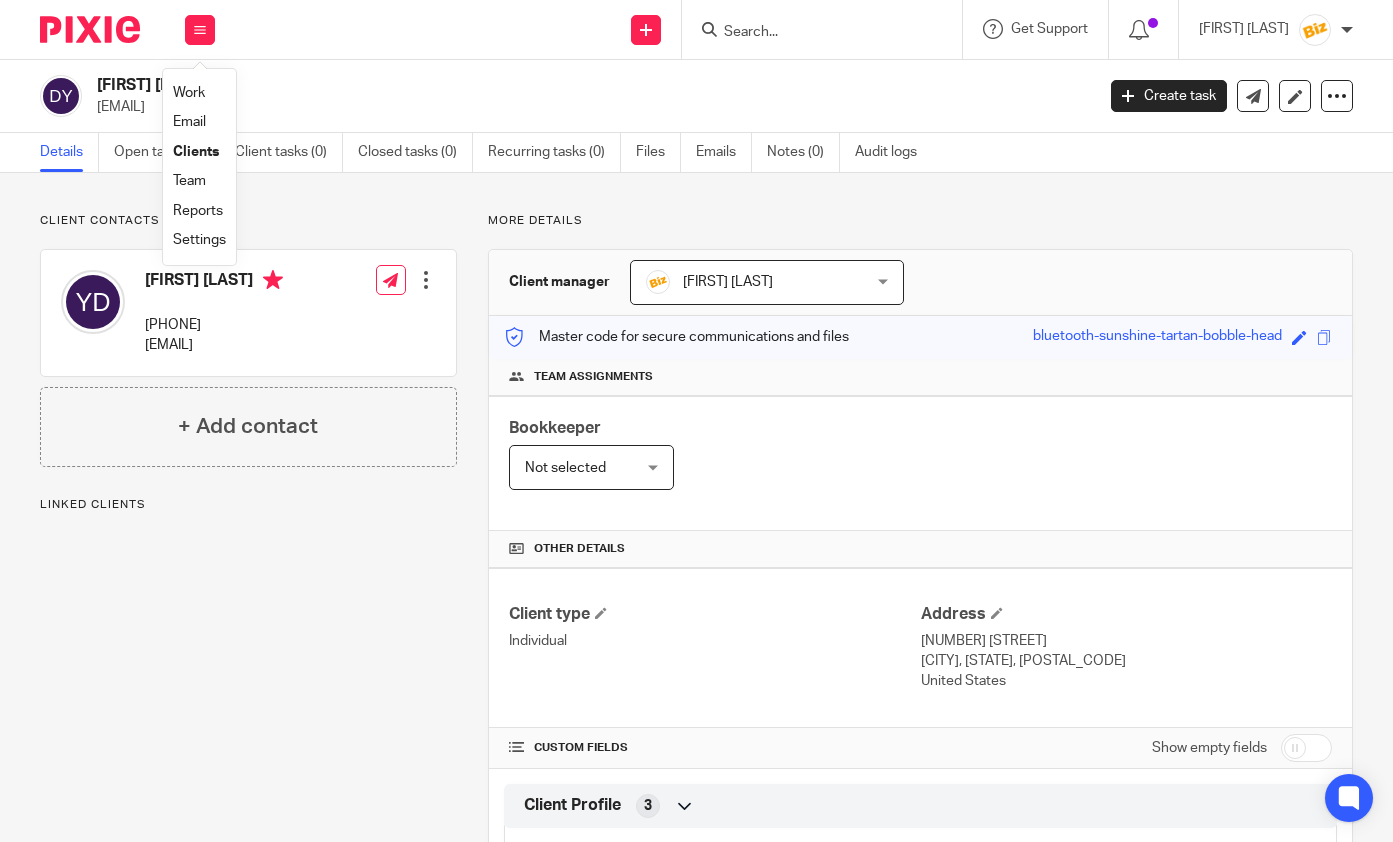 click on "Work" at bounding box center (189, 93) 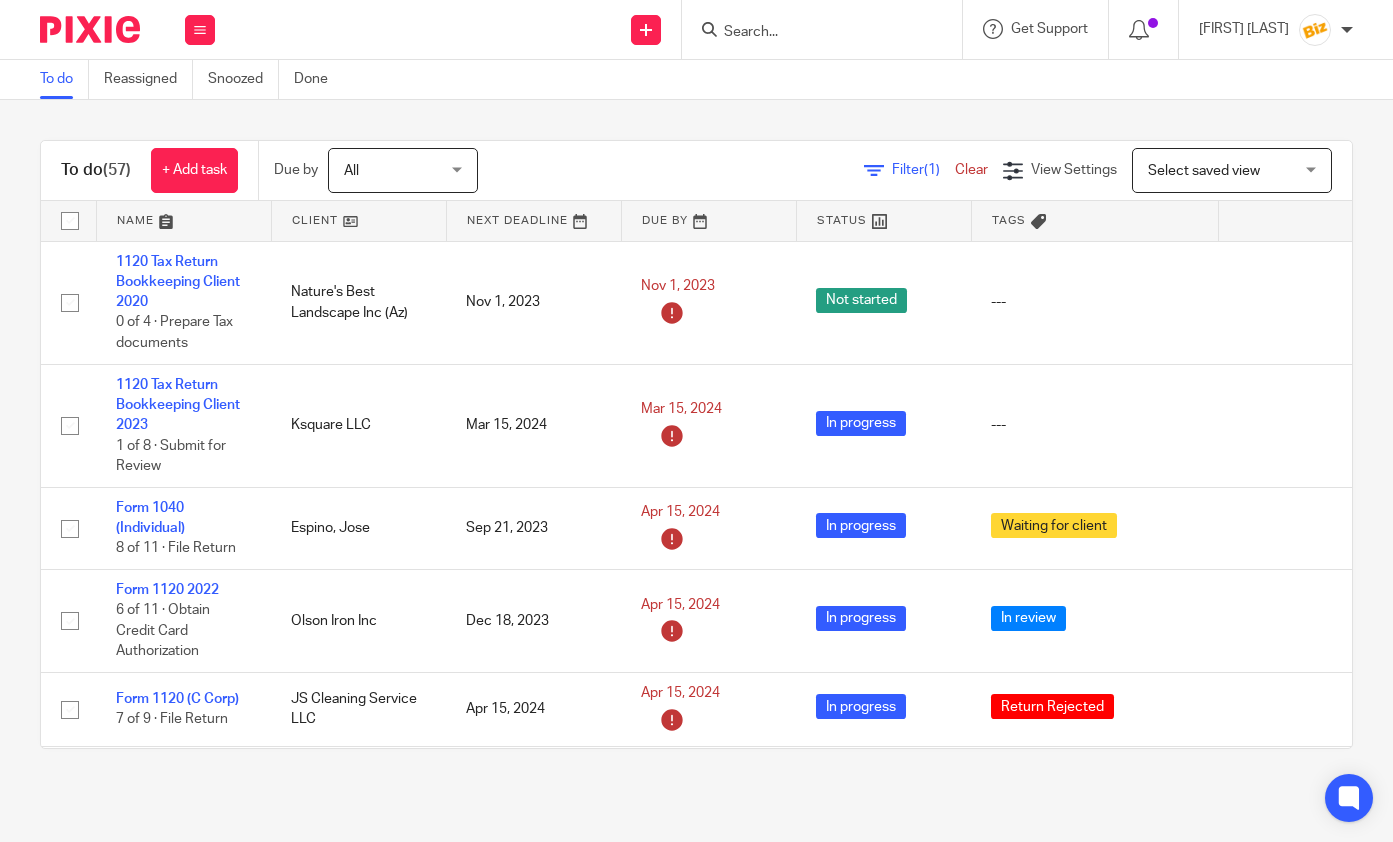 scroll, scrollTop: 0, scrollLeft: 0, axis: both 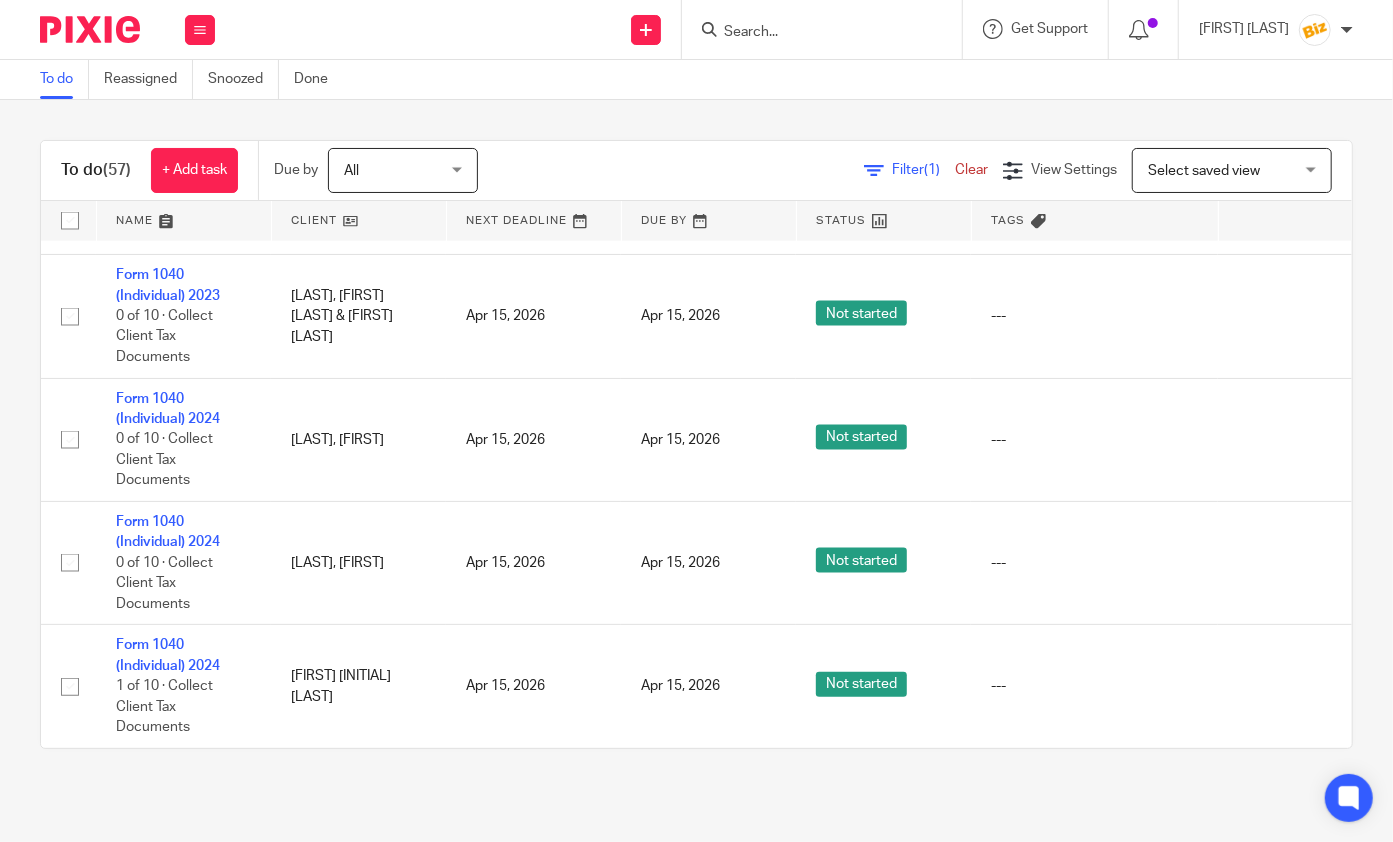 click at bounding box center (812, 33) 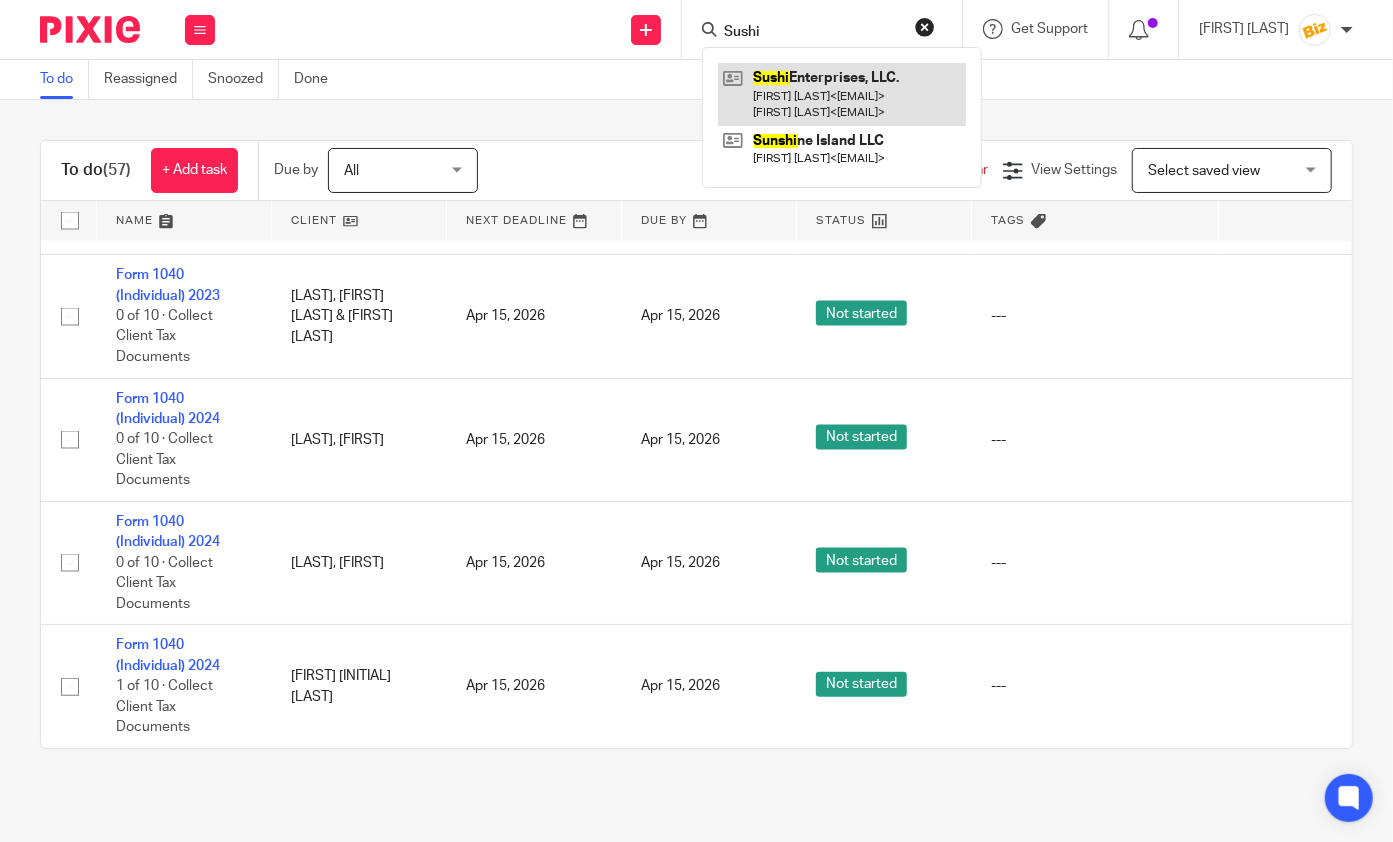 type on "Sushi" 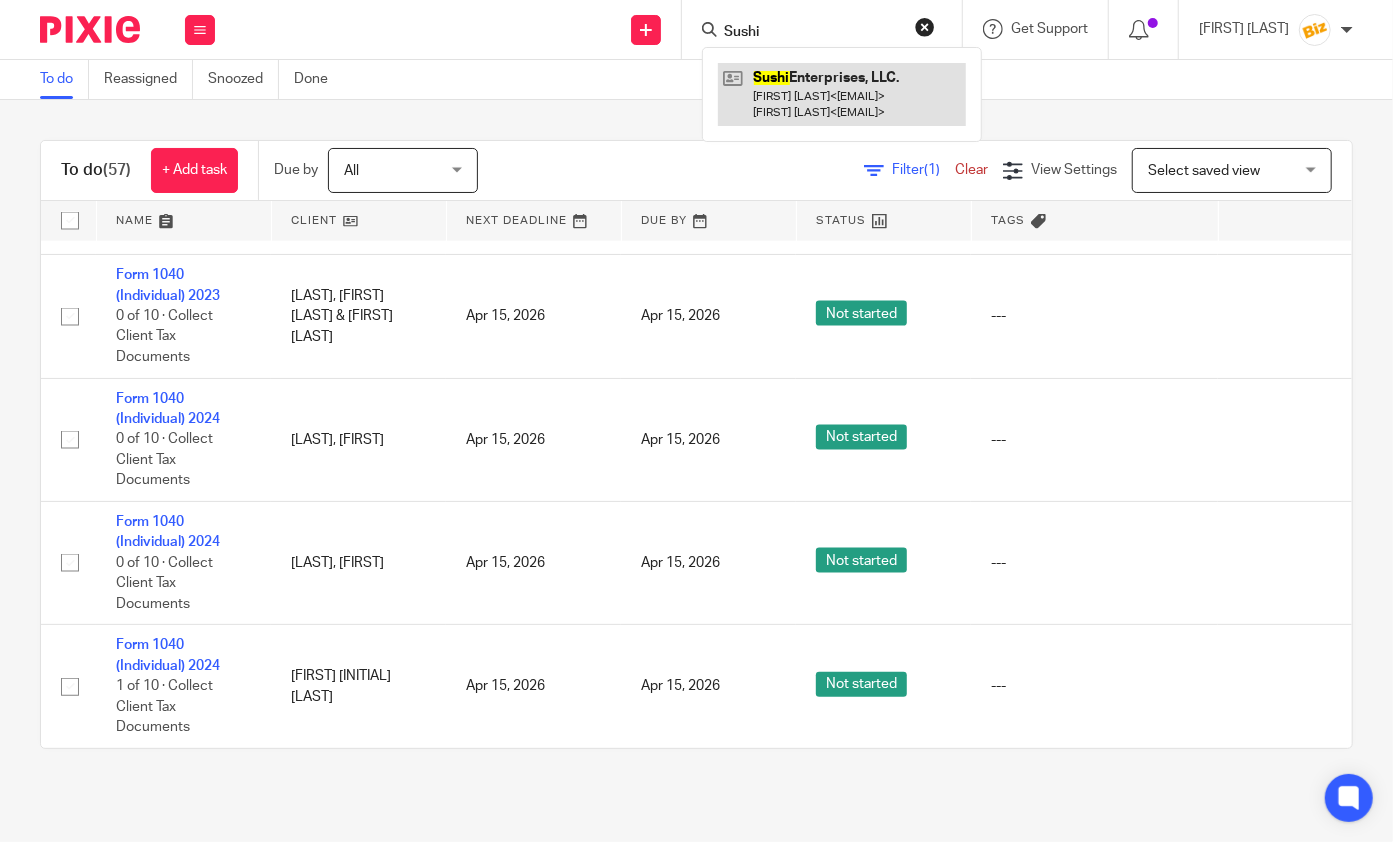 click at bounding box center (842, 94) 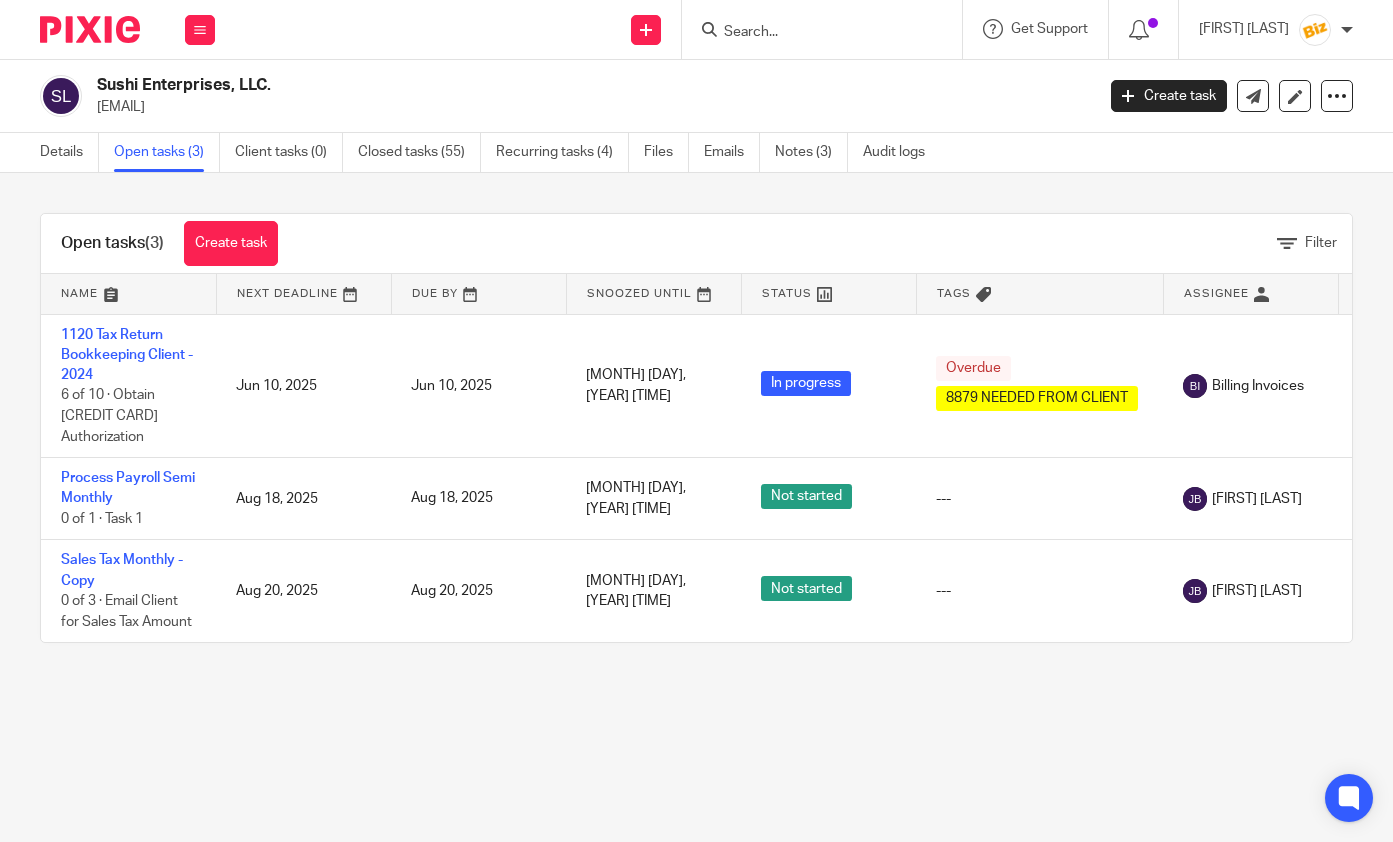 scroll, scrollTop: 0, scrollLeft: 0, axis: both 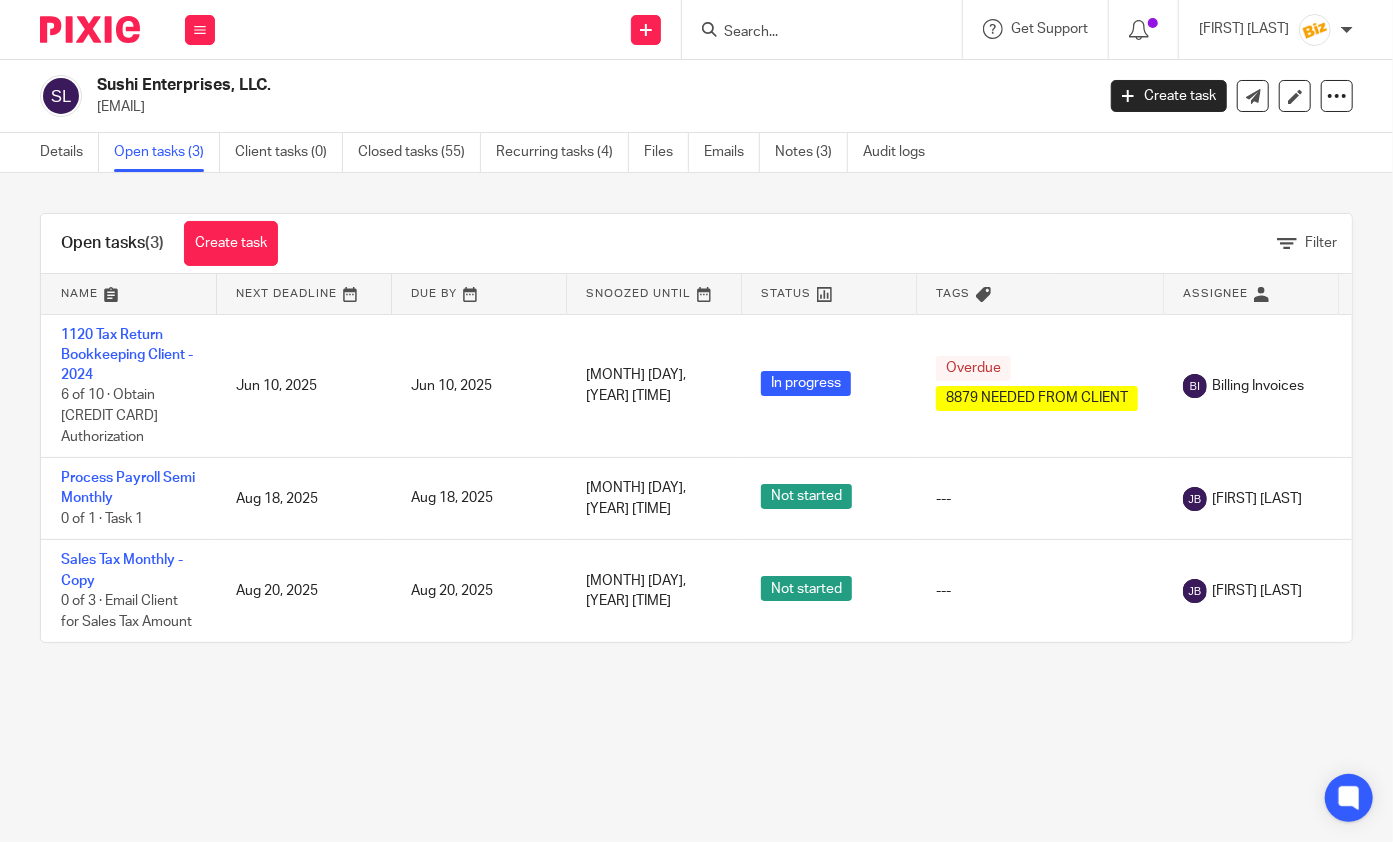 click on "1120 Tax Return Bookkeeping Client - 2024" at bounding box center (127, 355) 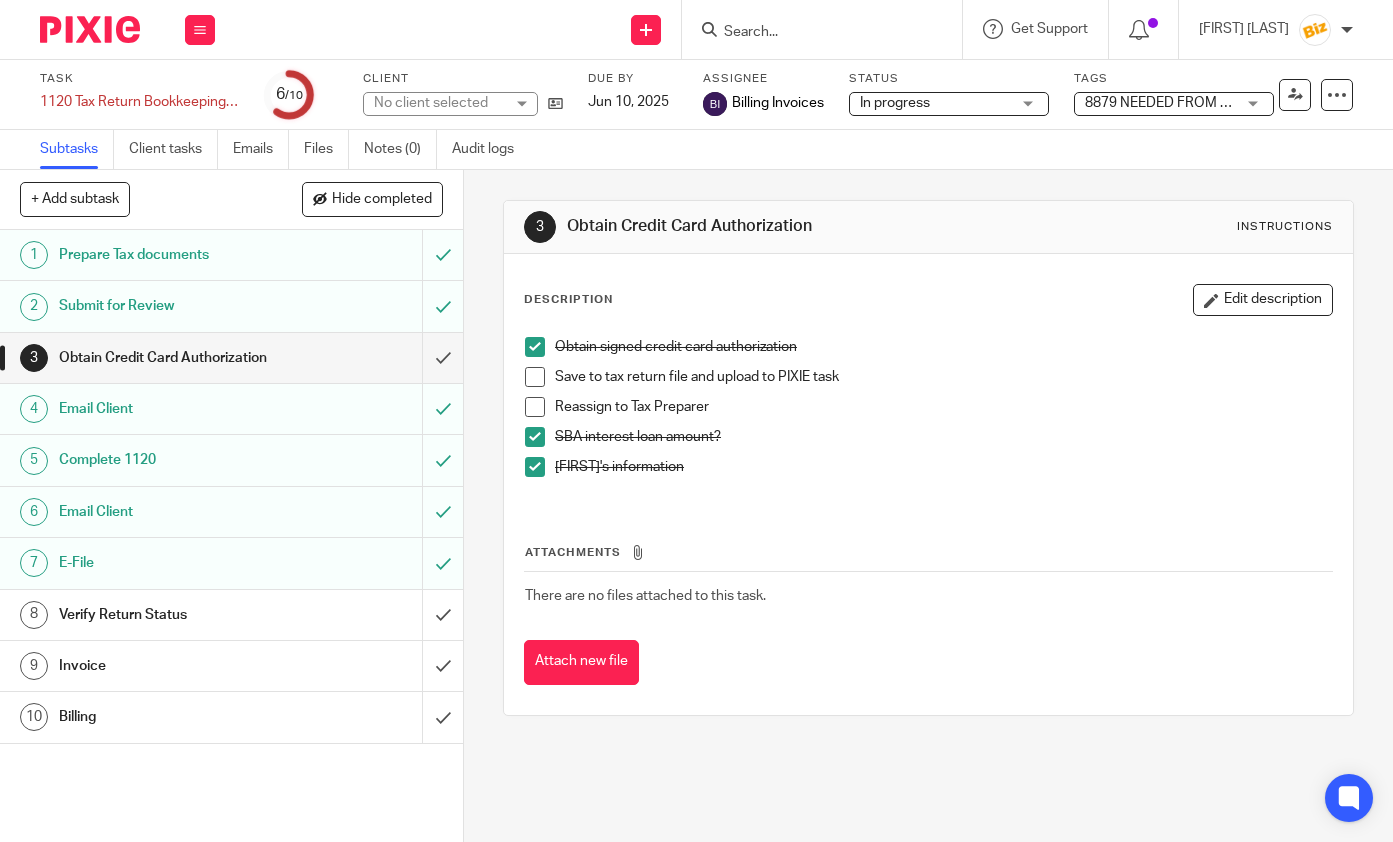 scroll, scrollTop: 0, scrollLeft: 0, axis: both 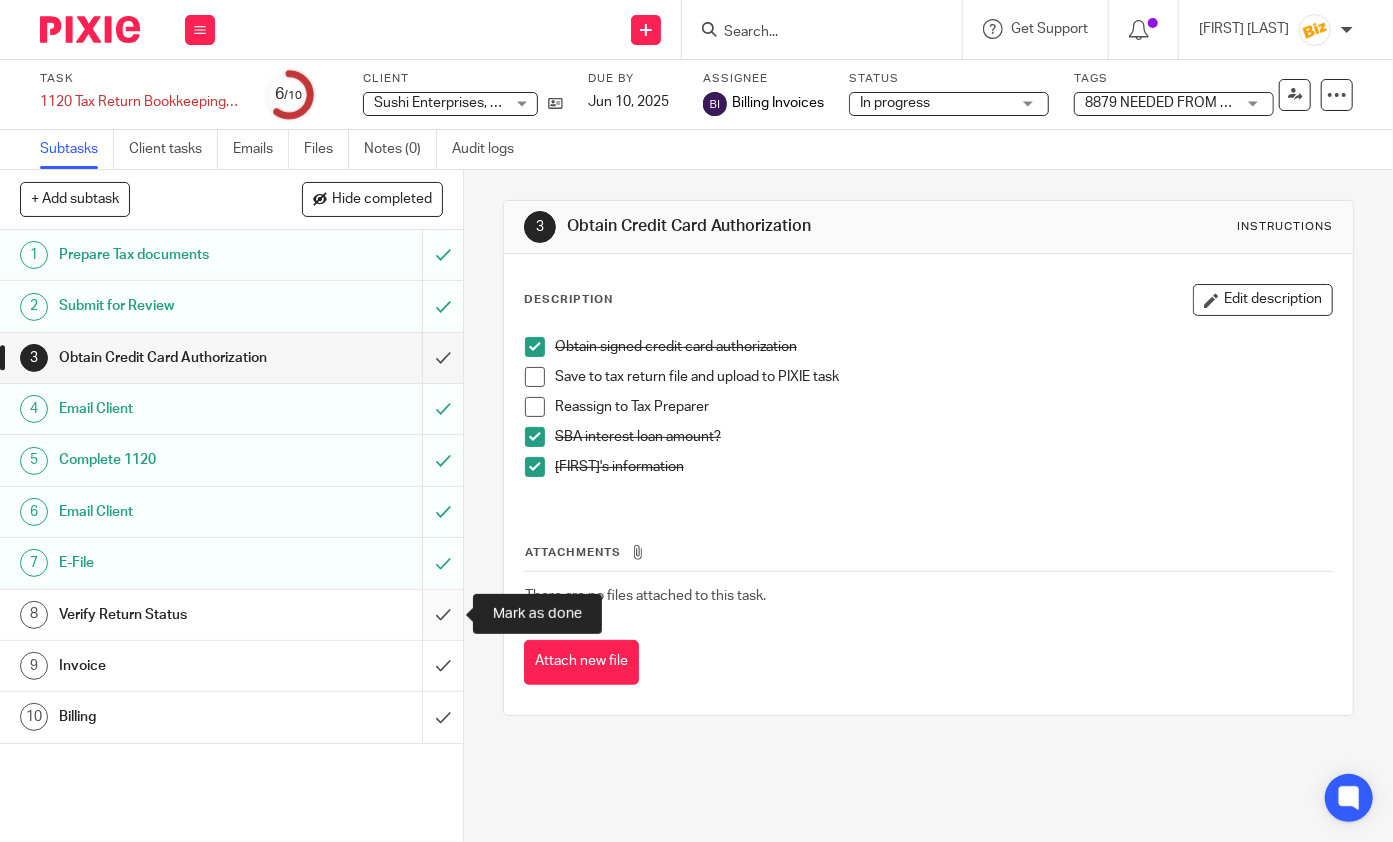 click at bounding box center [231, 615] 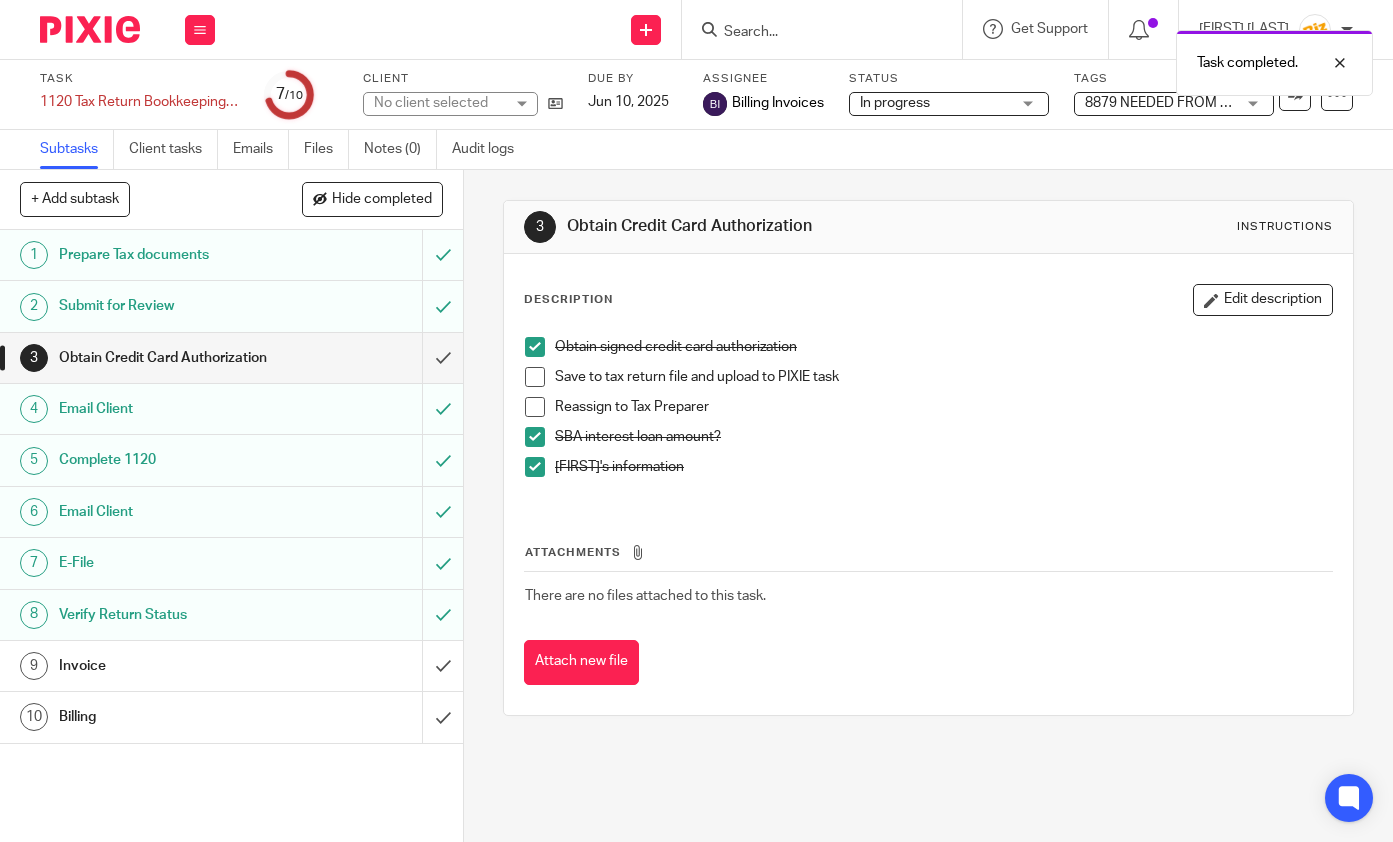 scroll, scrollTop: 0, scrollLeft: 0, axis: both 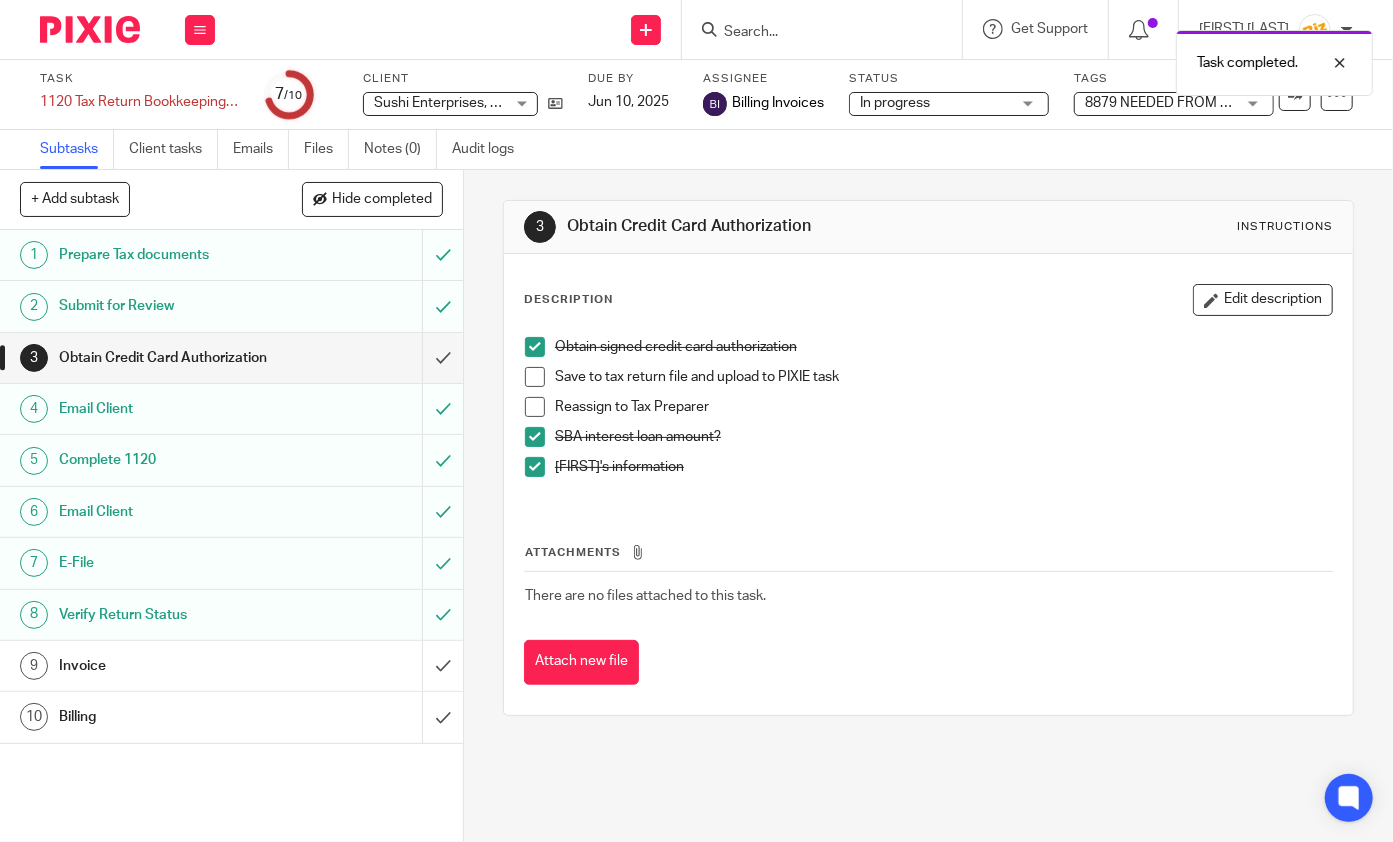 click on "[CLIENT]
[COMPANY] LLC.
[COMPANY] LLC.
No client selected
[NUMBER] [COMPANY] LLC
[NUMBER]X [COMPANY] LLC ([STATE])
[NUMBER] [COMPANY] LLC
[NUMBER] [LAST] [LAST] LLC
[NUMBER] [COMPANY] LLC (Not Ra)
[NUMBER] [COMPANY] LLC (Not Ra)
[NUMBER] [COMPANY] [LAST]
[NUMBER] [LAST] Of [LAST]
[NUMBER] [LAST] Solutions LLC ([STATE])
[NUMBER]-[NUMBER] [LAST] LLC ([FIRST] [LAST])
[NUMBER] [LAST] [LAST], LLC.
[NUMBER] [LAST] LLC
[NUMBER] [LAST] [LAST] LLC
[NUMBER] [LAST] [LAST] [LAST] LLC
[NUMBER] Group LLC
[NUMBER] [LAST] [LAST] LLC
[NUMBER] [LAST] [LAST] [LAST]" at bounding box center [463, 95] 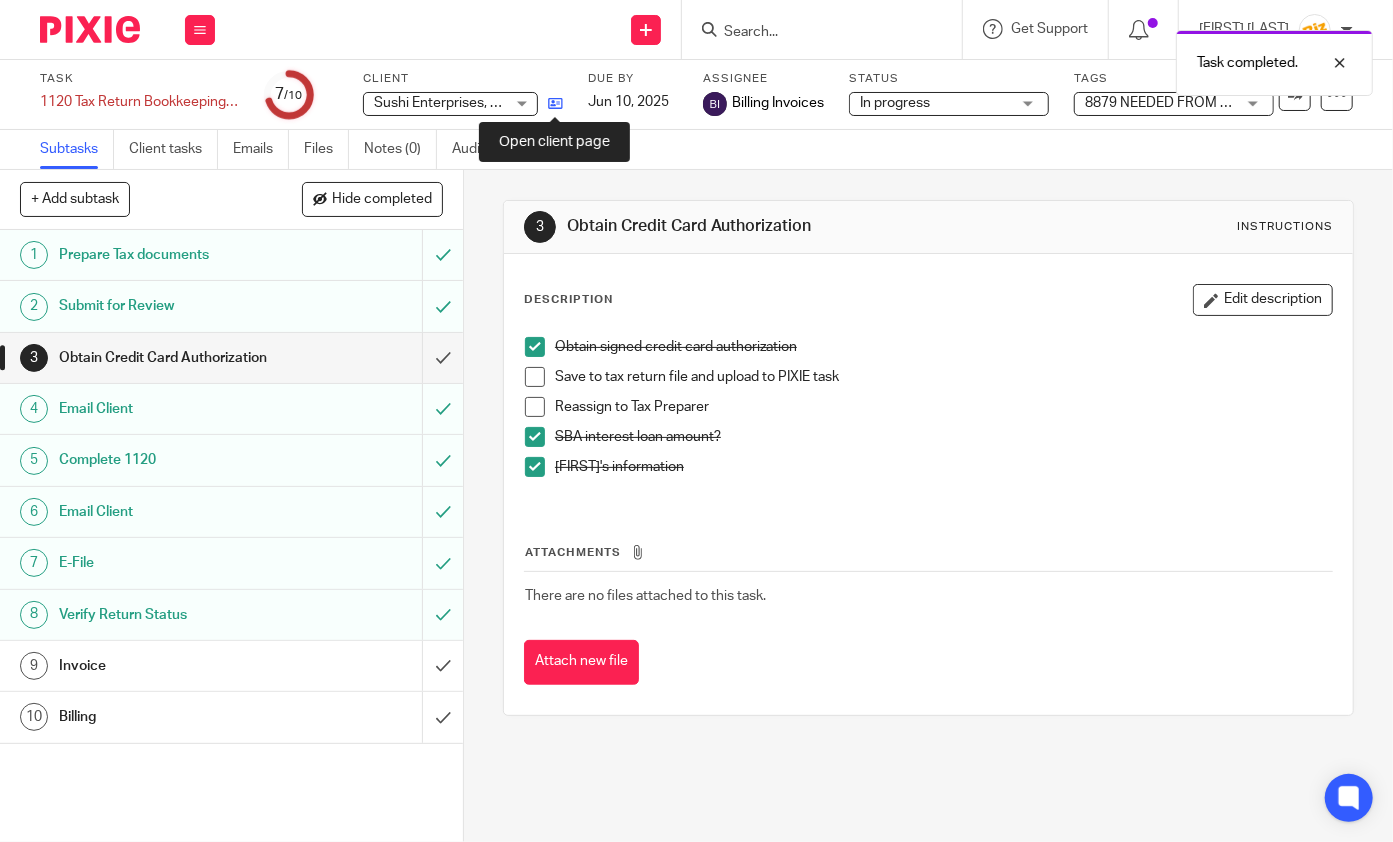 click at bounding box center [555, 103] 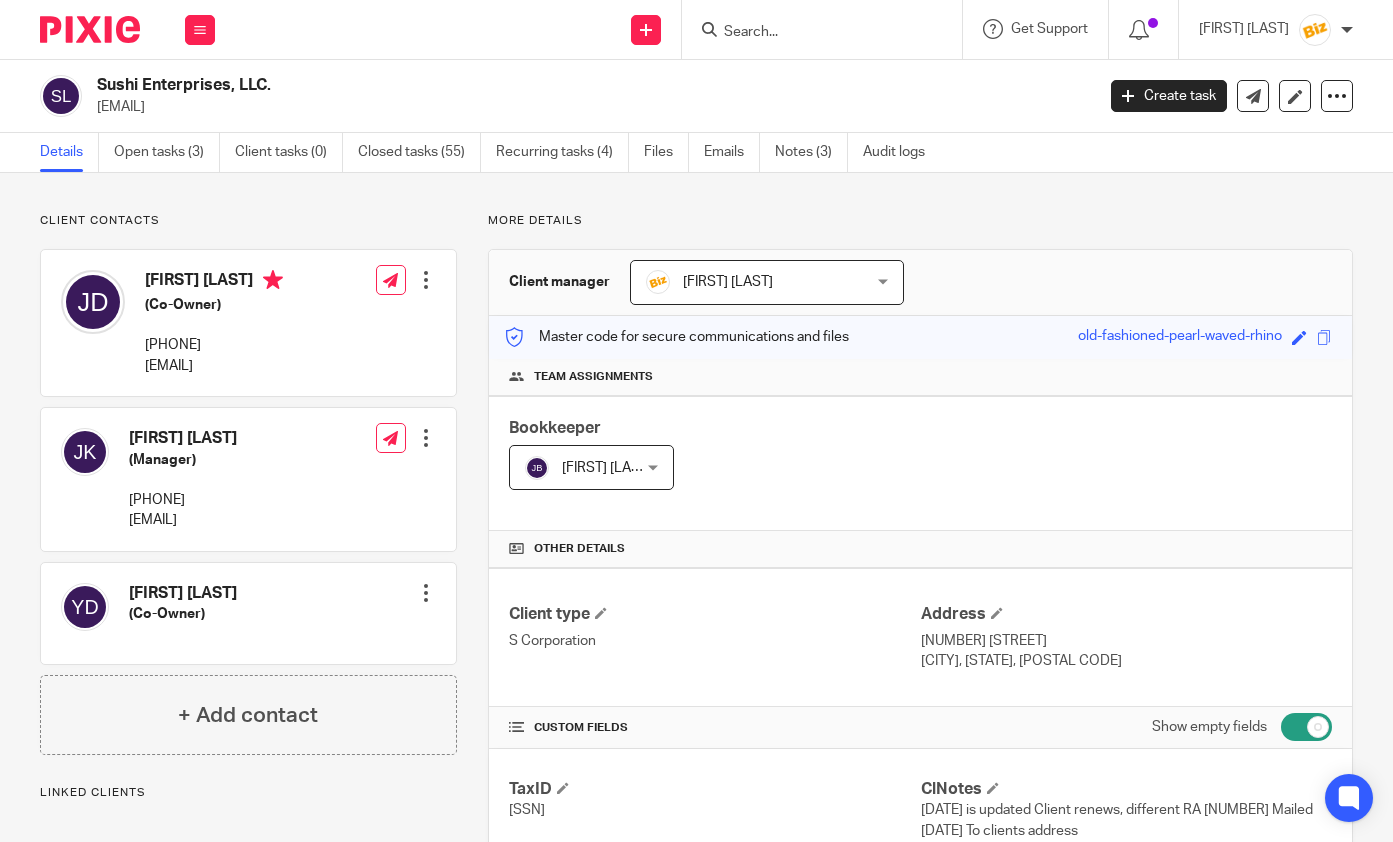 scroll, scrollTop: 0, scrollLeft: 0, axis: both 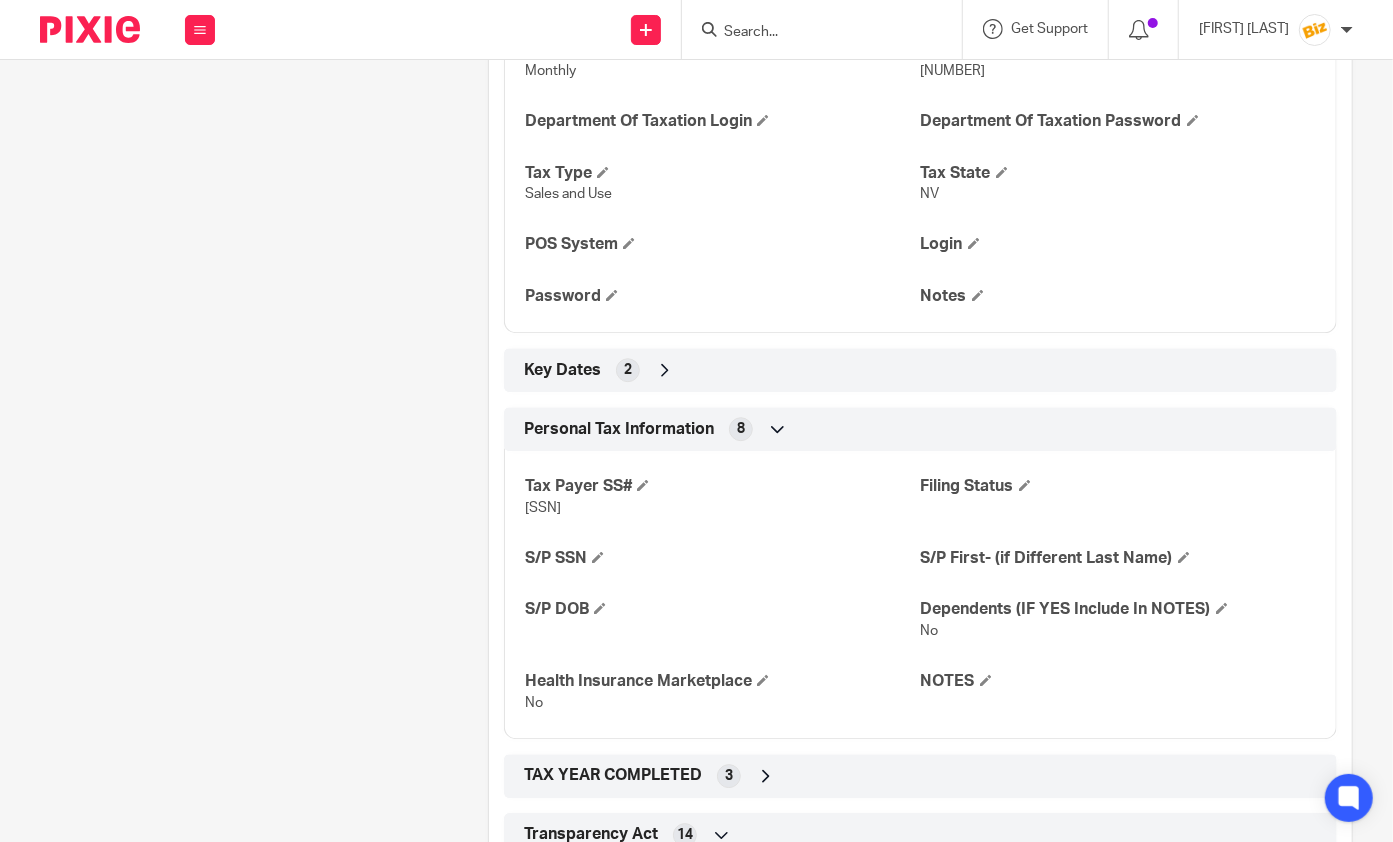 click at bounding box center [766, 776] 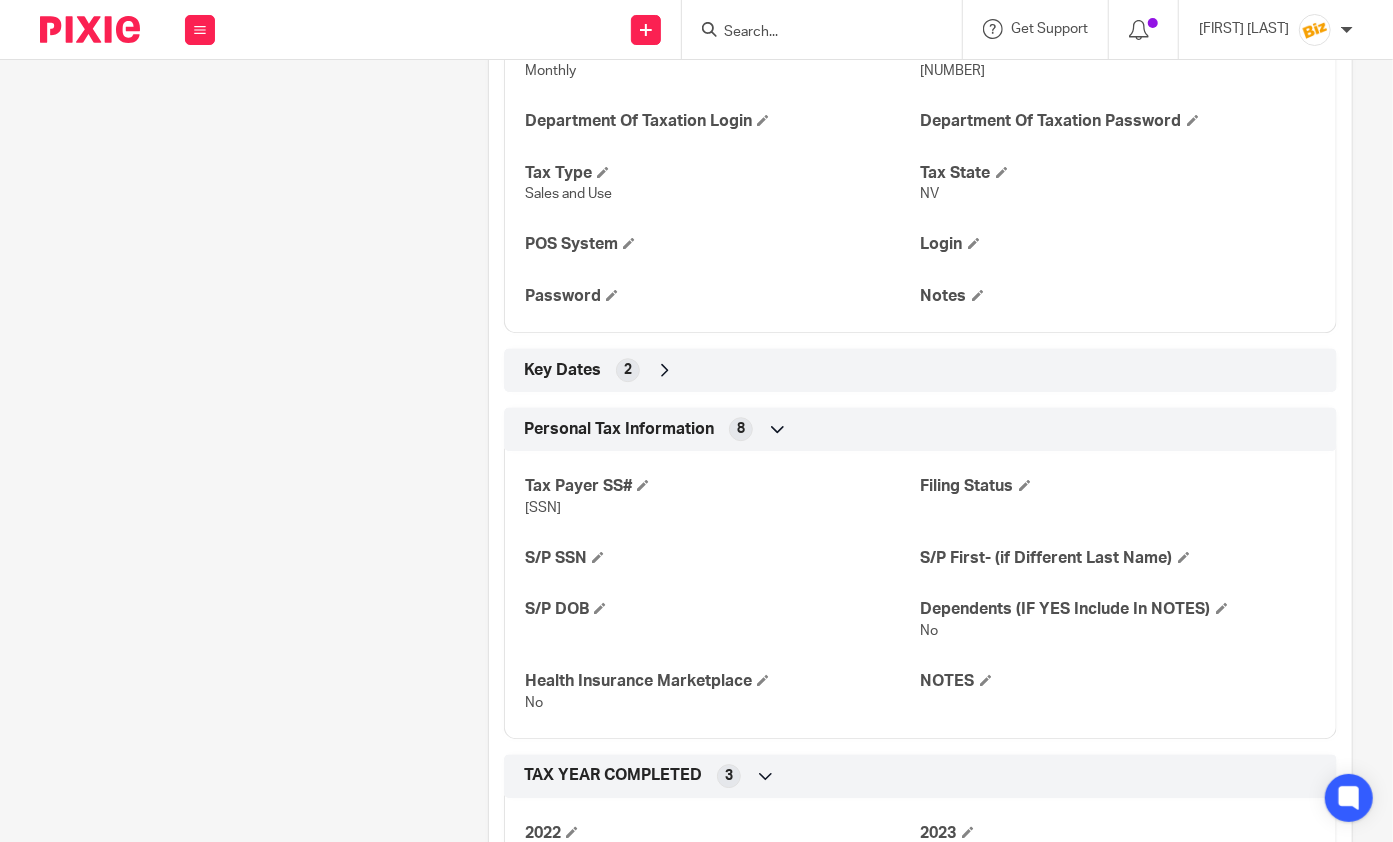 scroll, scrollTop: 3272, scrollLeft: 0, axis: vertical 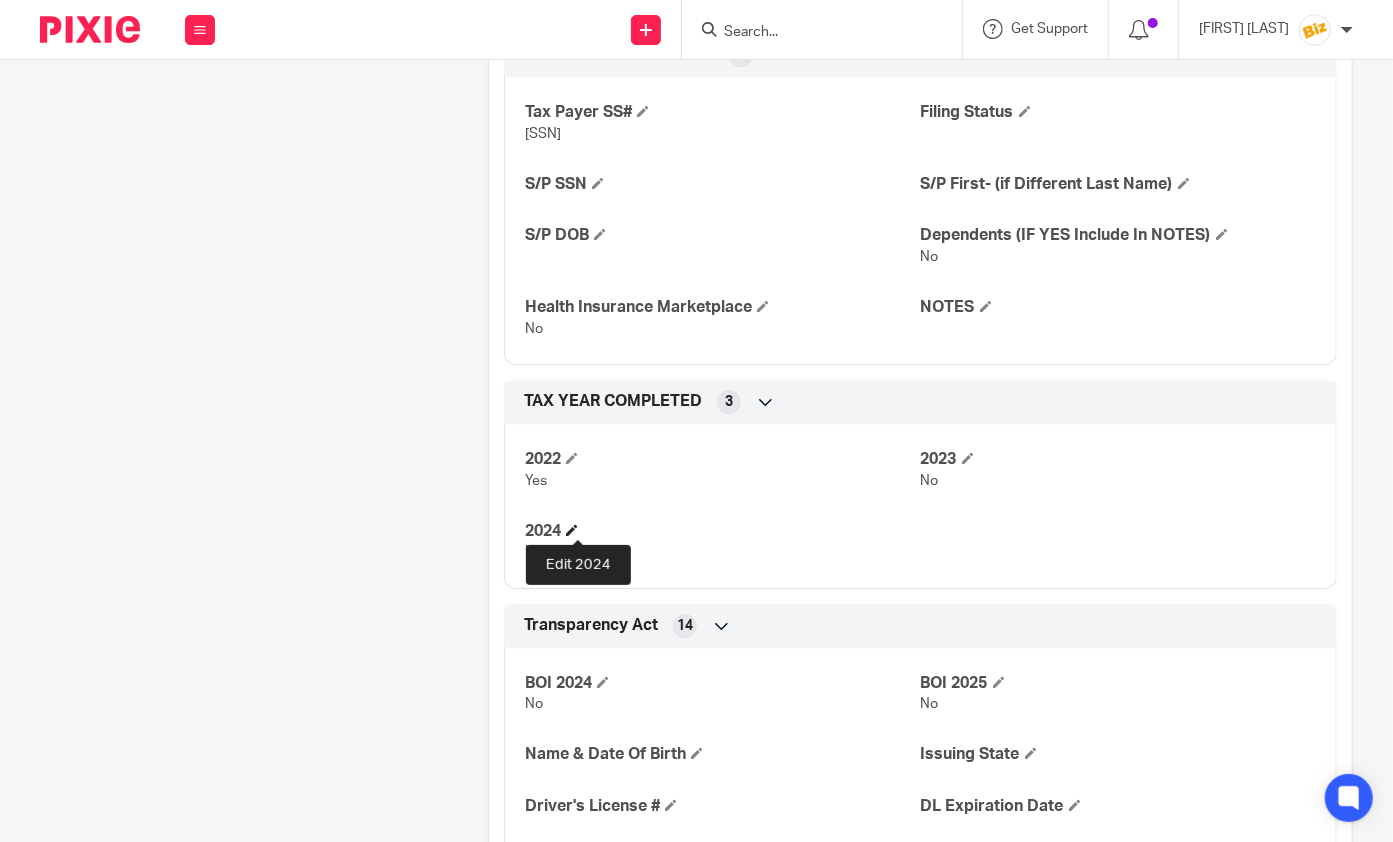 click at bounding box center (572, 530) 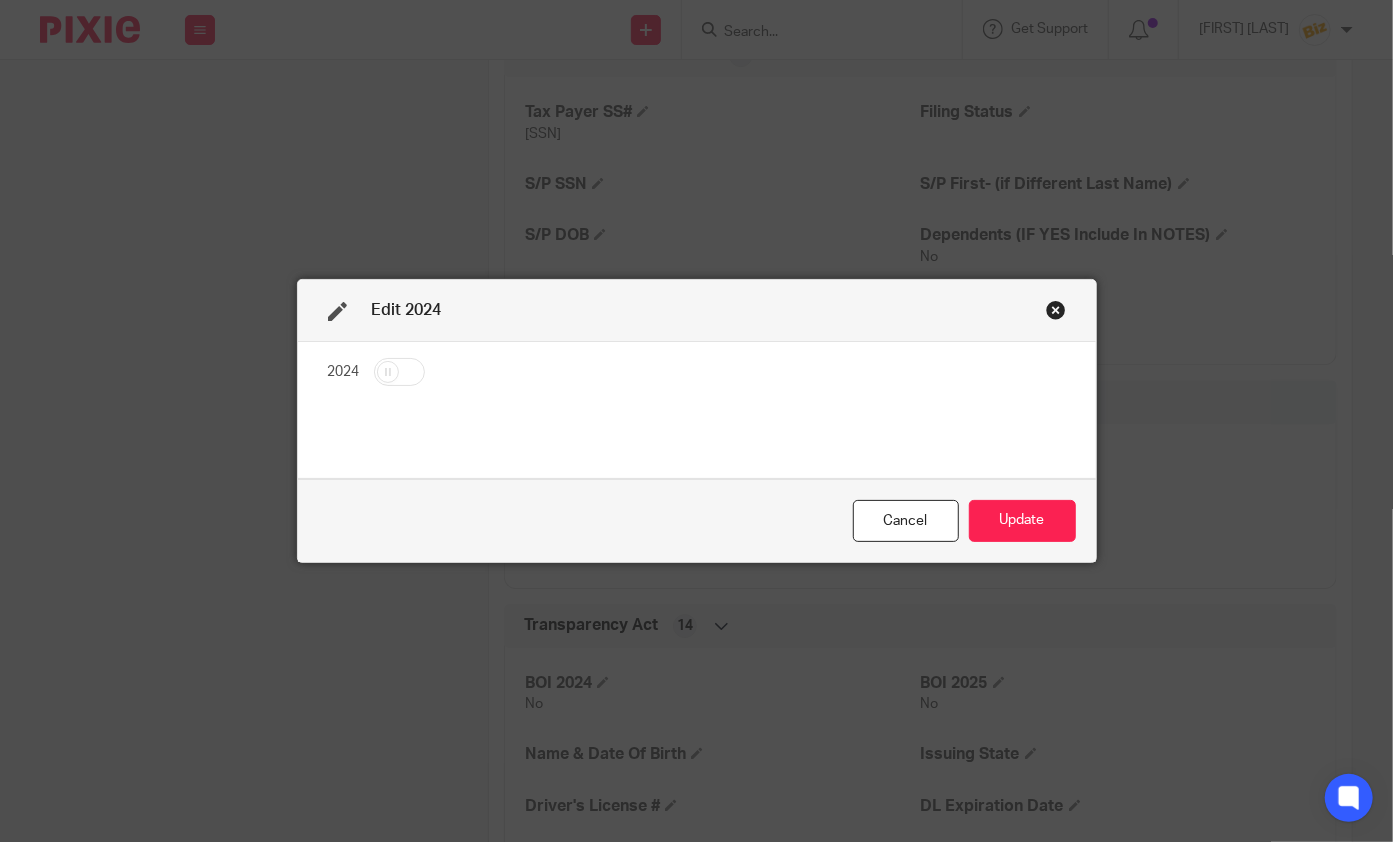click at bounding box center [399, 372] 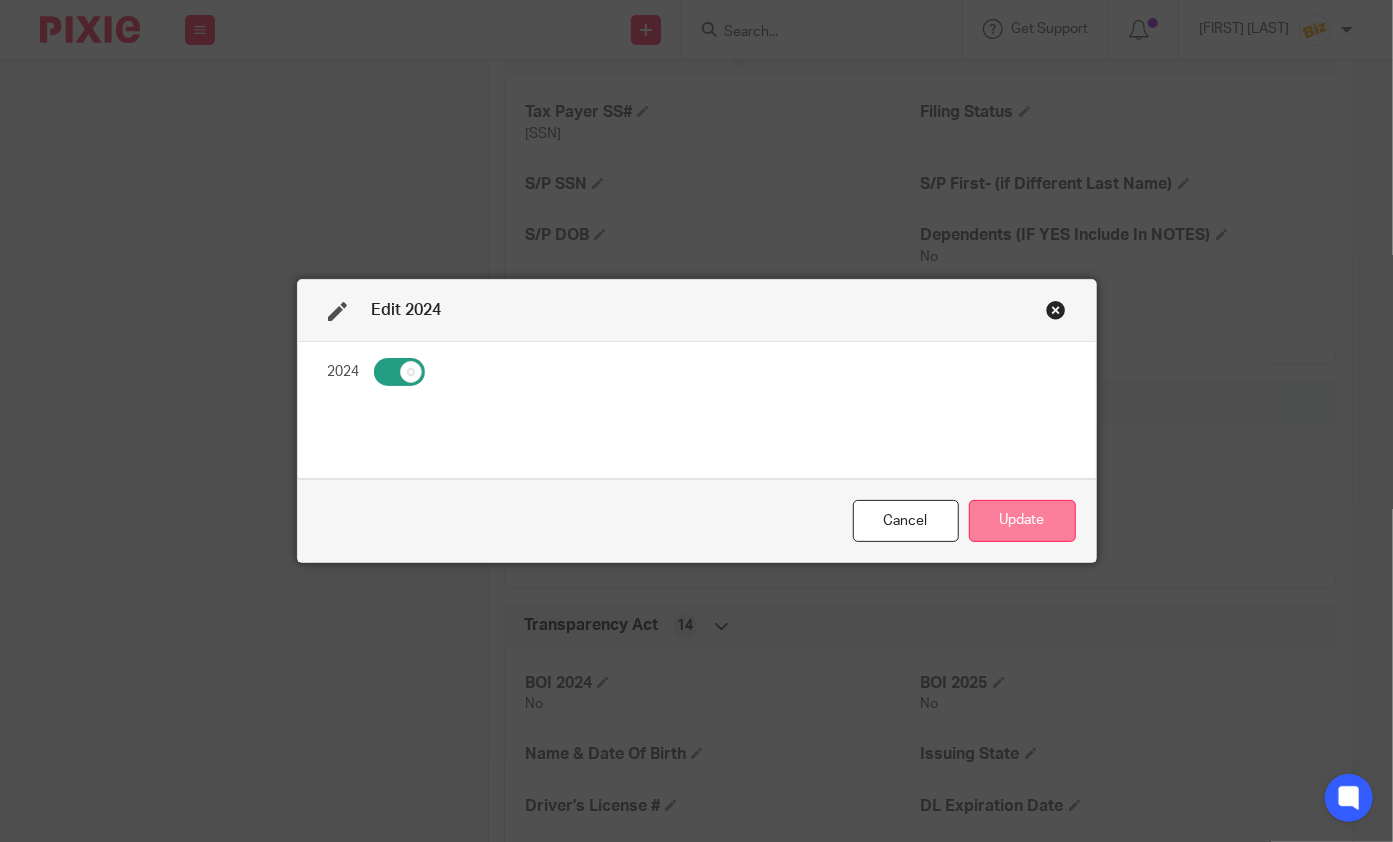 click on "Update" at bounding box center (1022, 521) 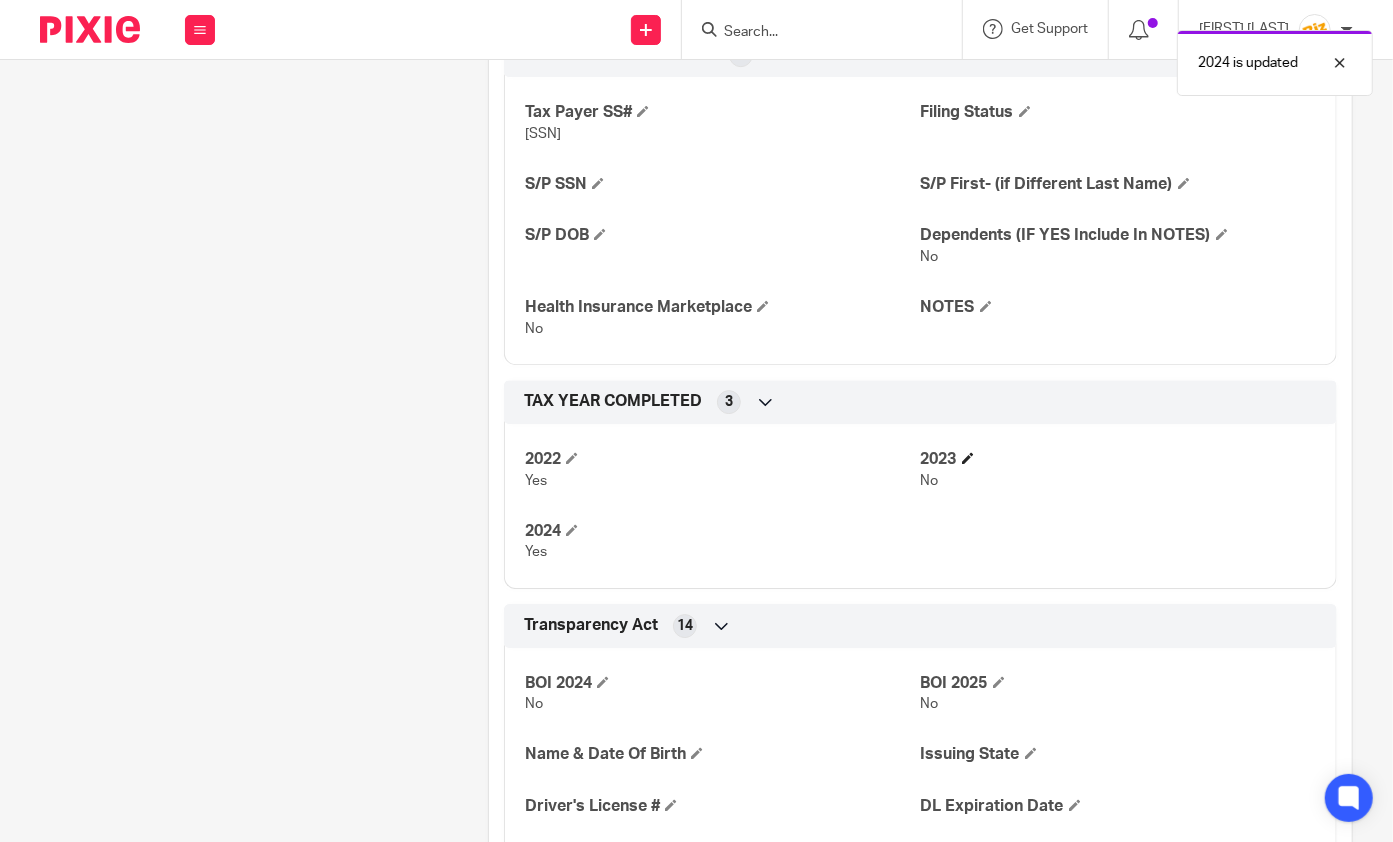 click on "2023" at bounding box center (1118, 459) 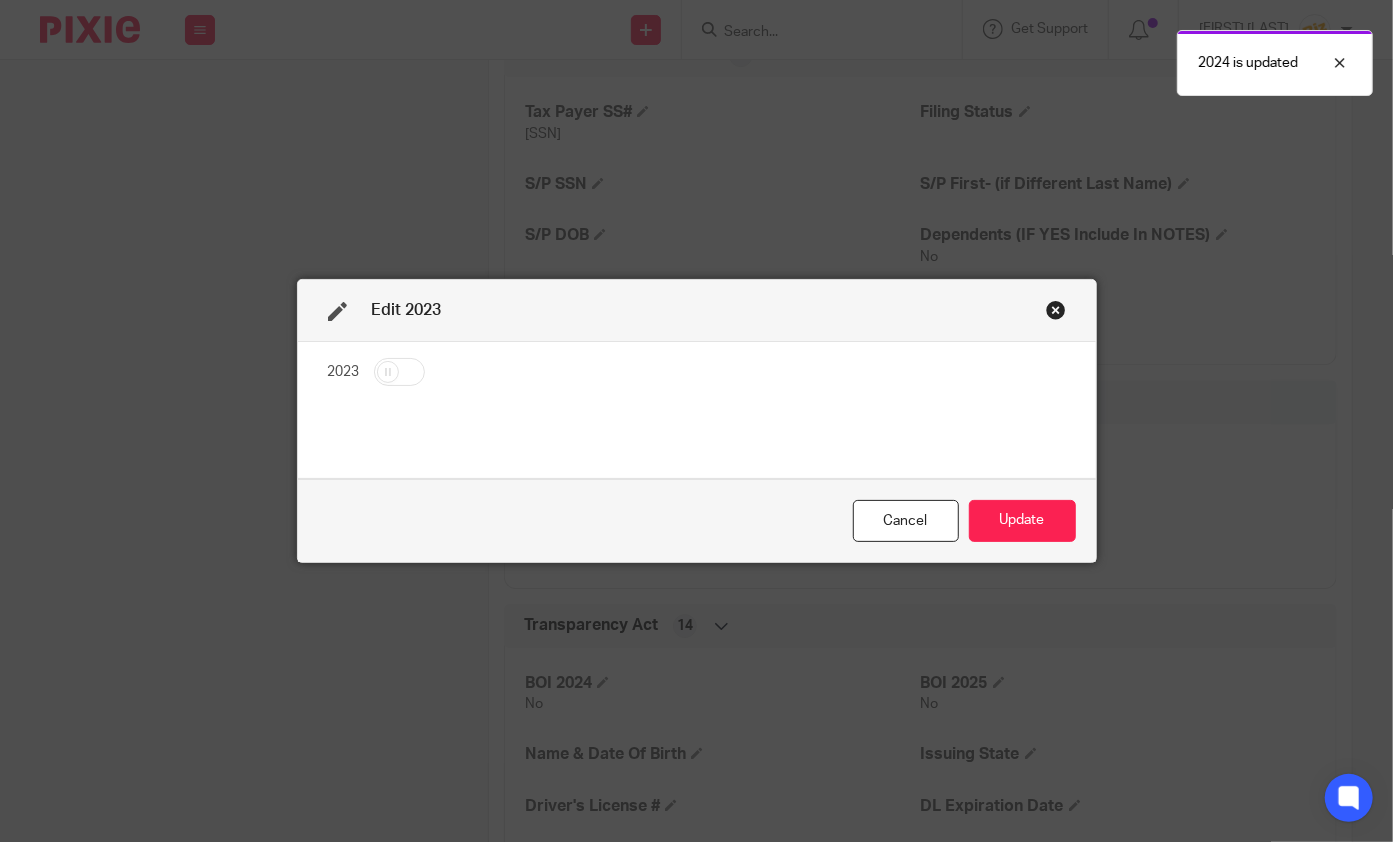 click at bounding box center [399, 372] 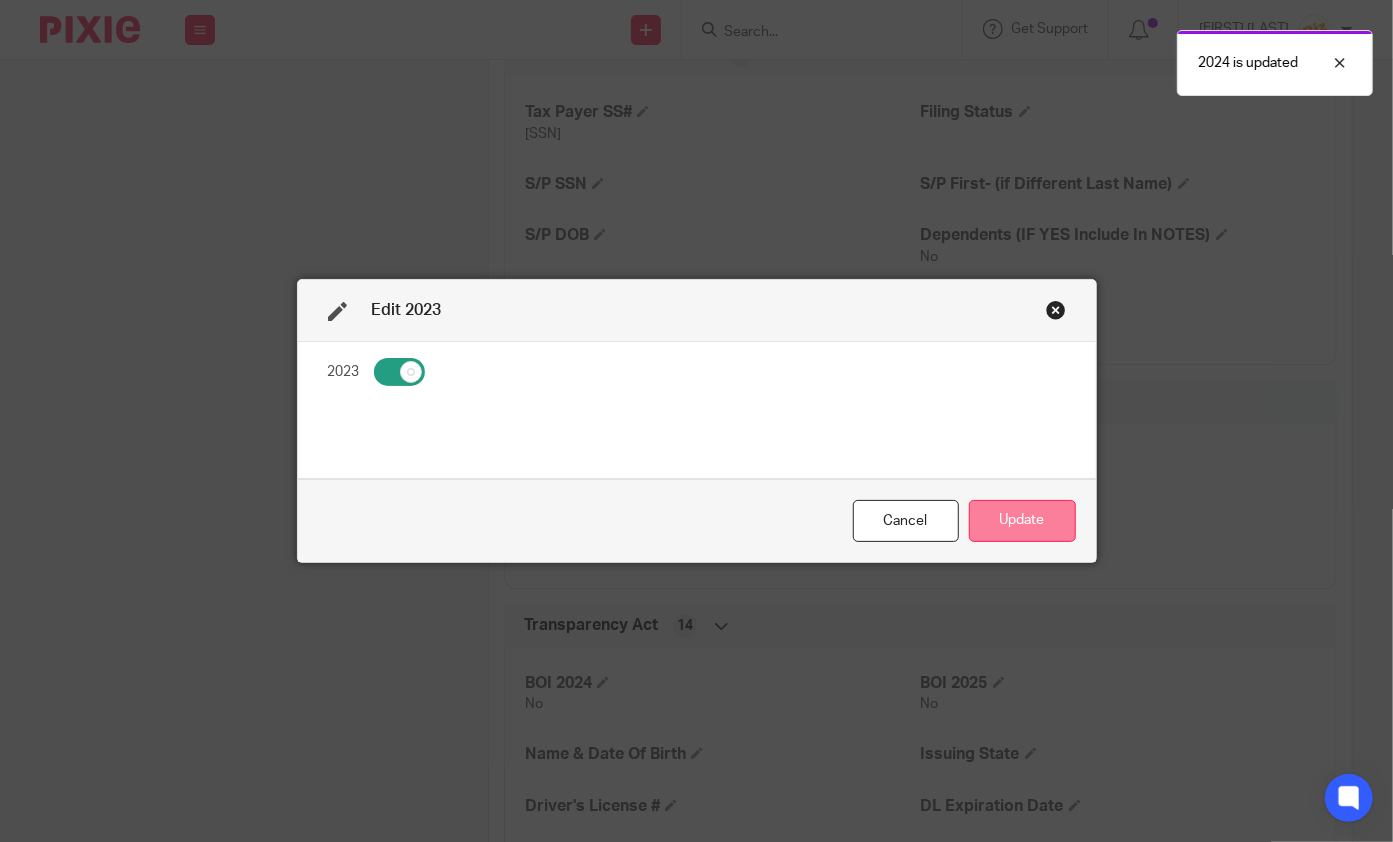 click on "Update" at bounding box center (1022, 521) 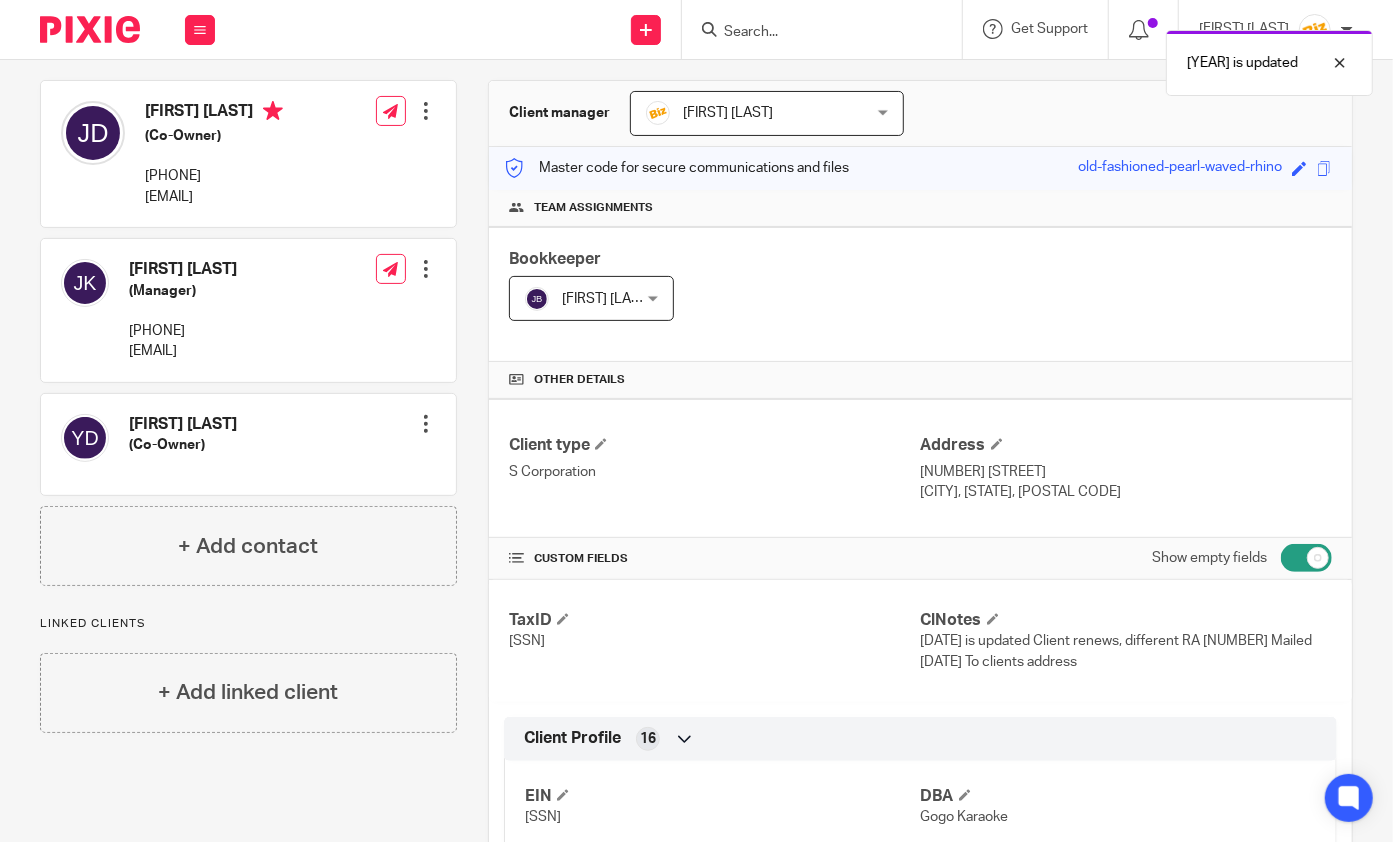 scroll, scrollTop: 93, scrollLeft: 0, axis: vertical 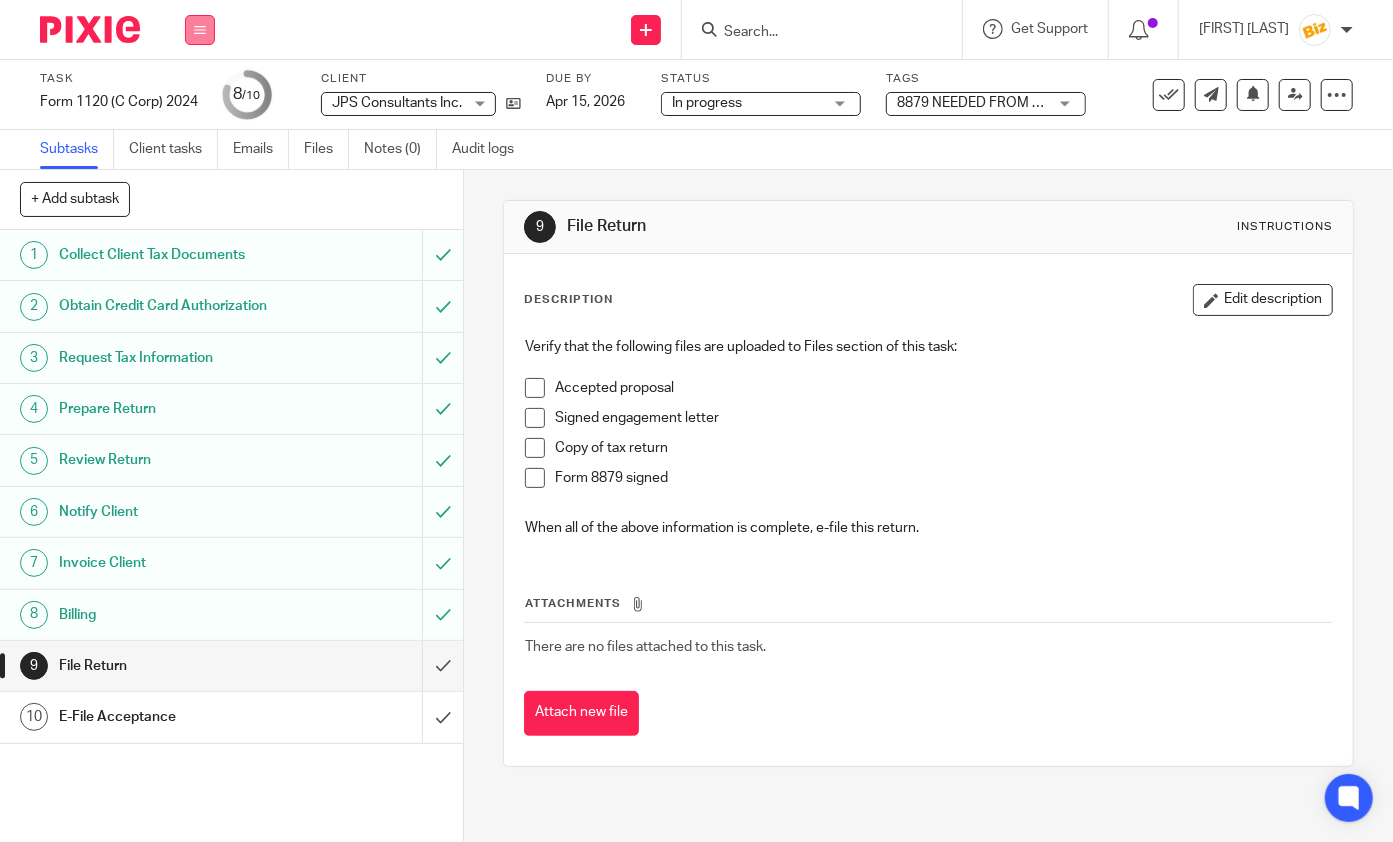 click at bounding box center [200, 30] 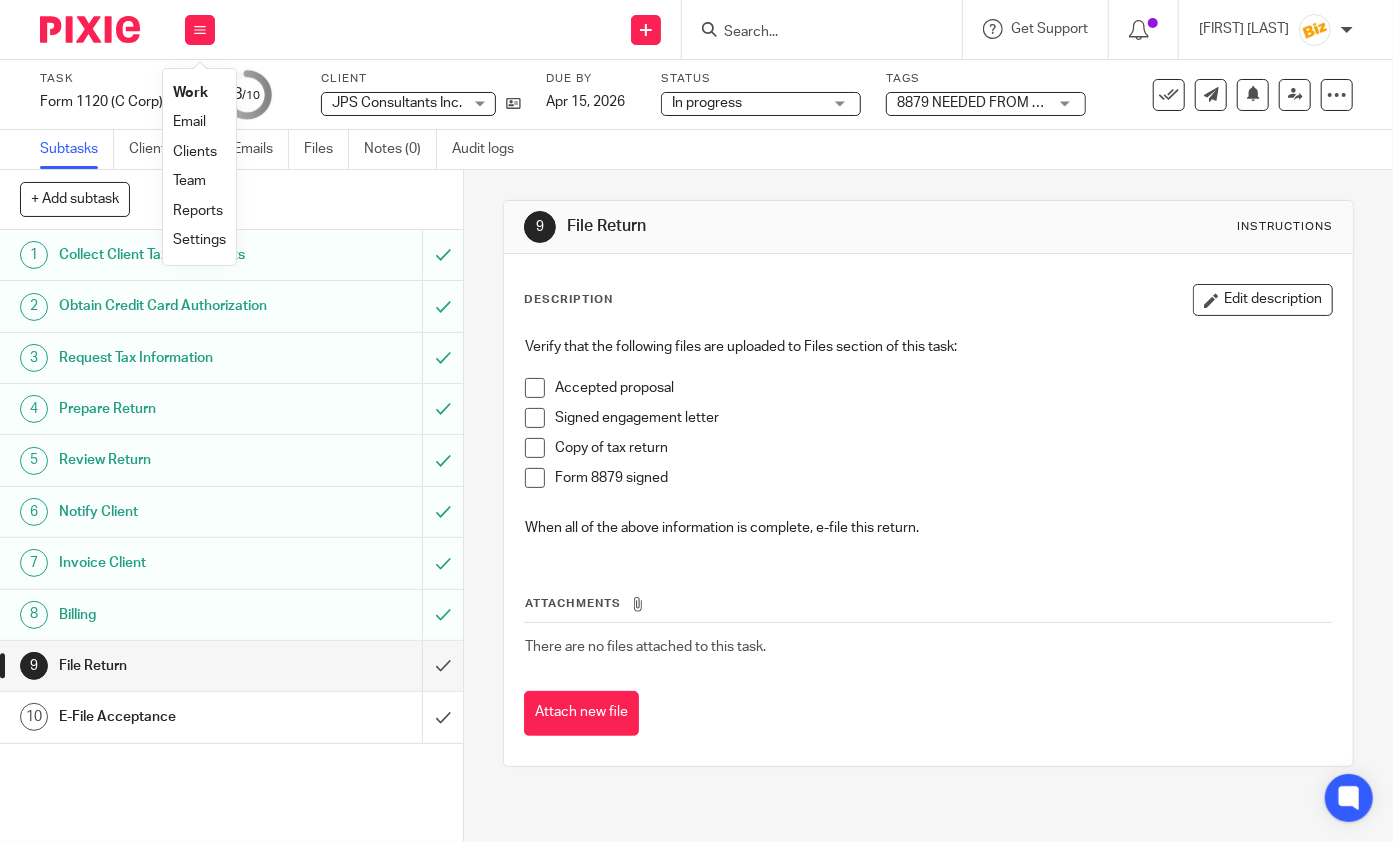 click on "Work" at bounding box center [190, 93] 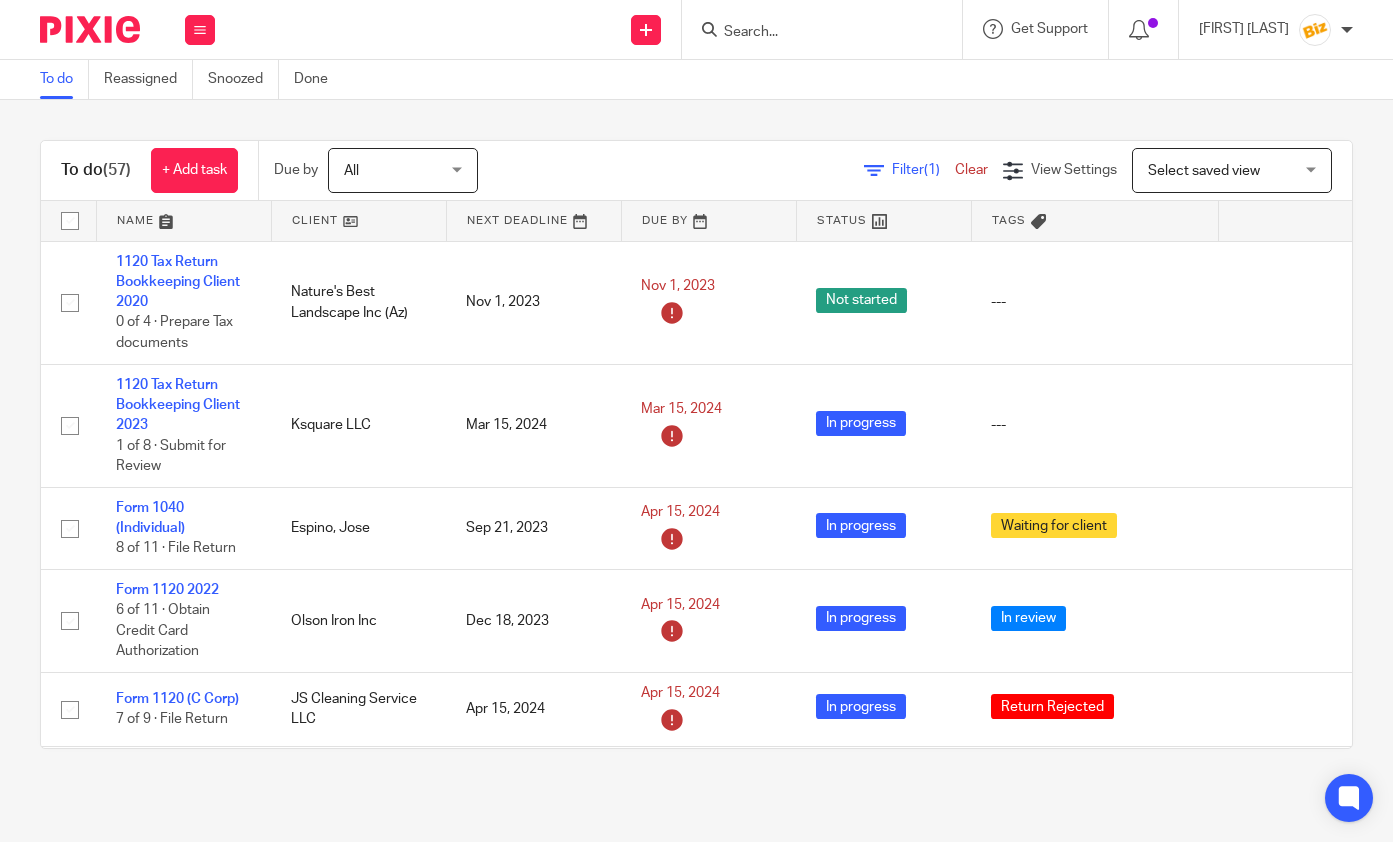 scroll, scrollTop: 0, scrollLeft: 0, axis: both 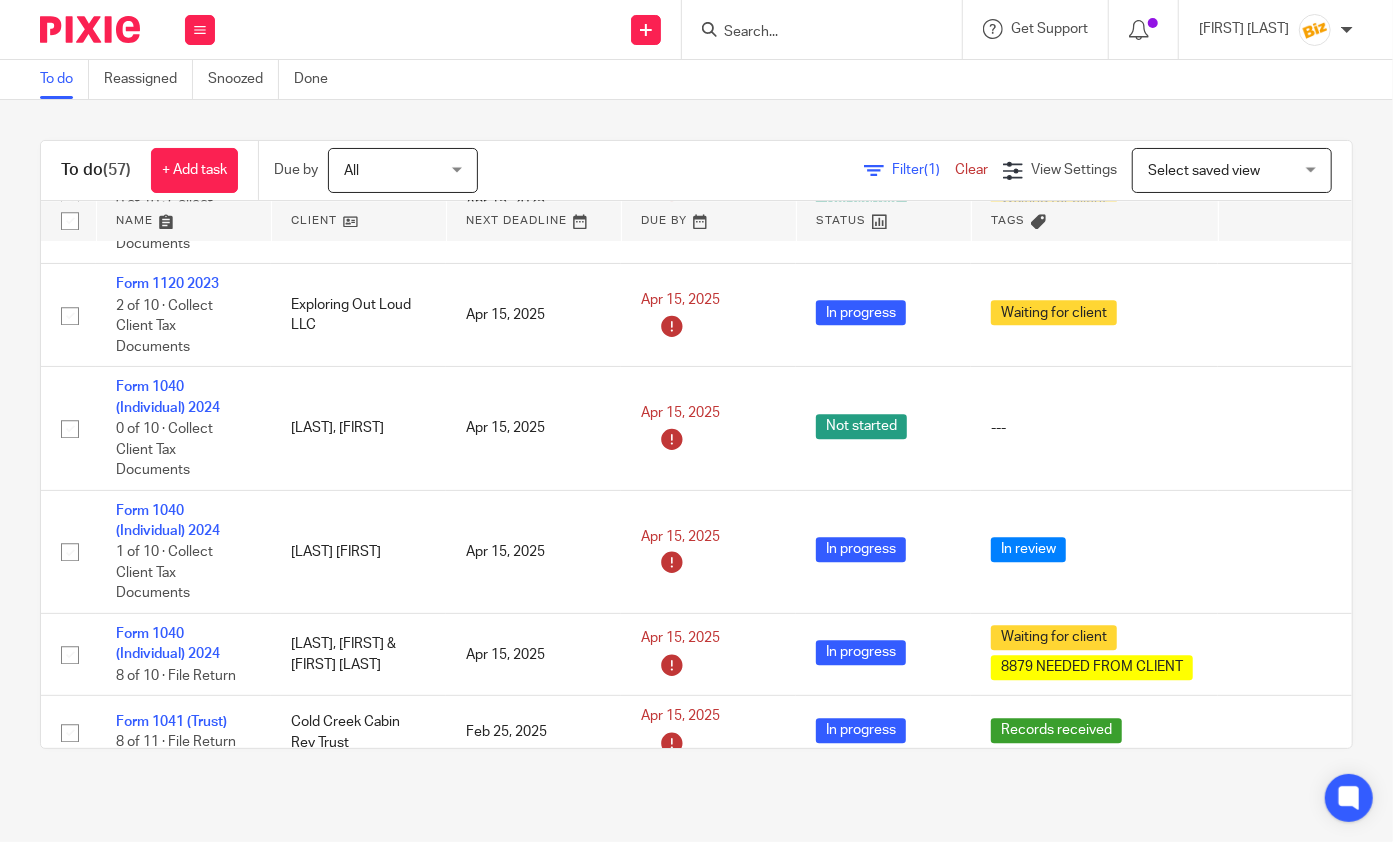 click at bounding box center [828, 29] 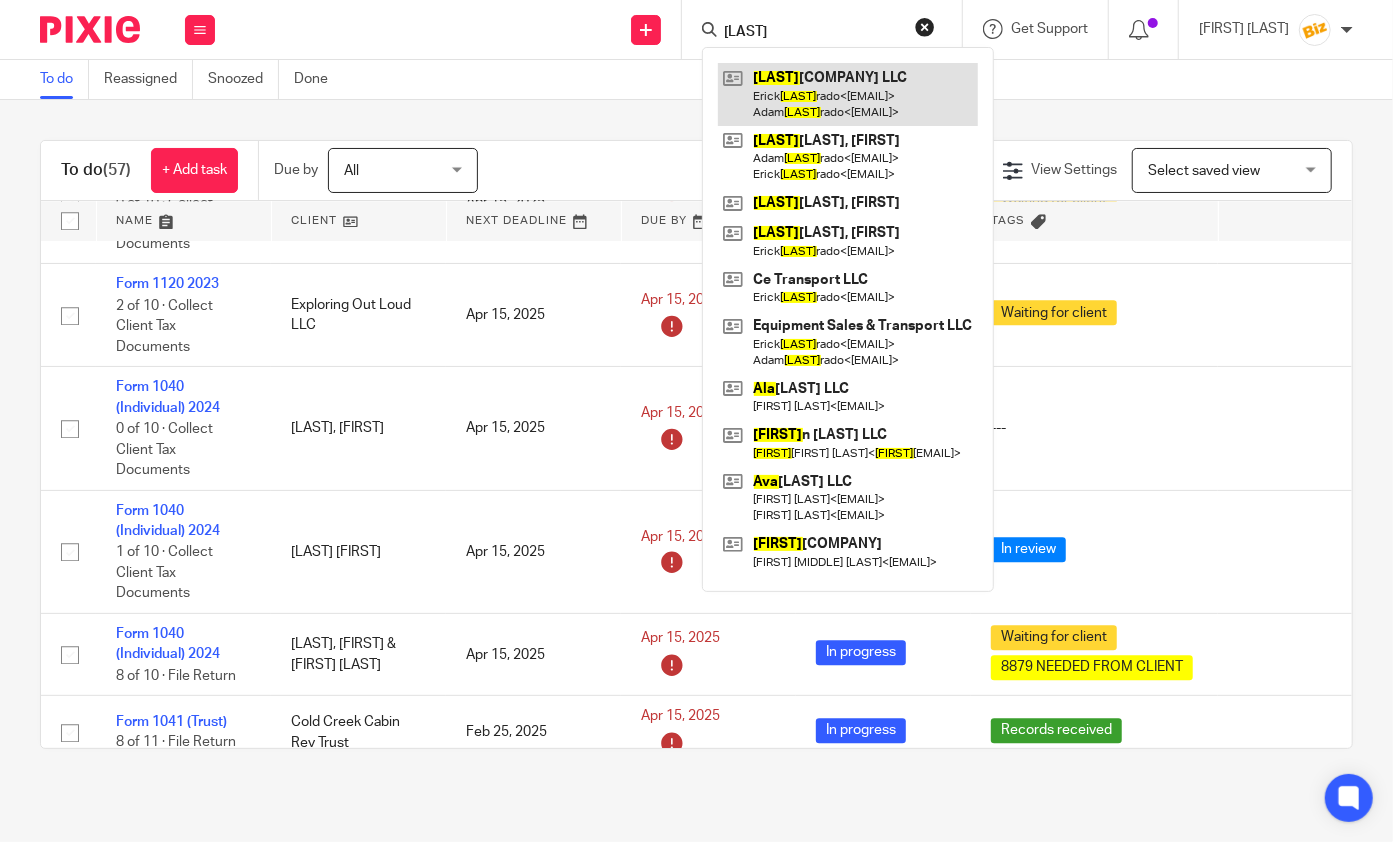 type on "Alva" 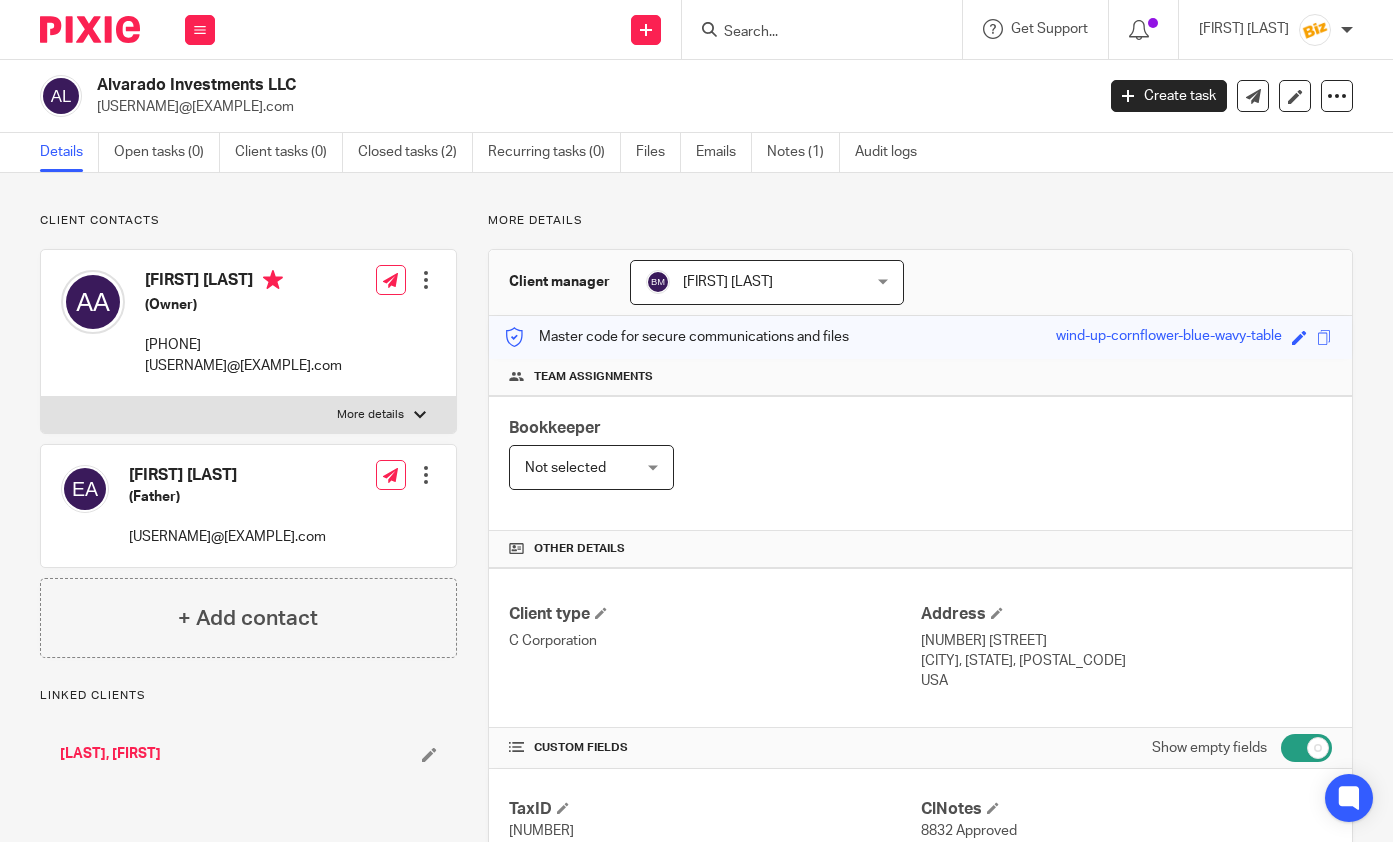 scroll, scrollTop: 0, scrollLeft: 0, axis: both 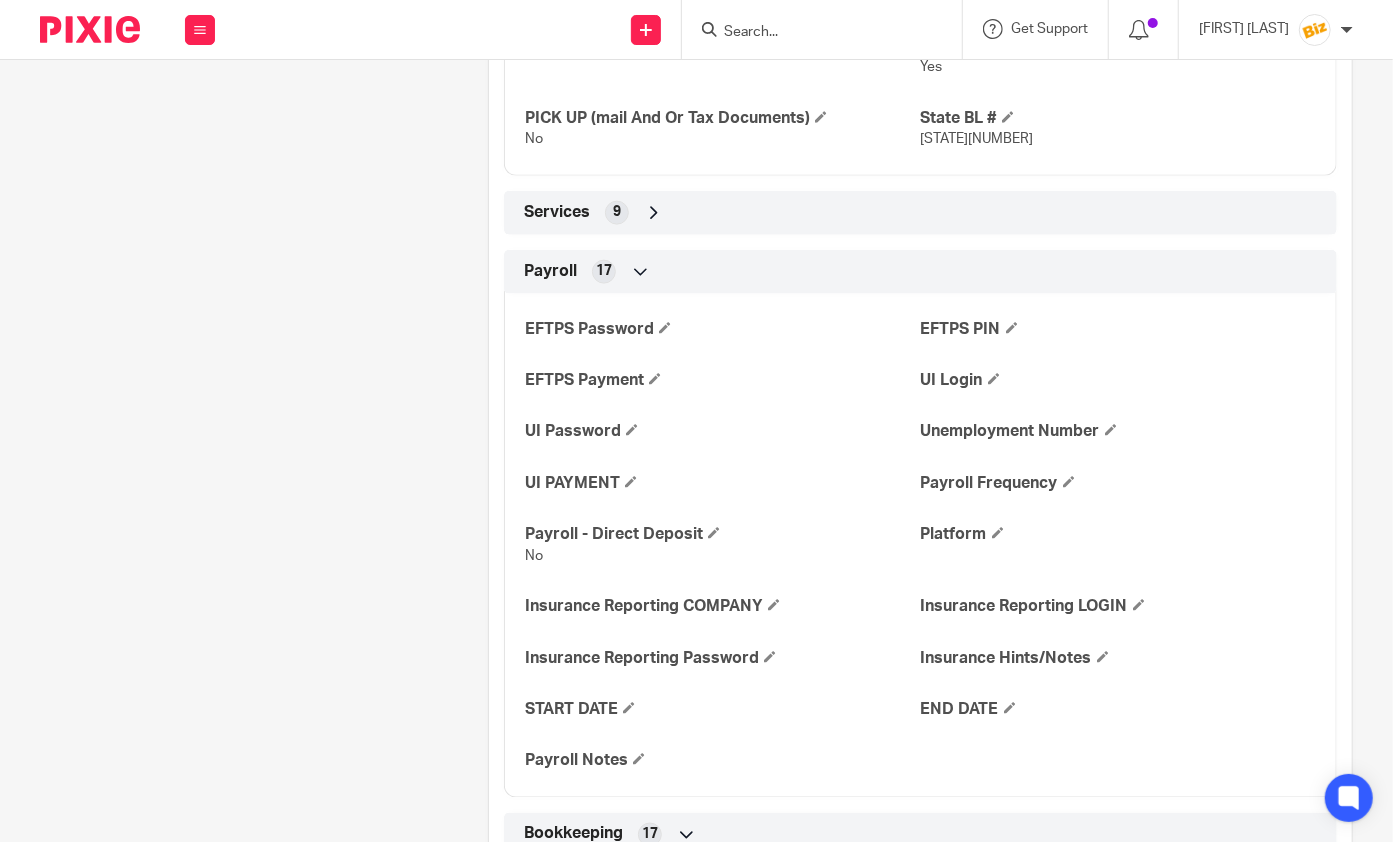 click on "Services   9" at bounding box center (920, 213) 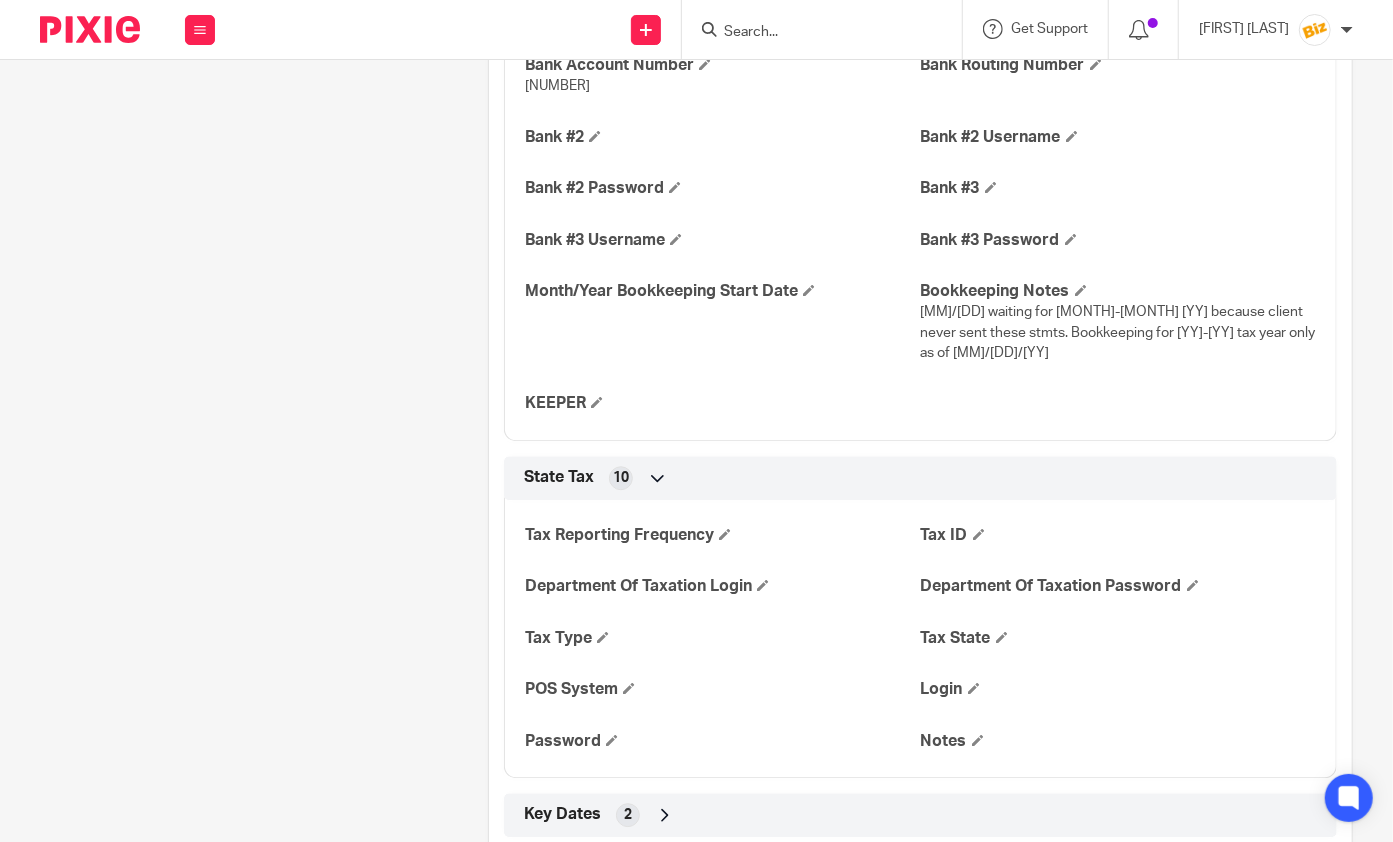 scroll, scrollTop: 3085, scrollLeft: 0, axis: vertical 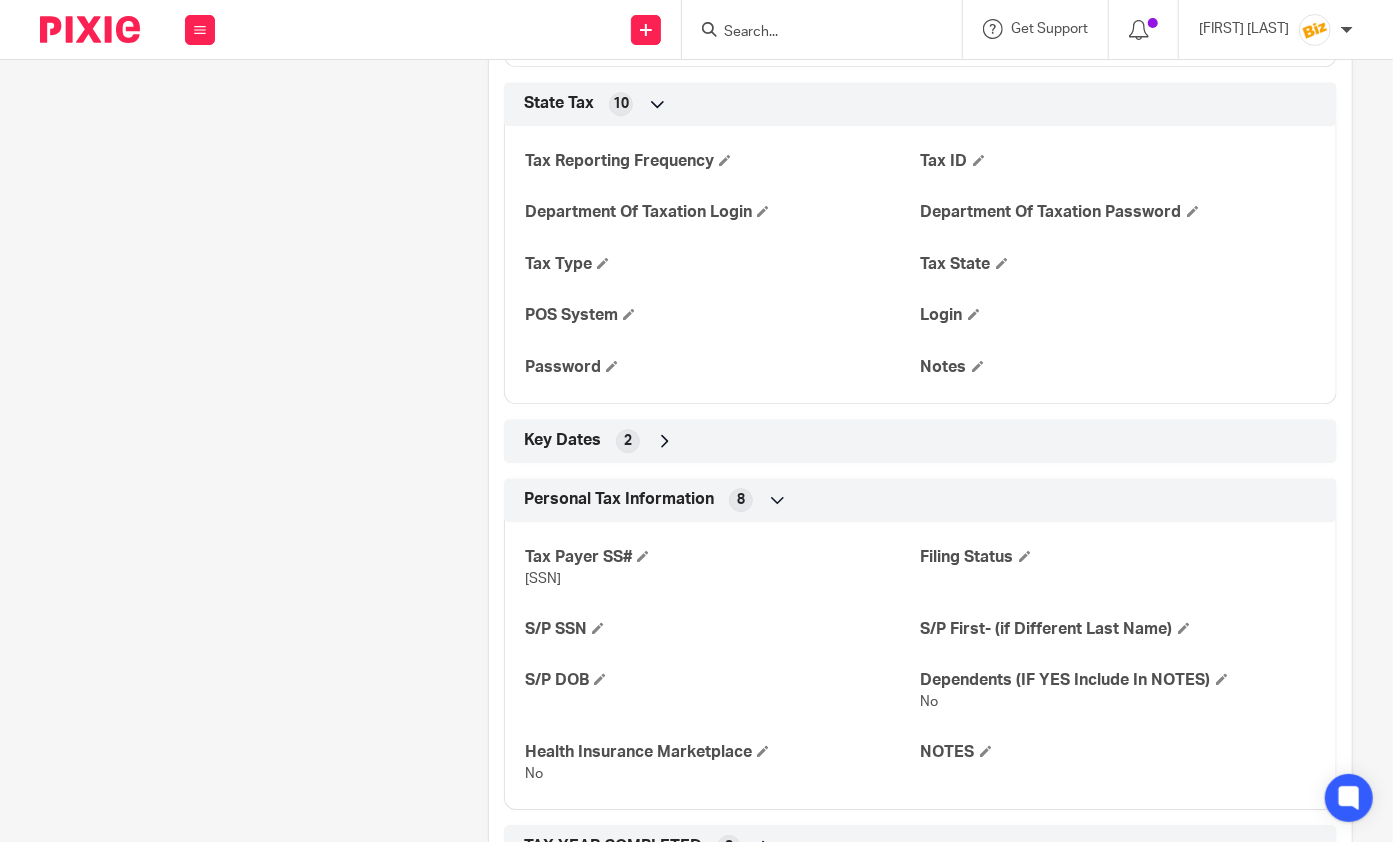 click on "Key Dates   2" at bounding box center [920, 441] 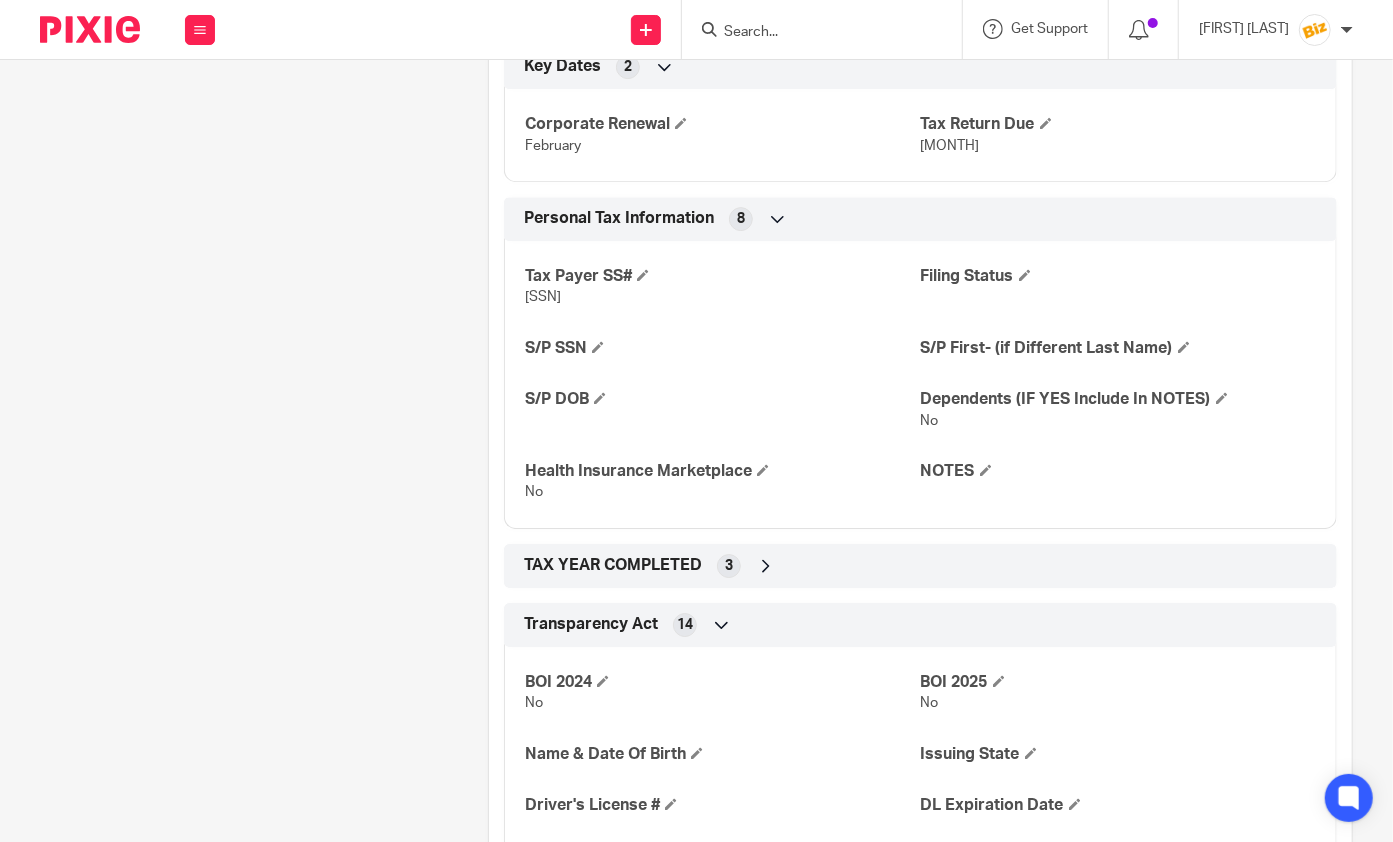 click on "TAX YEAR COMPLETED   3" at bounding box center (920, 566) 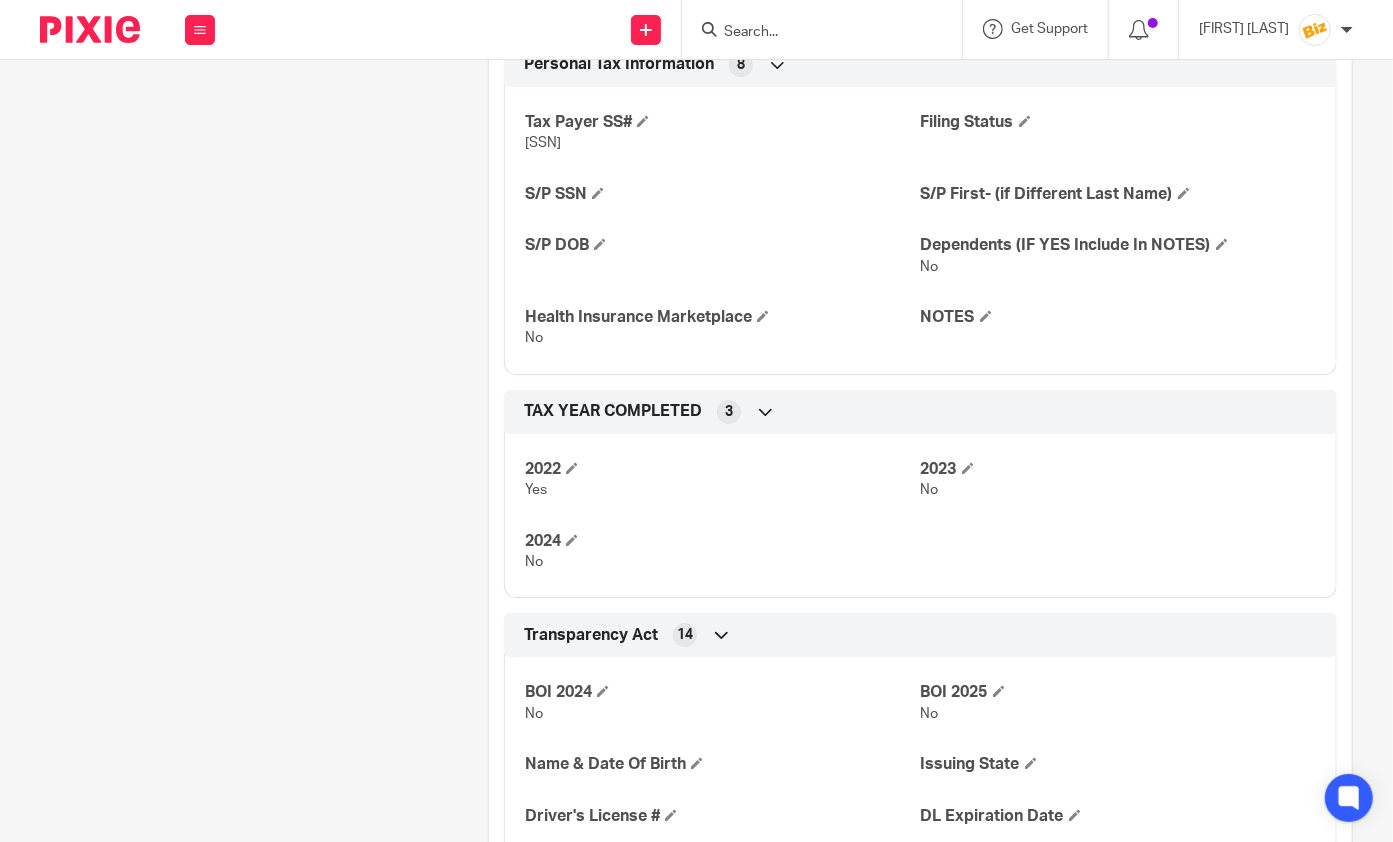 scroll, scrollTop: 3646, scrollLeft: 0, axis: vertical 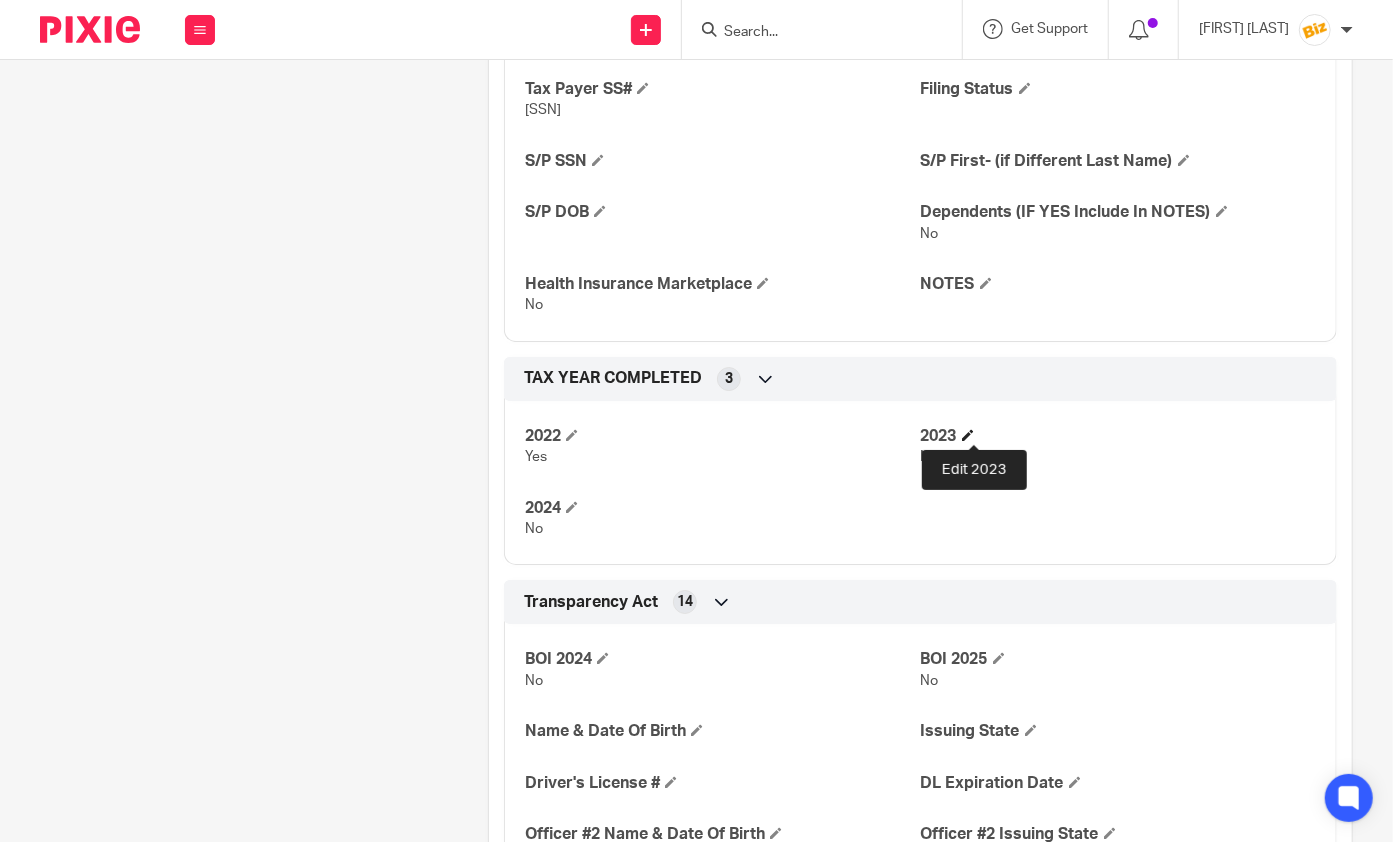 click at bounding box center [968, 435] 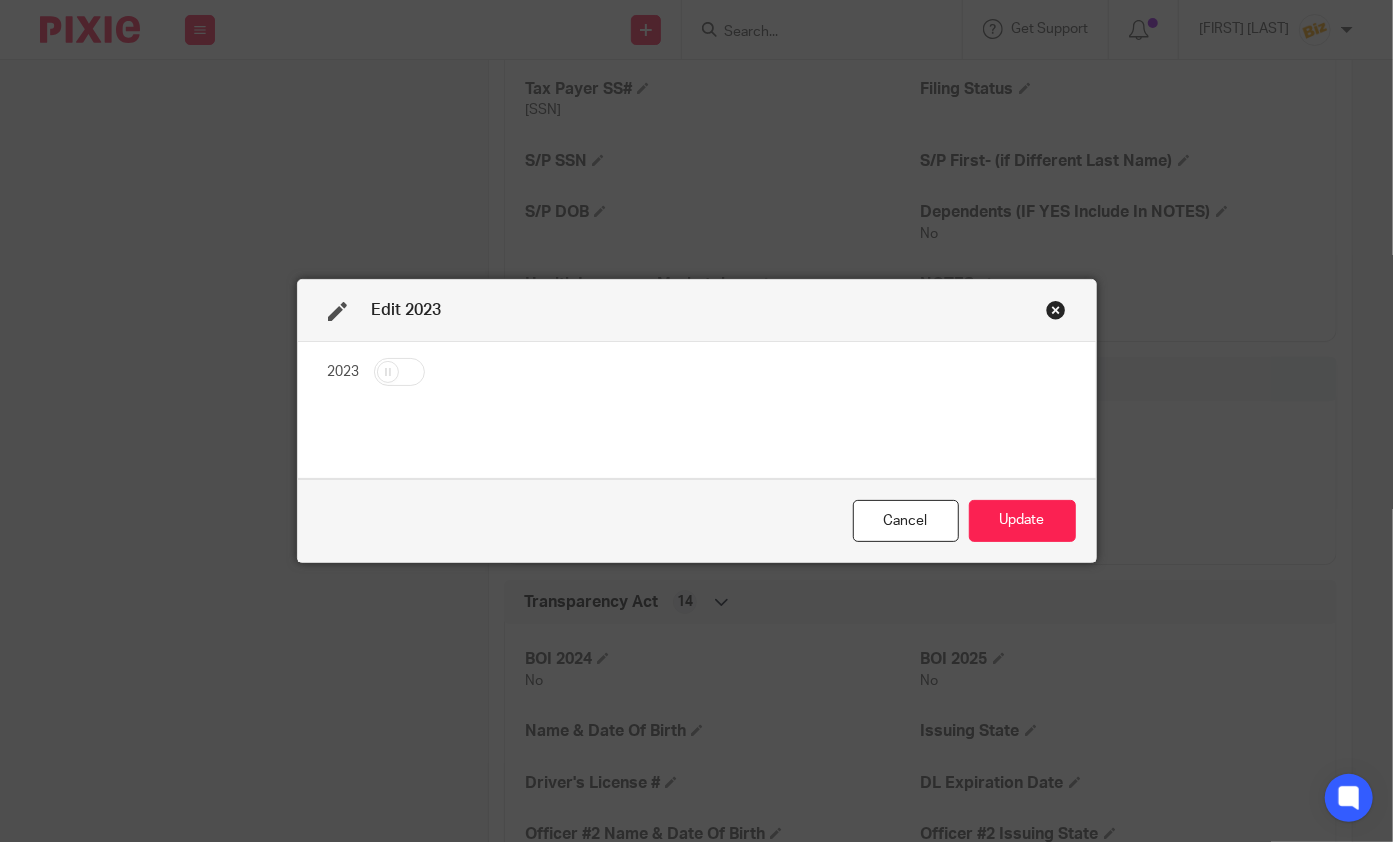 click at bounding box center (399, 372) 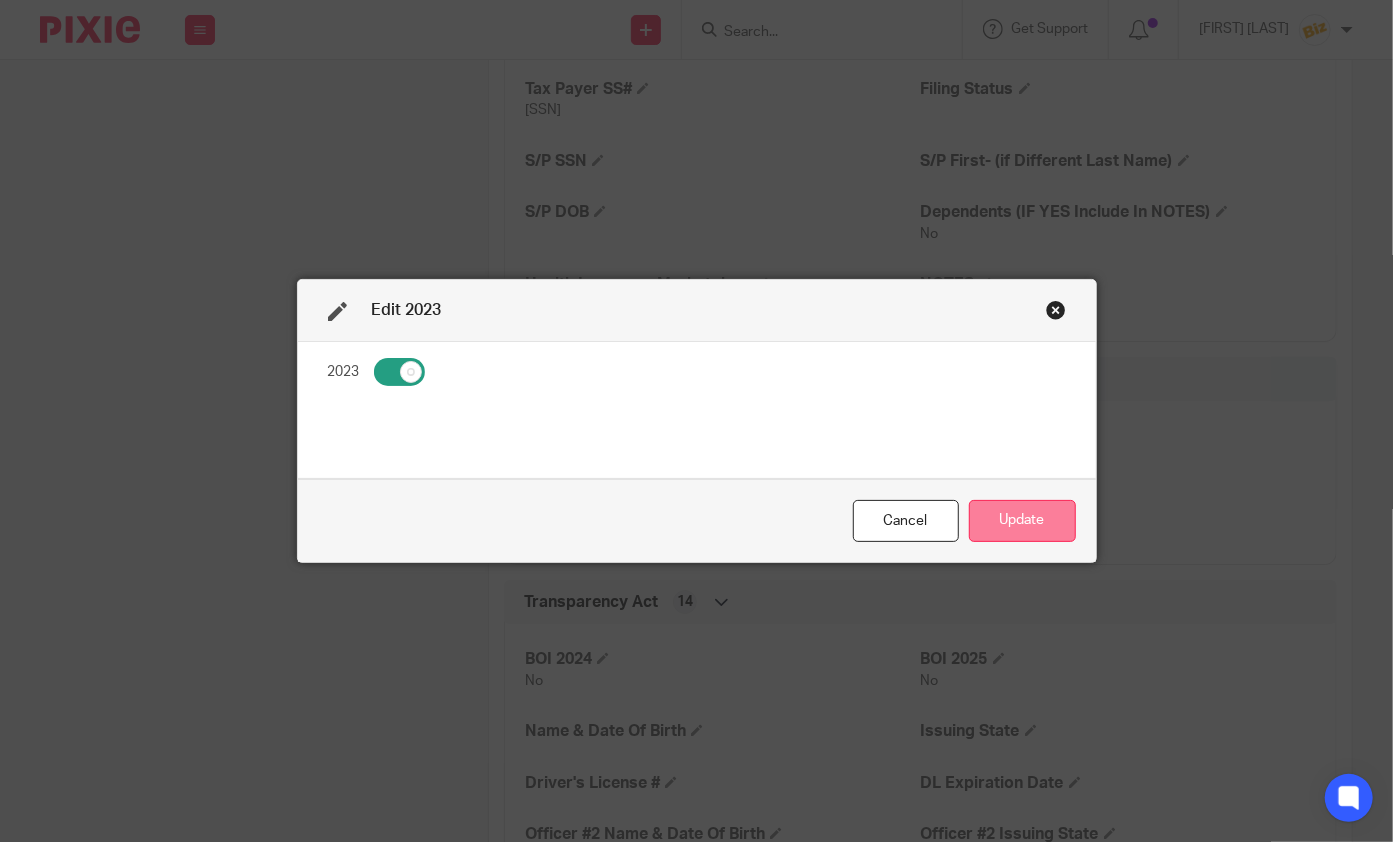 click on "Update" at bounding box center (1022, 521) 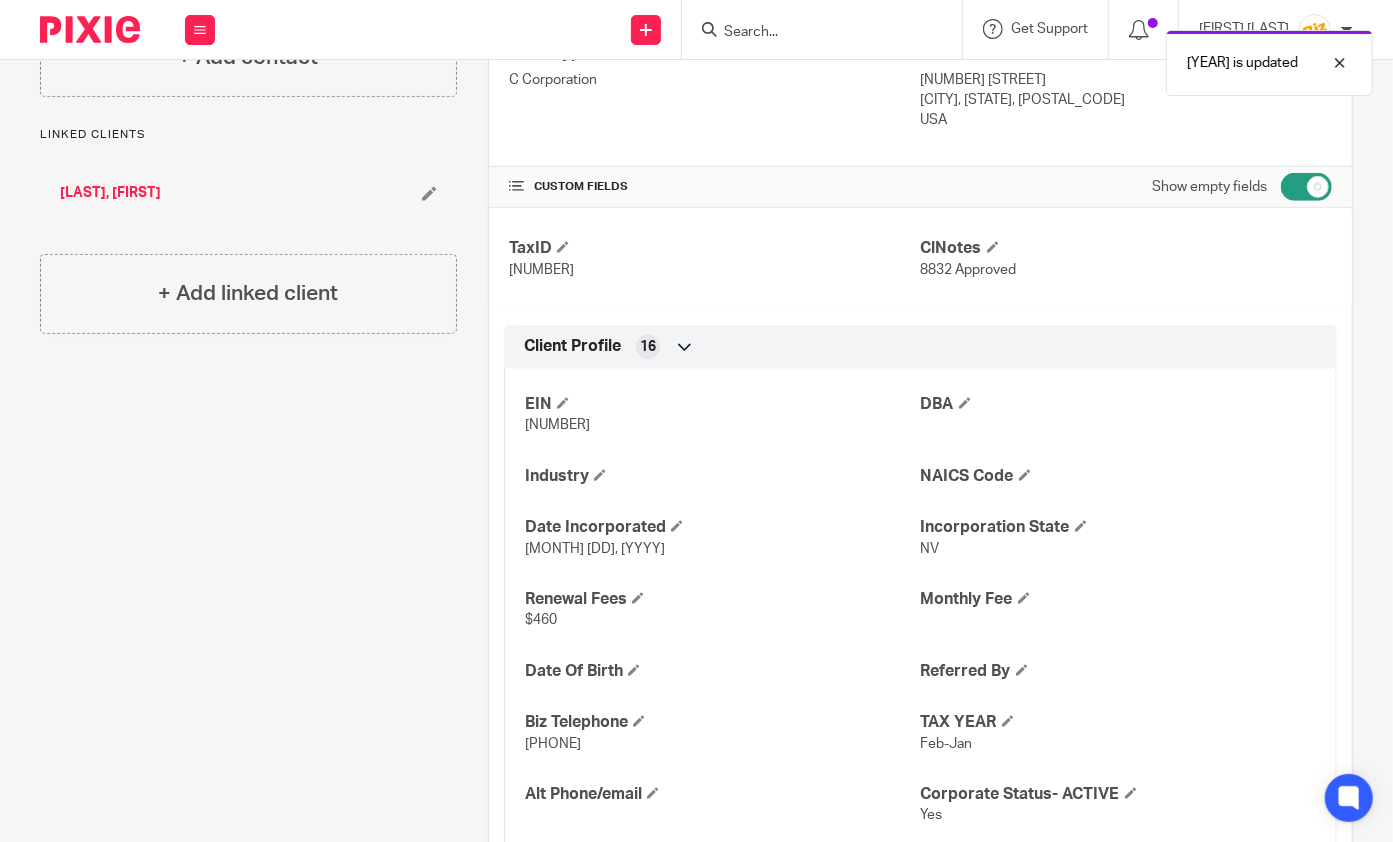 scroll, scrollTop: 0, scrollLeft: 0, axis: both 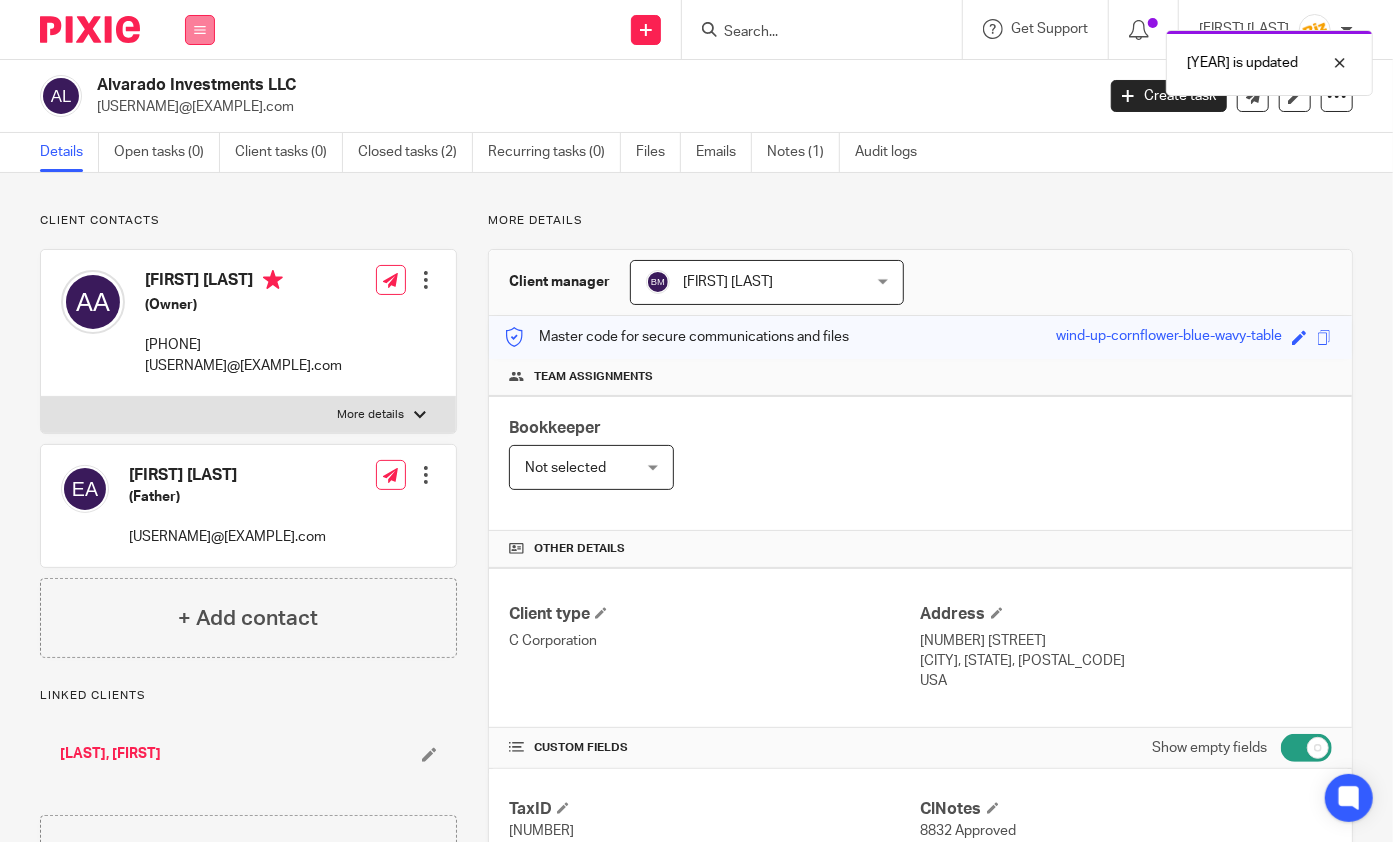 click at bounding box center (200, 30) 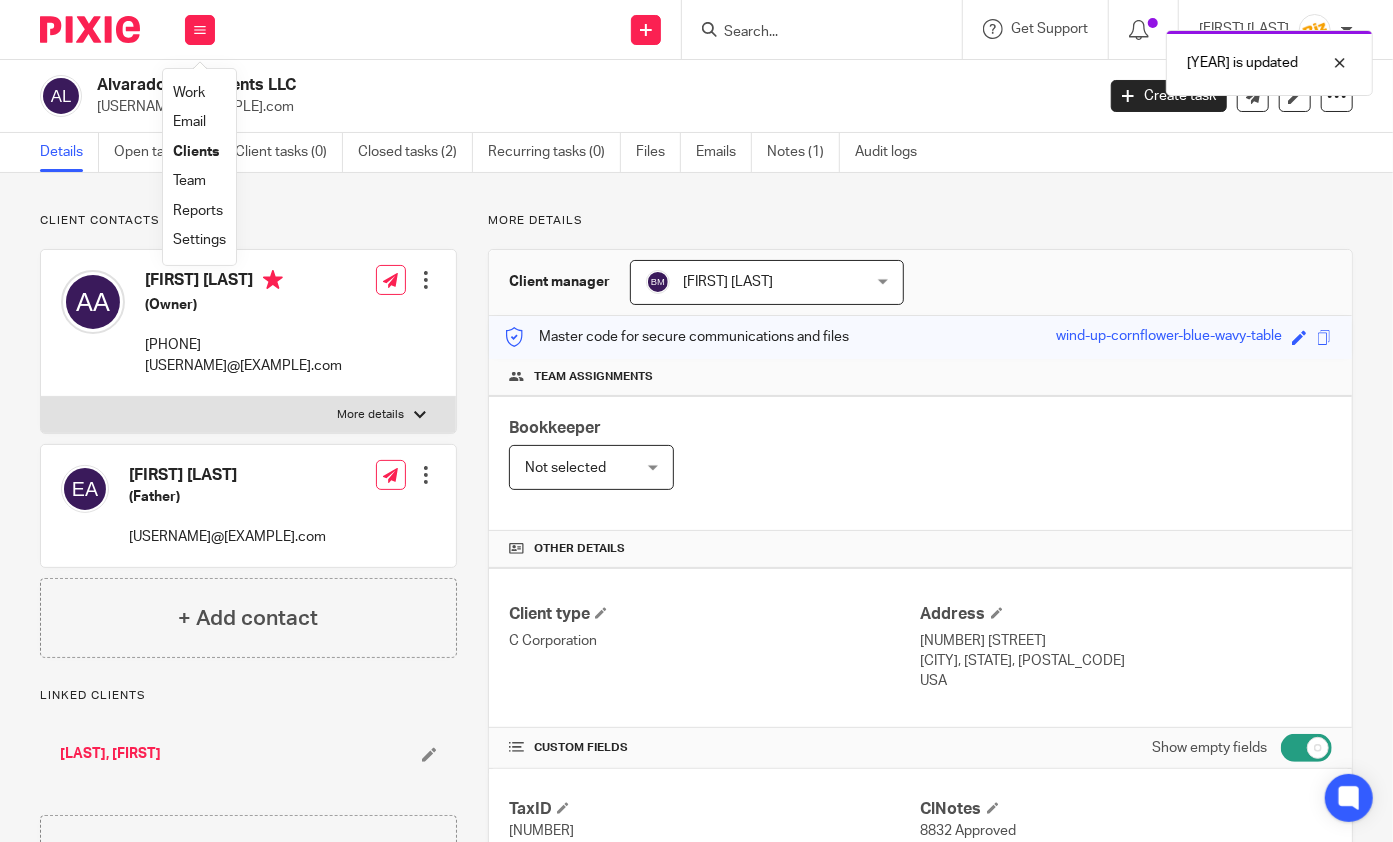 click on "Work" at bounding box center (189, 93) 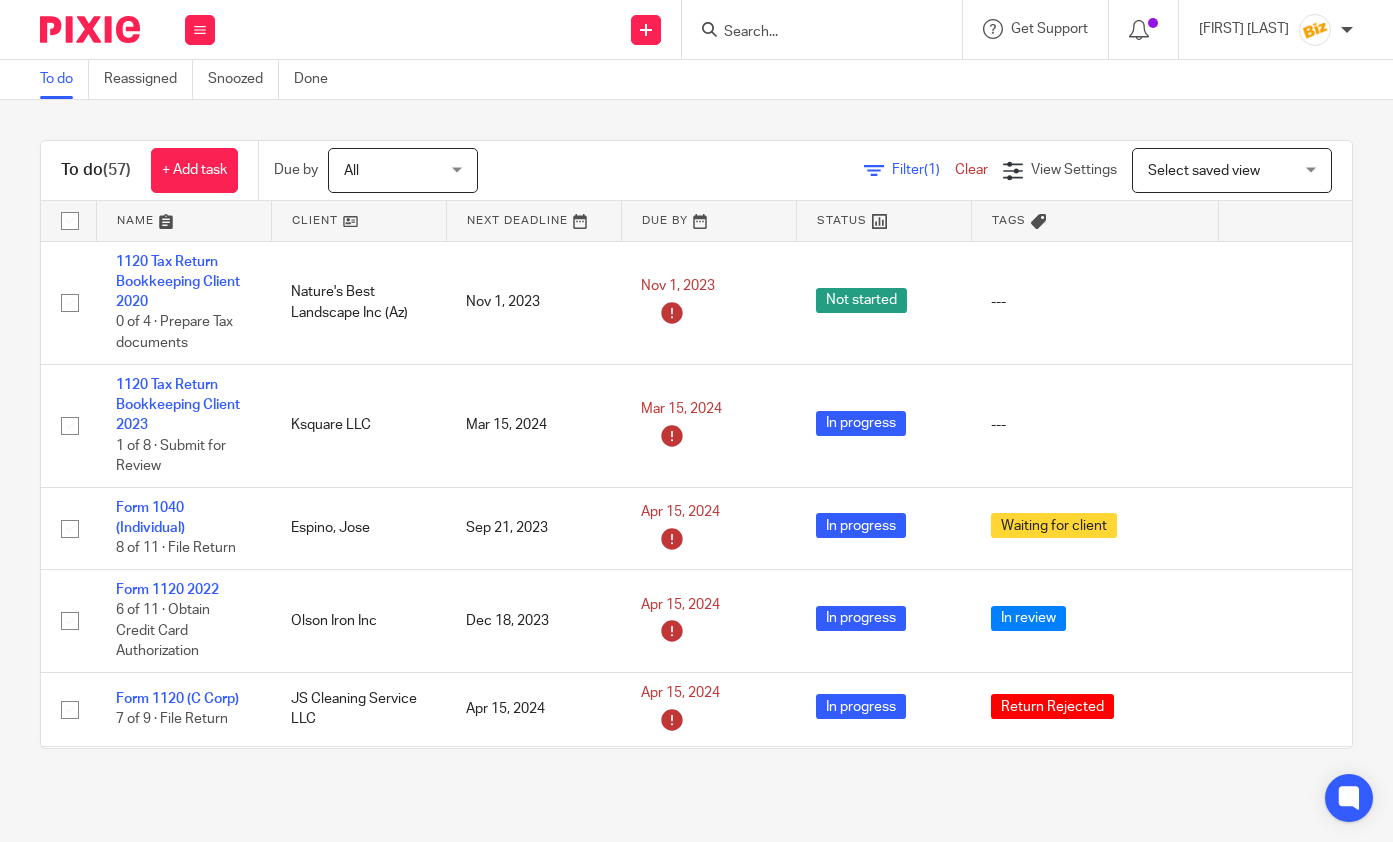 scroll, scrollTop: 0, scrollLeft: 0, axis: both 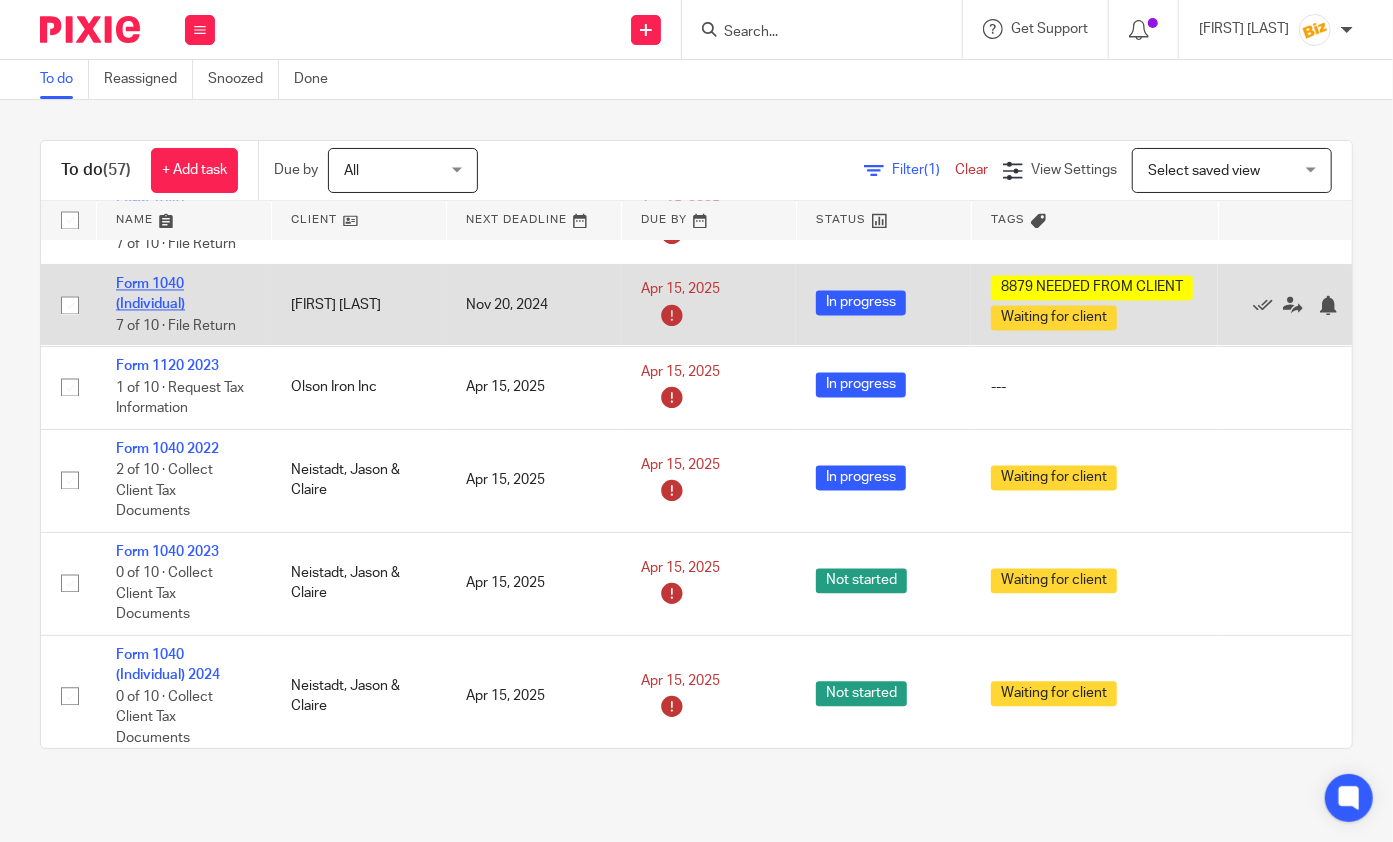 click on "Form 1040 (Individual)" at bounding box center [150, 295] 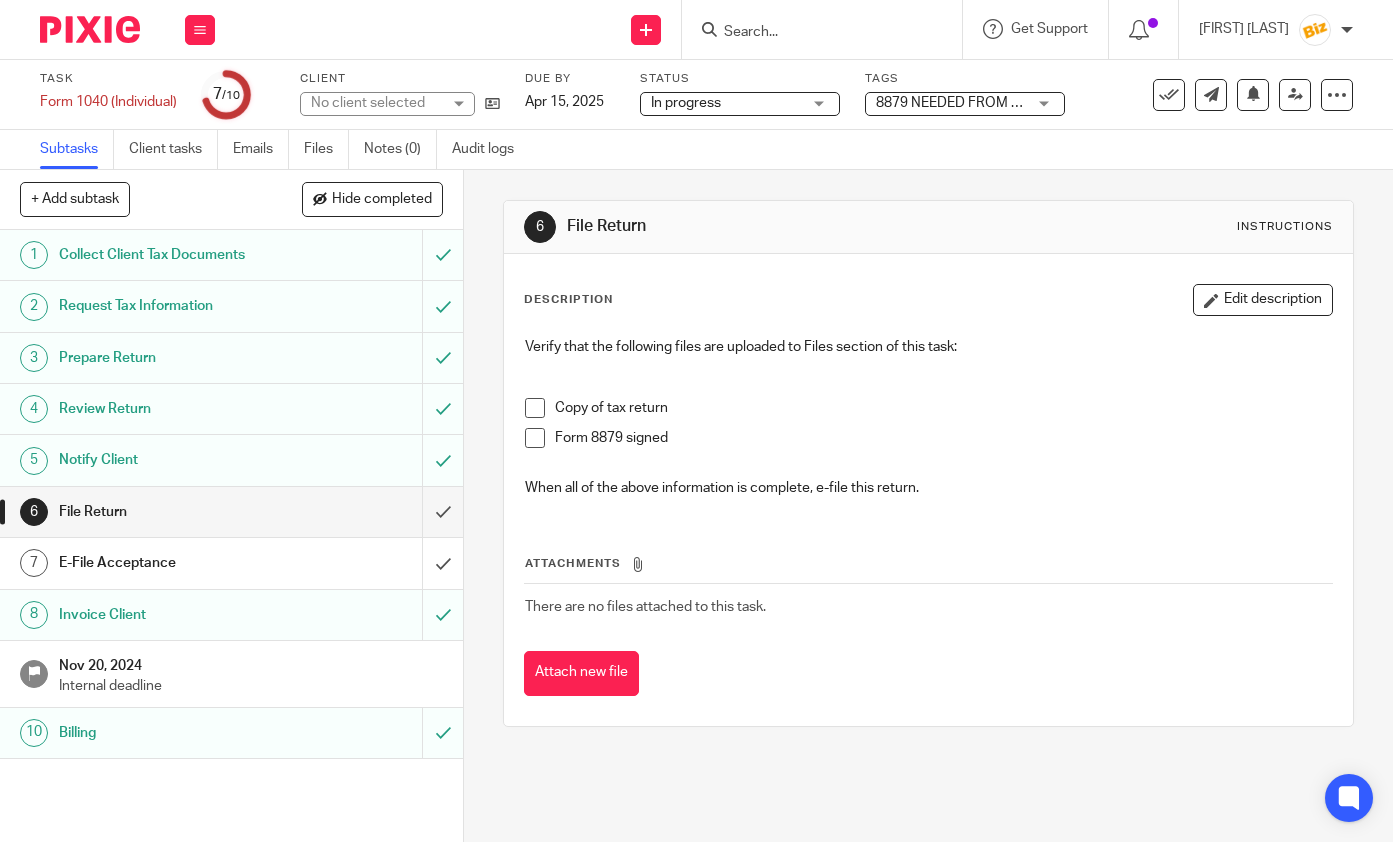 scroll, scrollTop: 0, scrollLeft: 0, axis: both 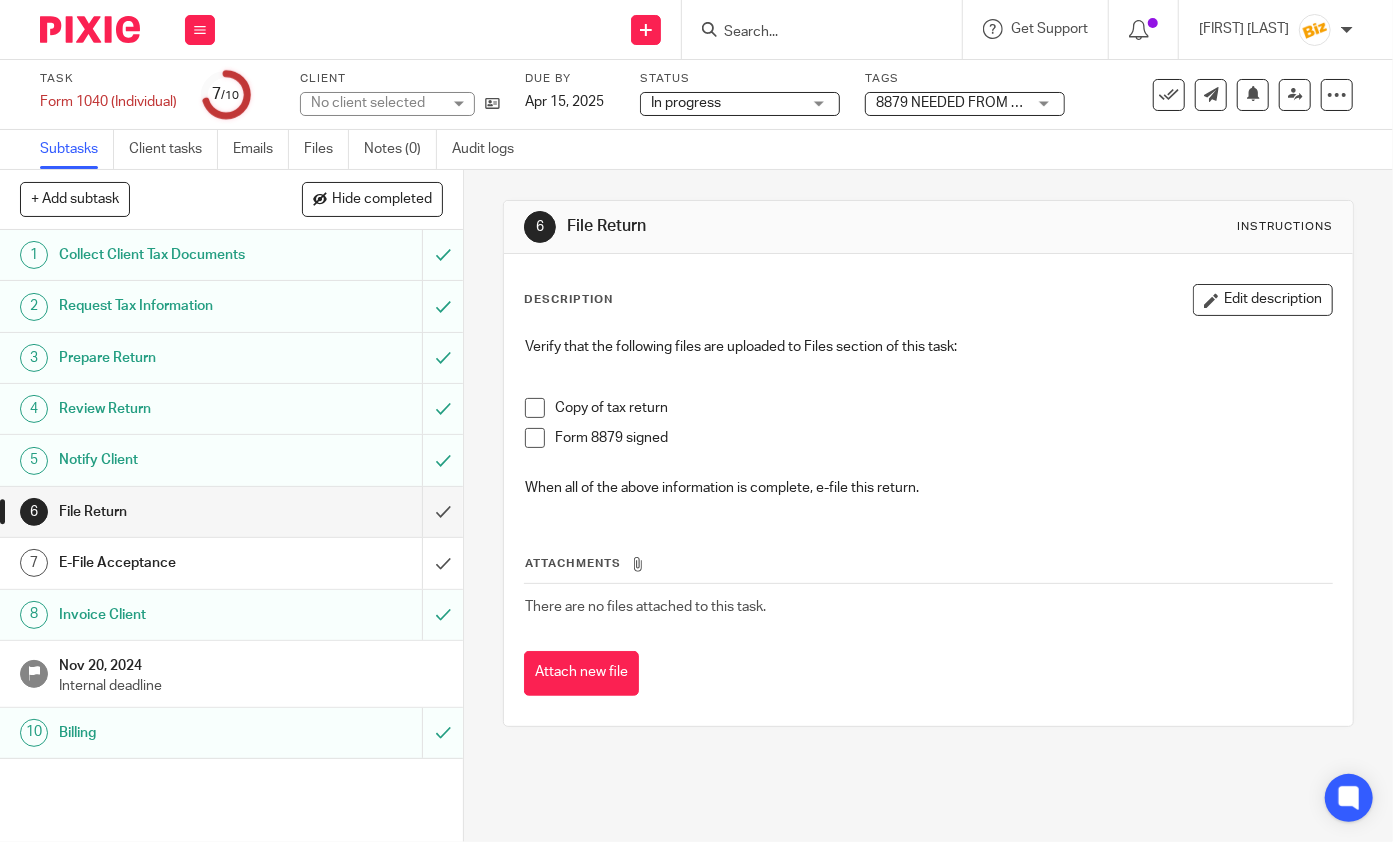 click on "Review Return" at bounding box center (173, 409) 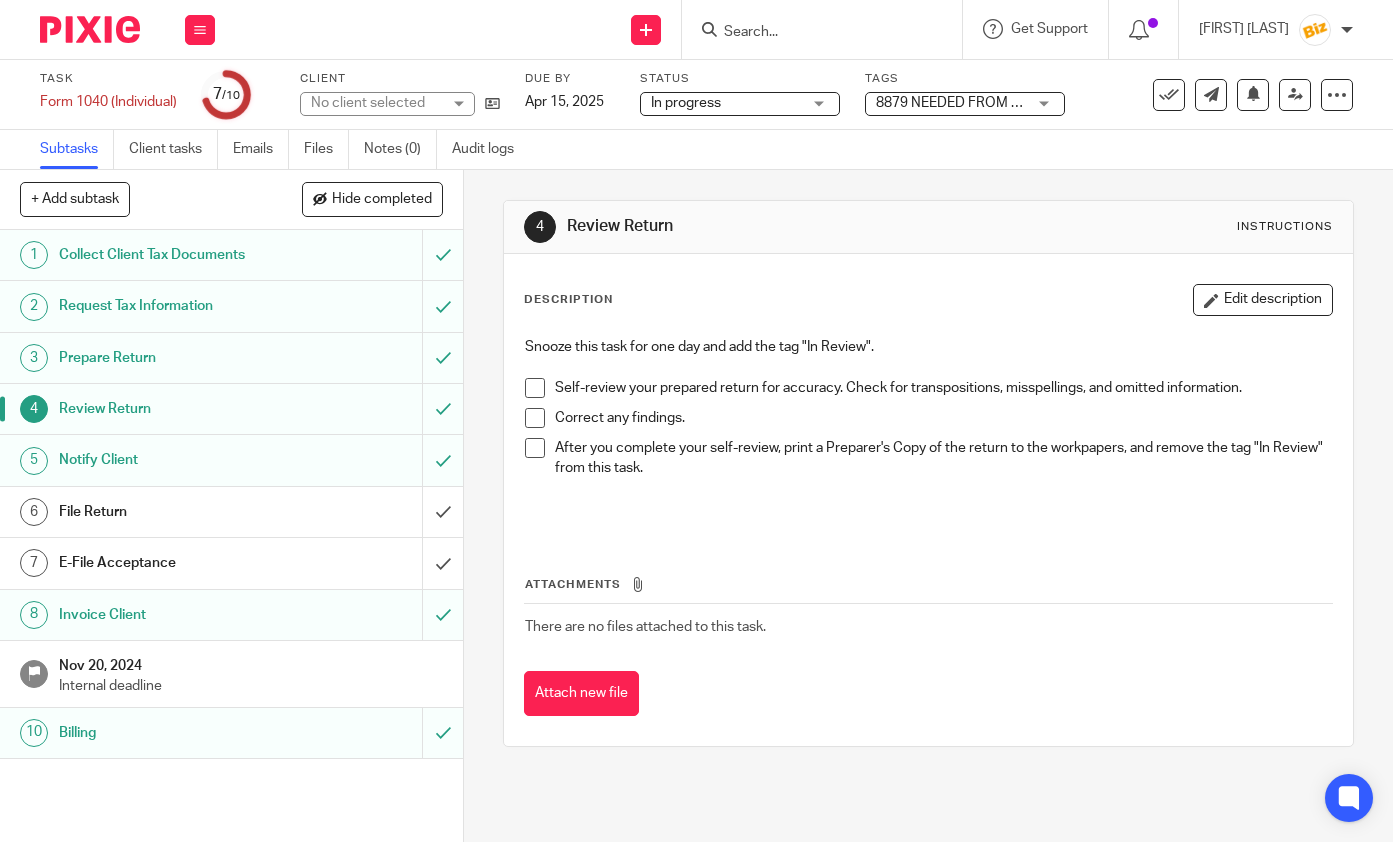 scroll, scrollTop: 0, scrollLeft: 0, axis: both 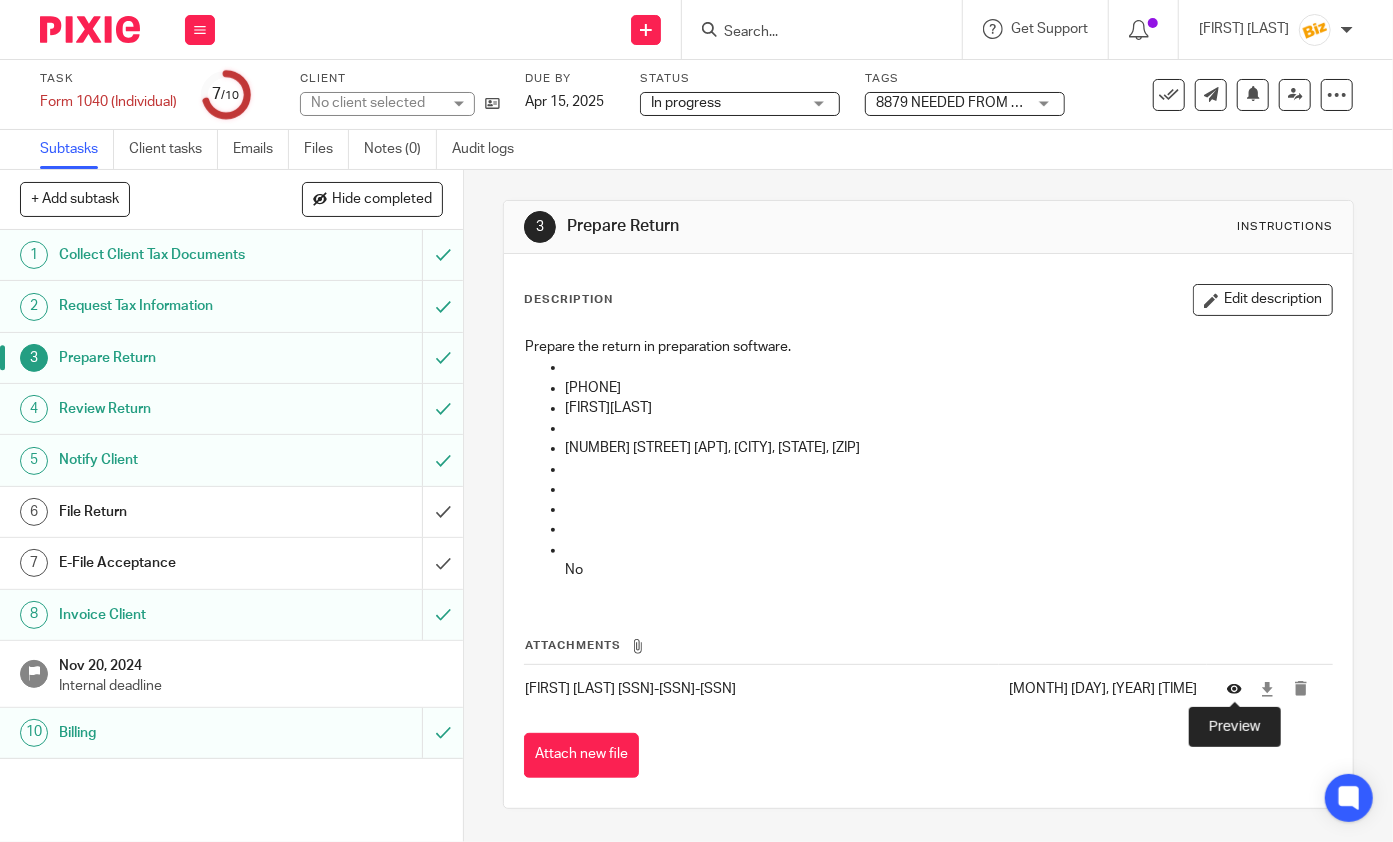 click at bounding box center [1234, 689] 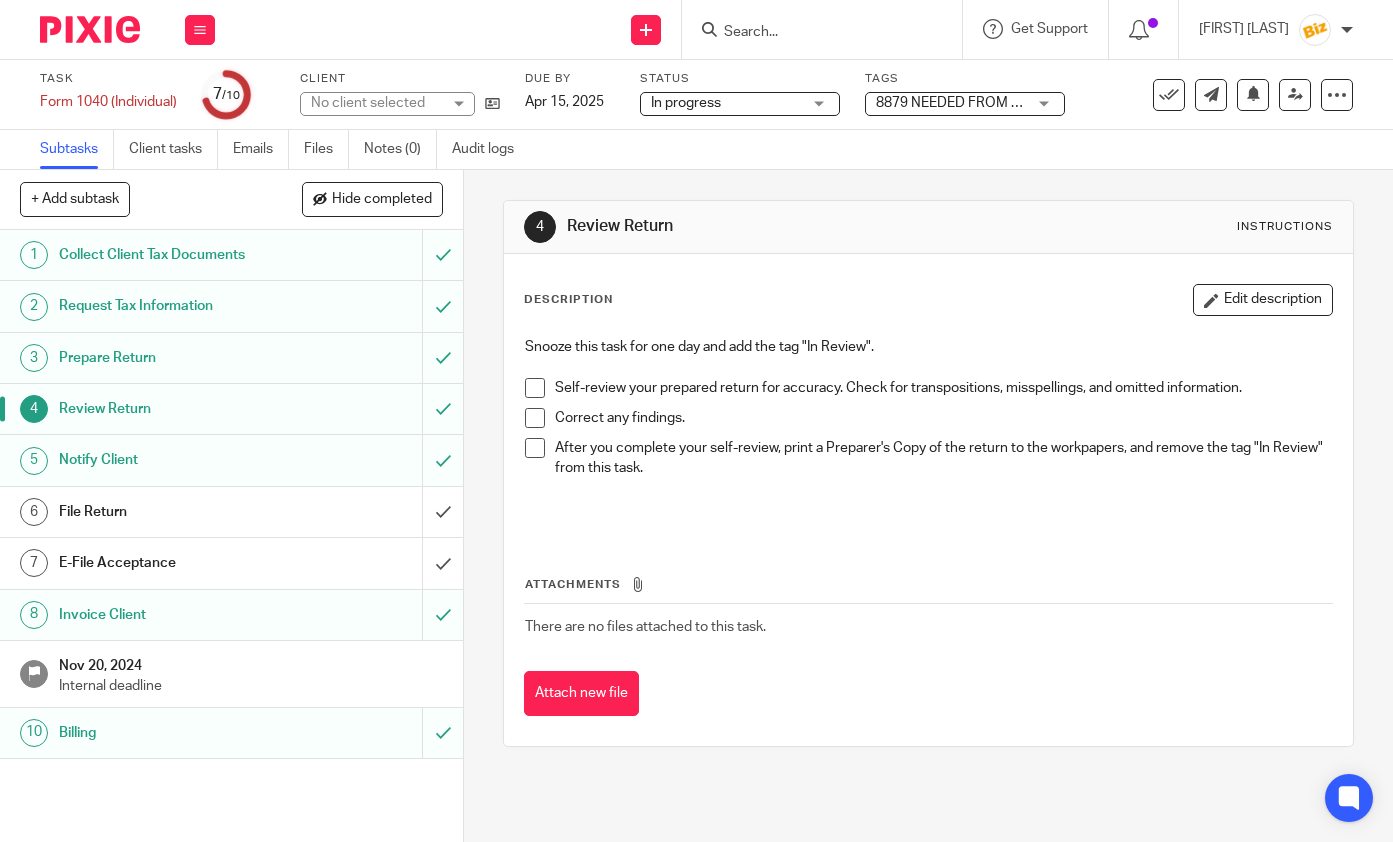 scroll, scrollTop: 0, scrollLeft: 0, axis: both 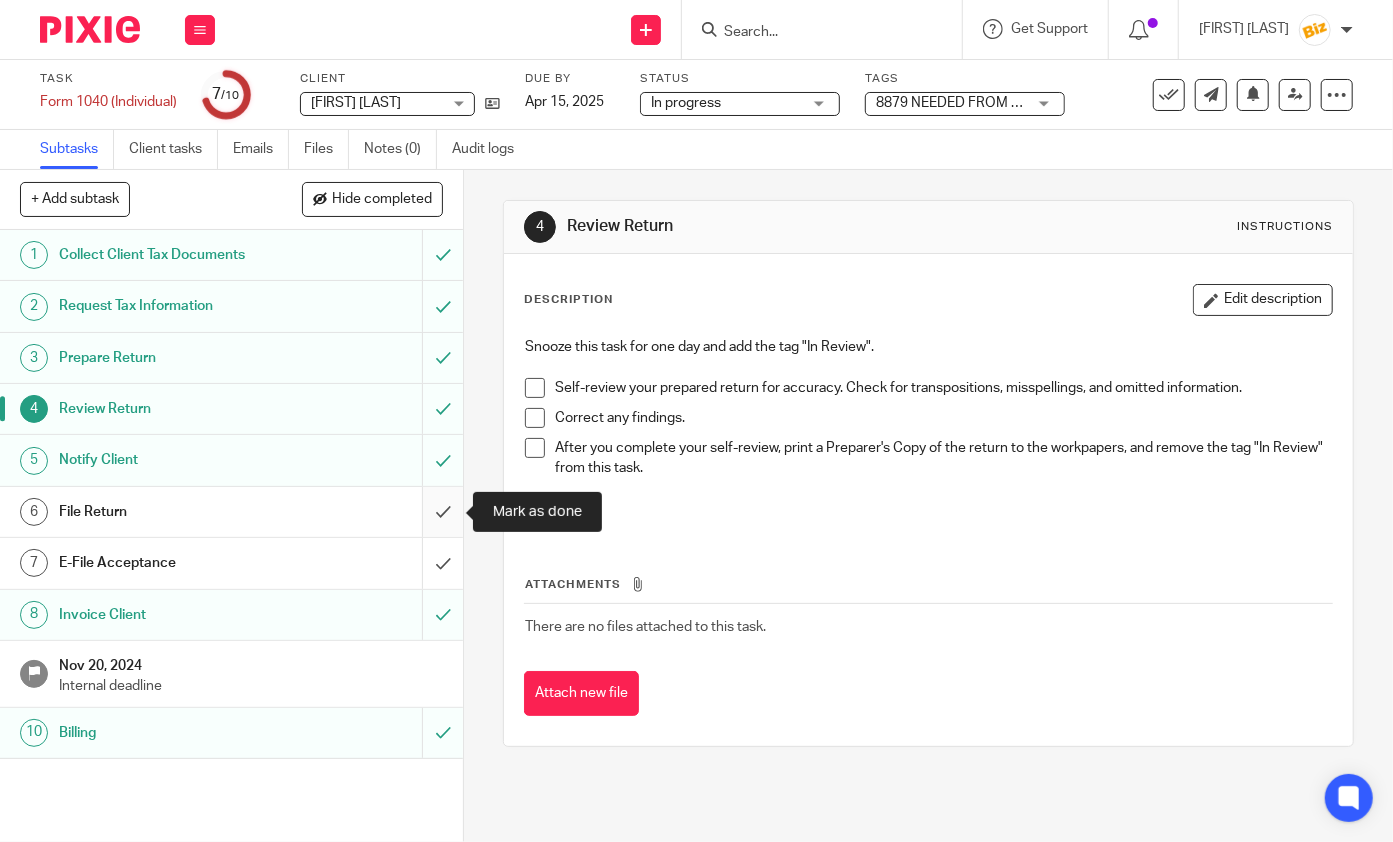 click at bounding box center (231, 512) 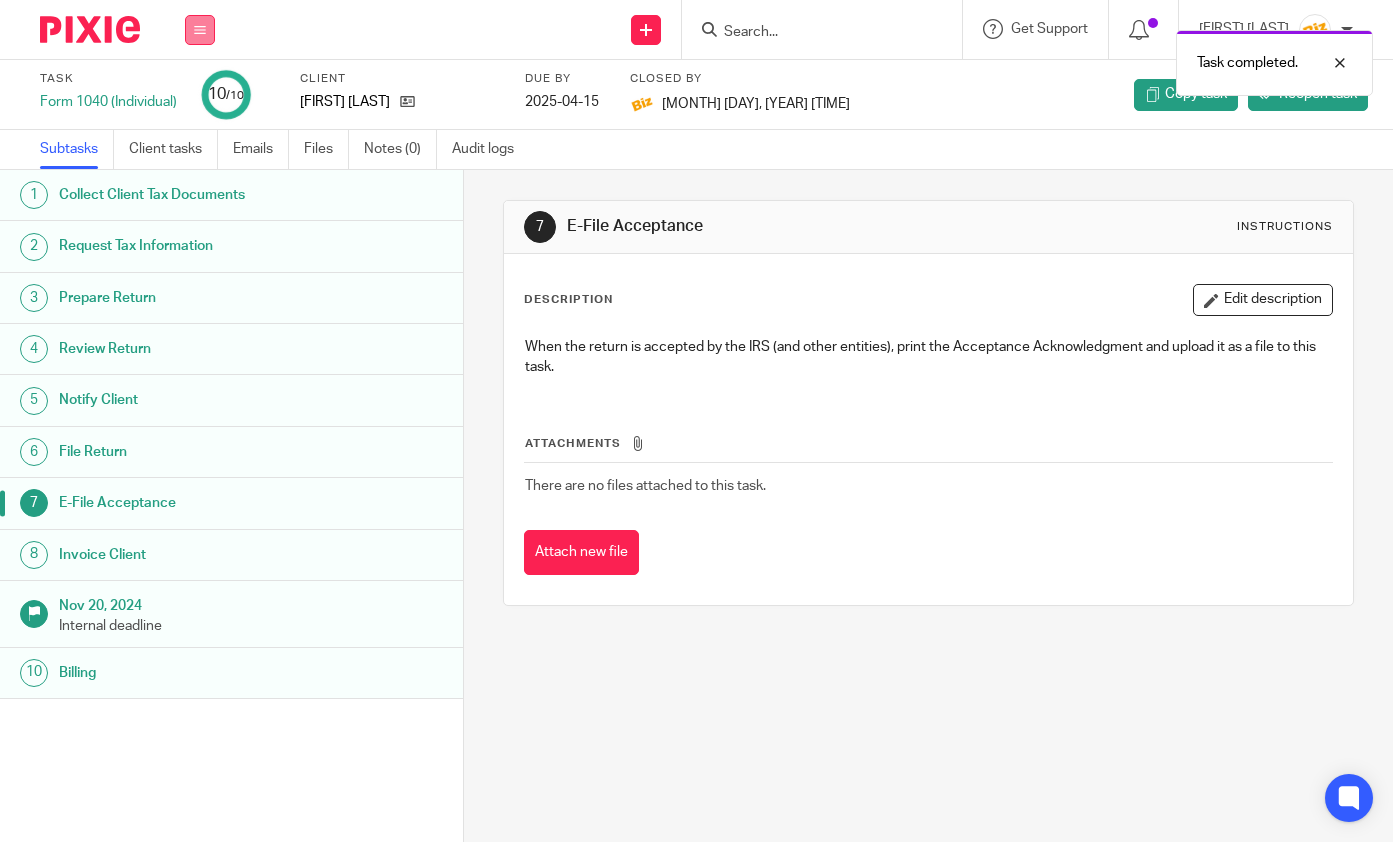scroll, scrollTop: 0, scrollLeft: 0, axis: both 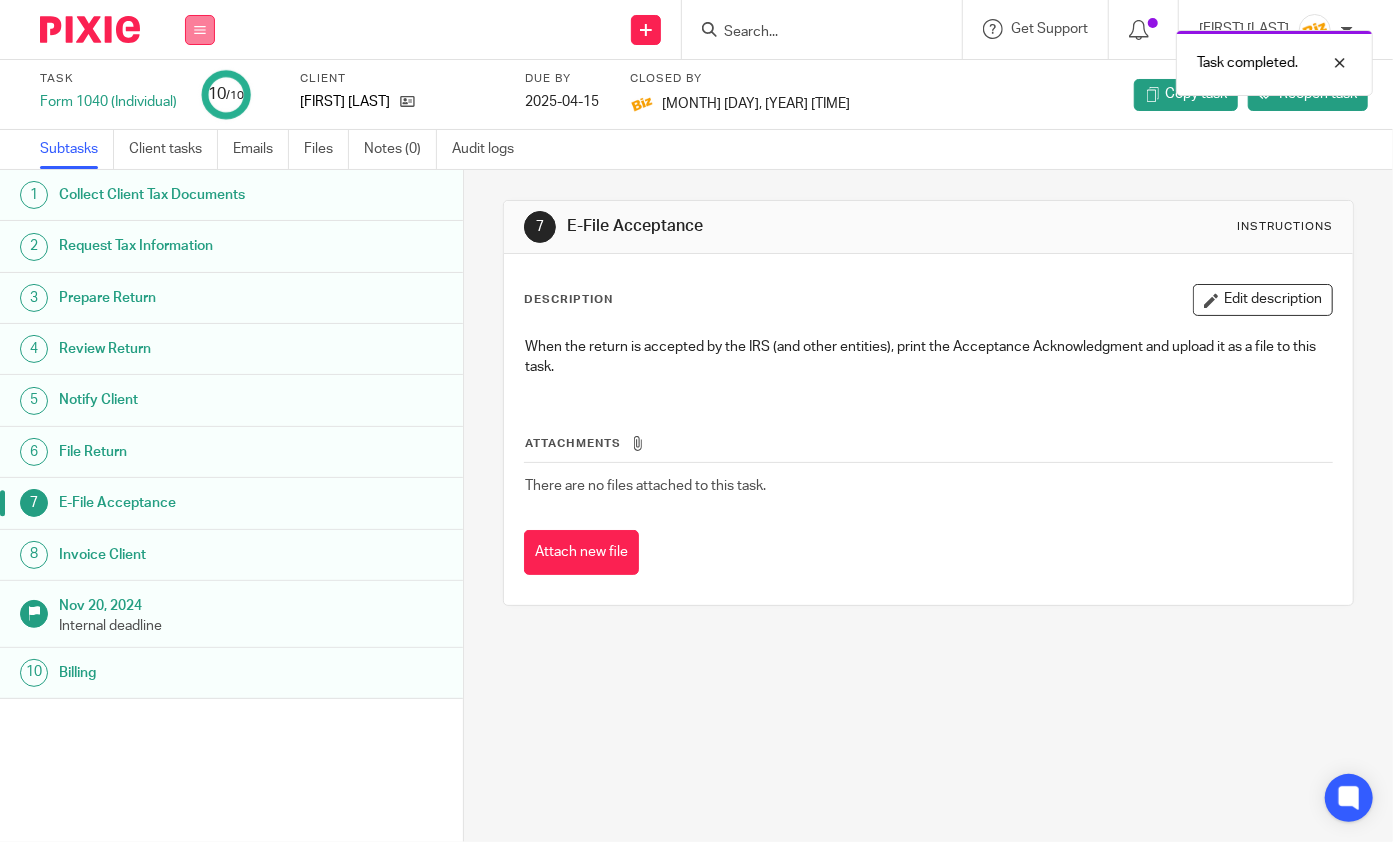 click at bounding box center [200, 30] 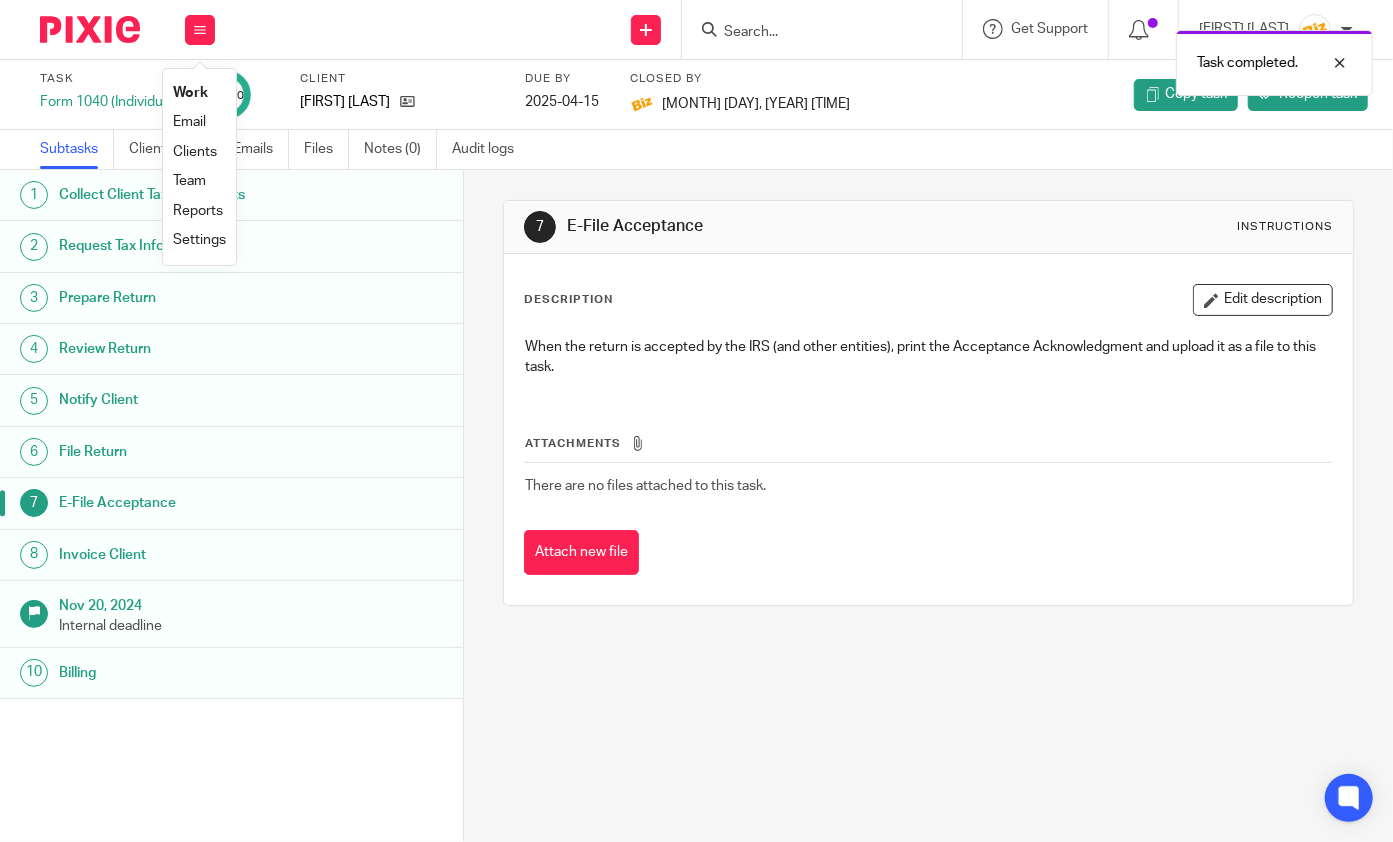 click on "Work" at bounding box center (190, 93) 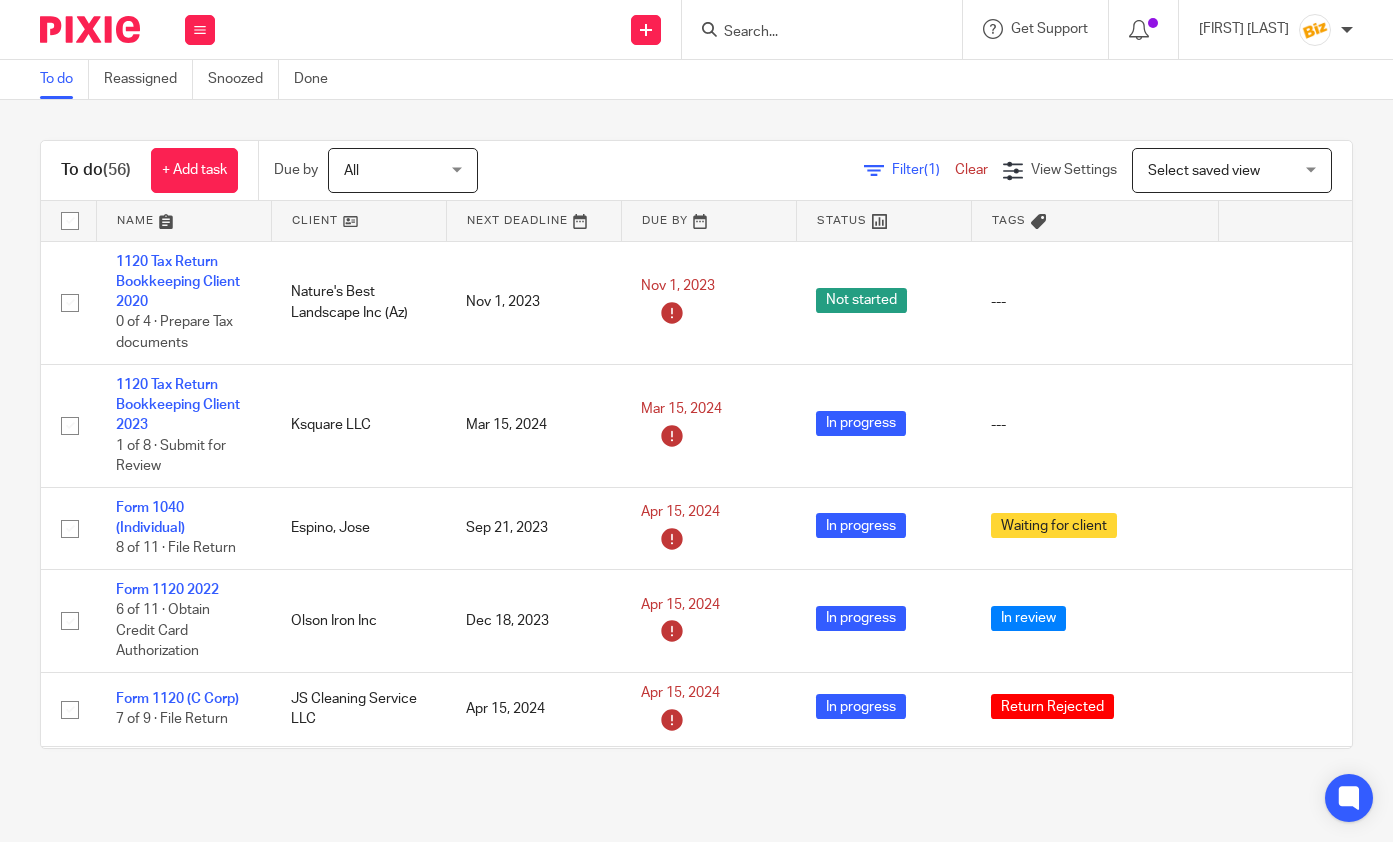 scroll, scrollTop: 0, scrollLeft: 0, axis: both 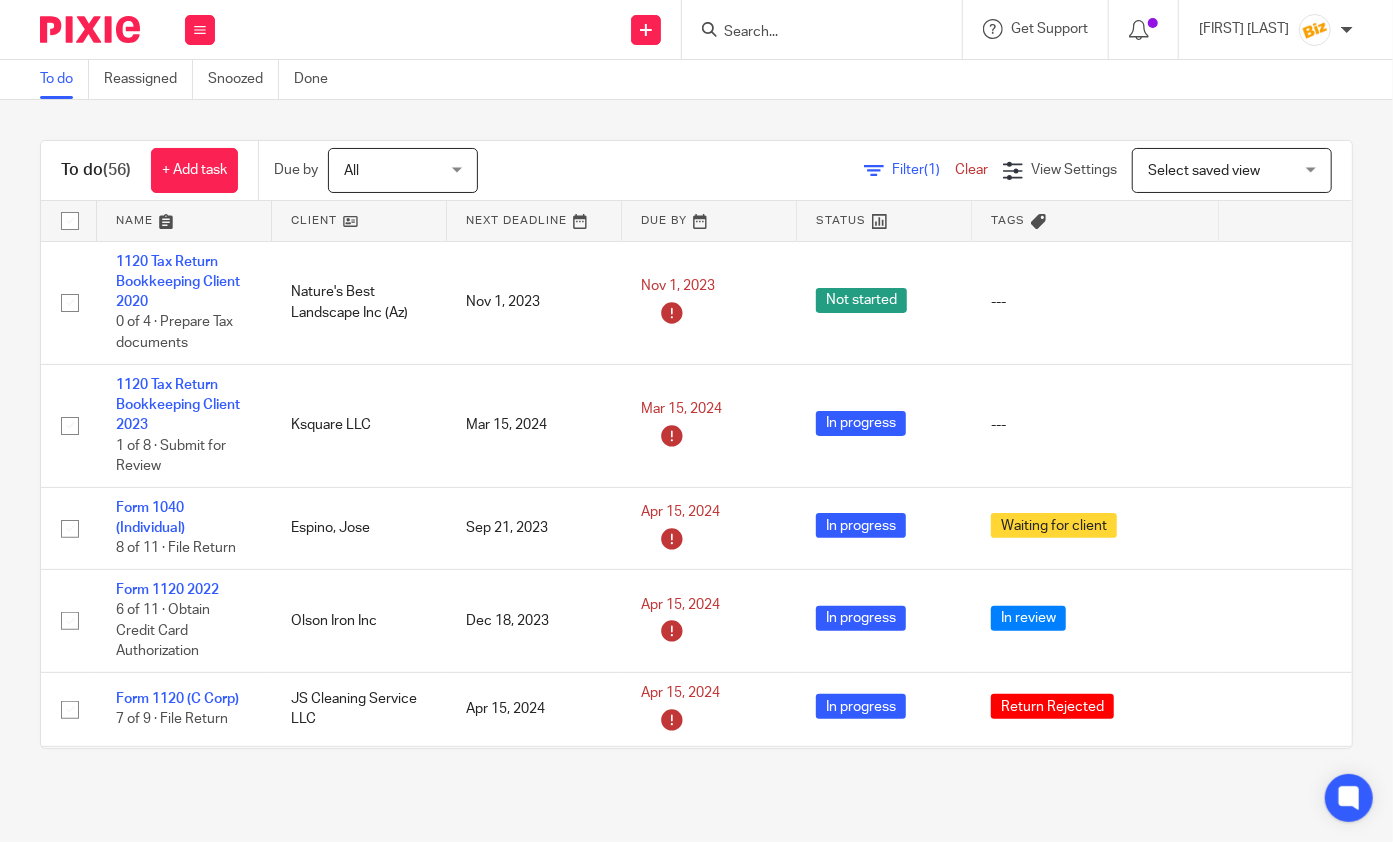 click on "Send new email
Create task
Add client
Request signature
Get Support
Contact via email
Check our documentation
Access the academy
View roadmap" at bounding box center [814, 29] 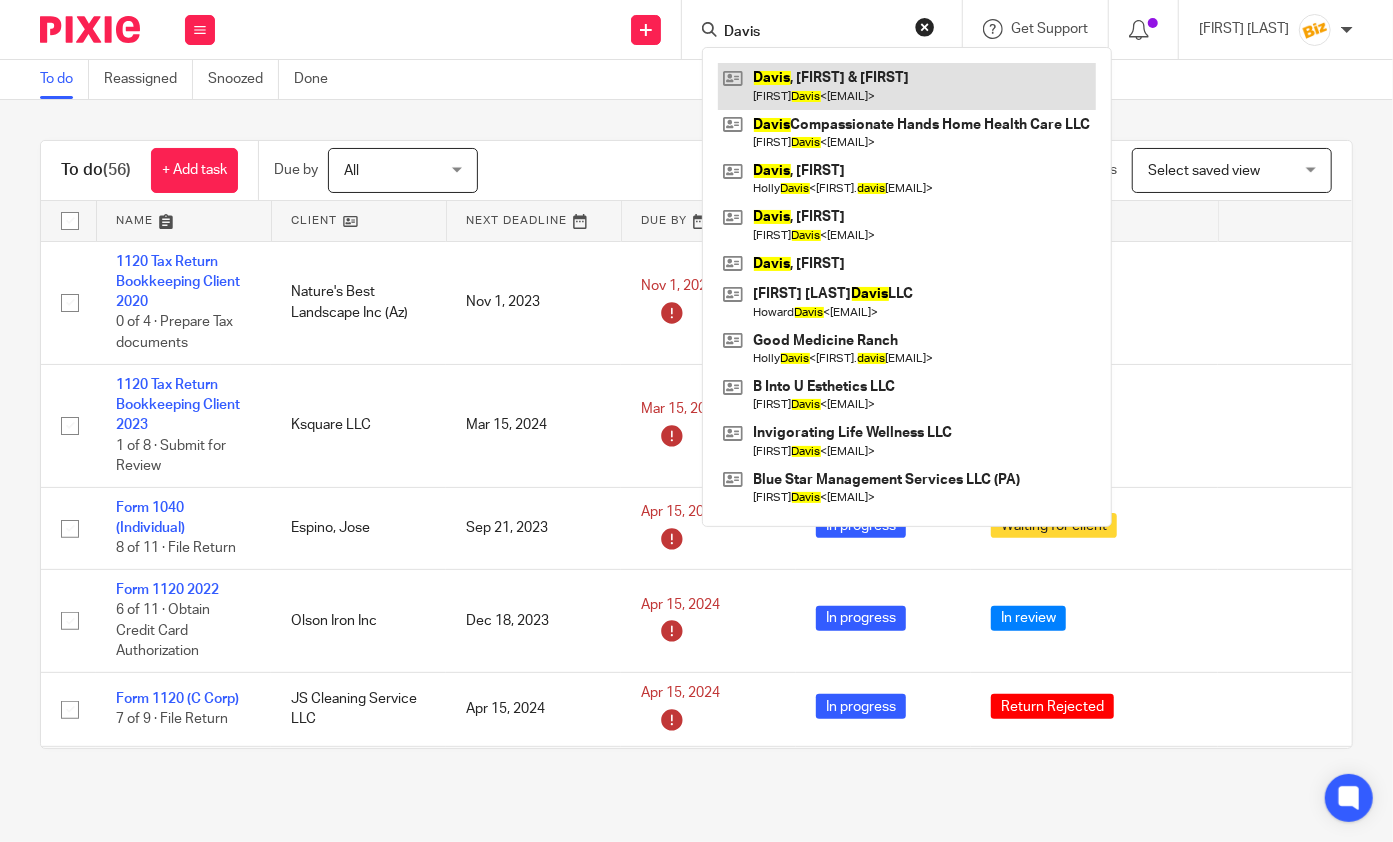 type on "Davis" 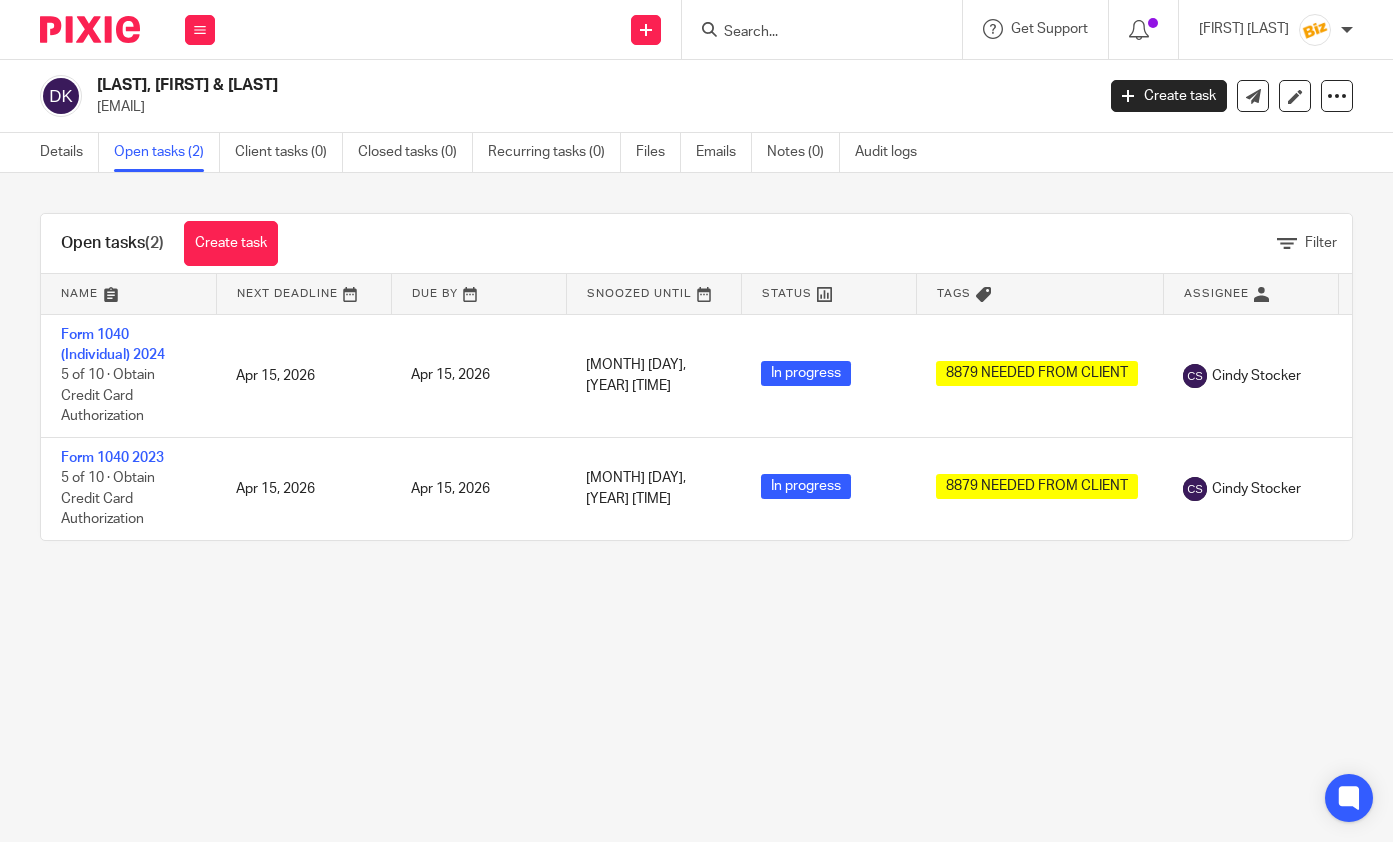 scroll, scrollTop: 0, scrollLeft: 0, axis: both 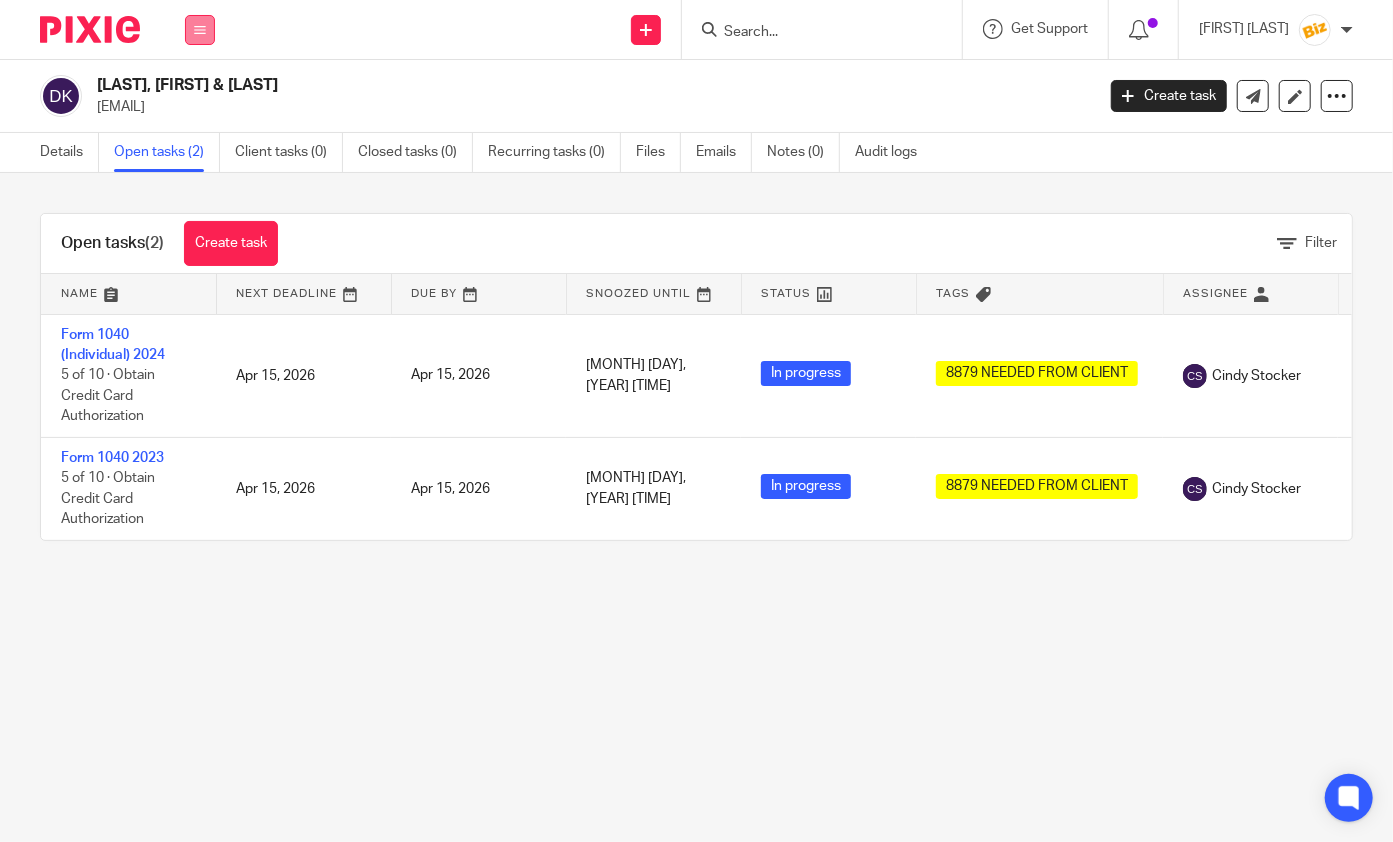 click at bounding box center (200, 30) 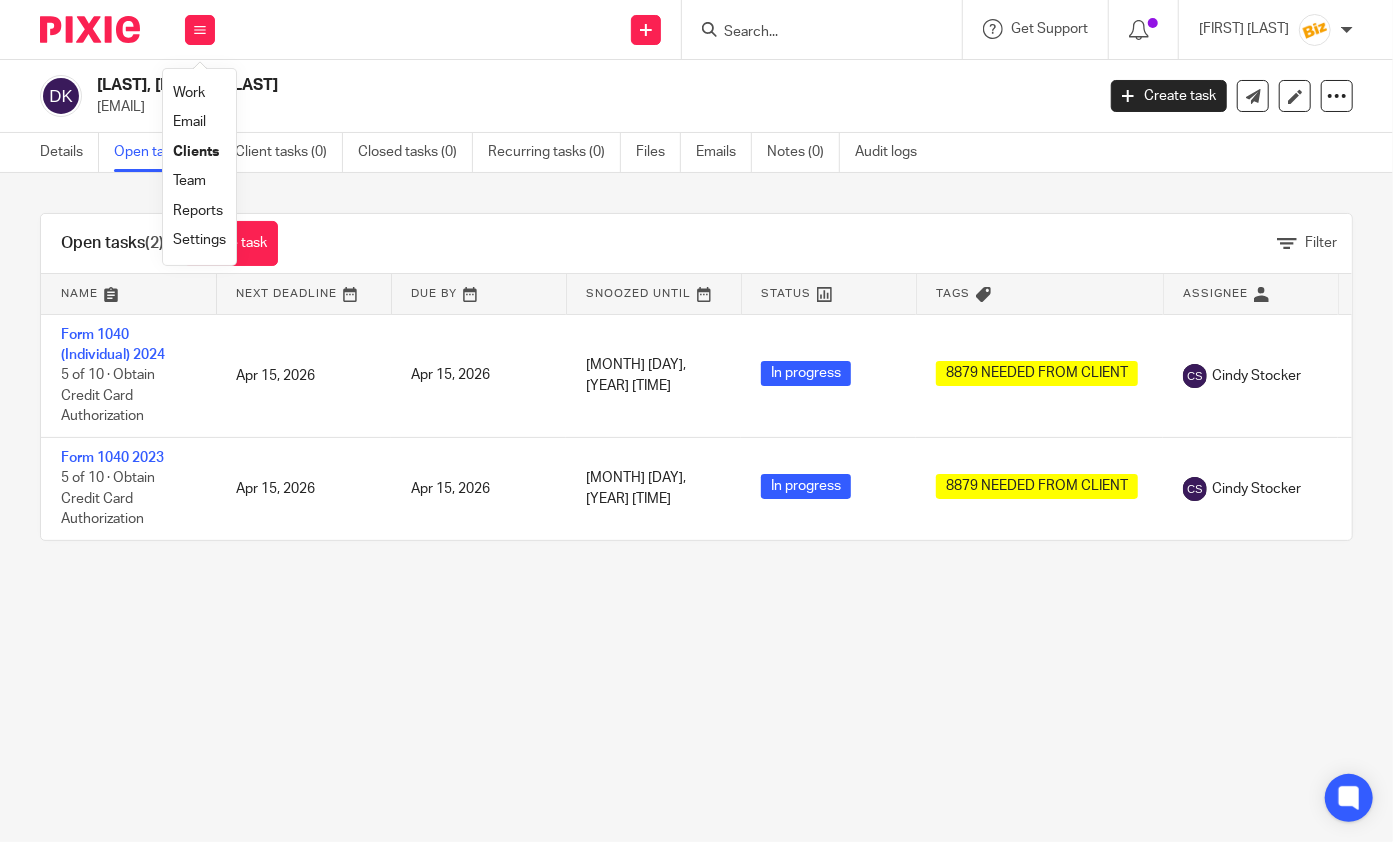 click on "Team" at bounding box center (189, 181) 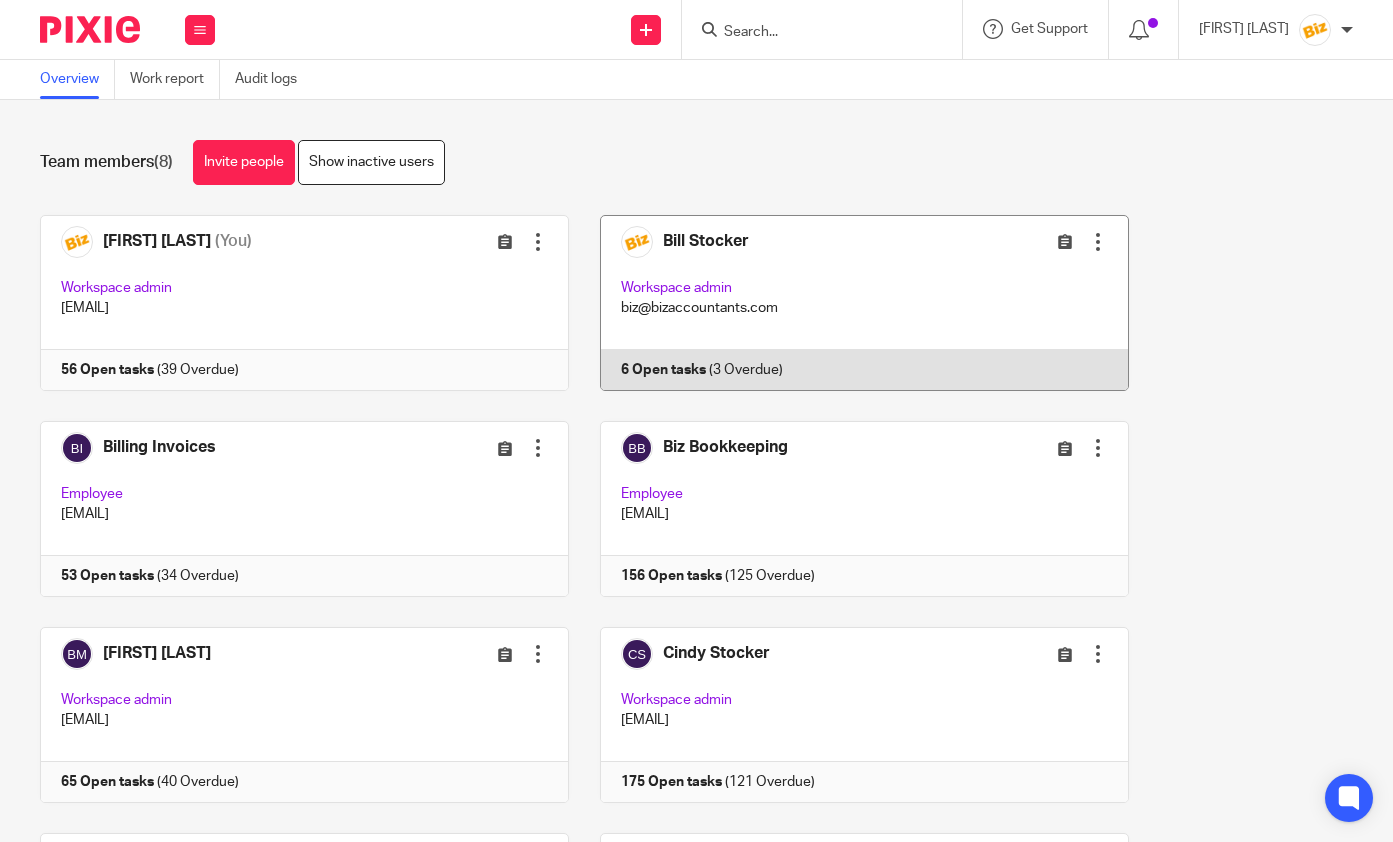 scroll, scrollTop: 0, scrollLeft: 0, axis: both 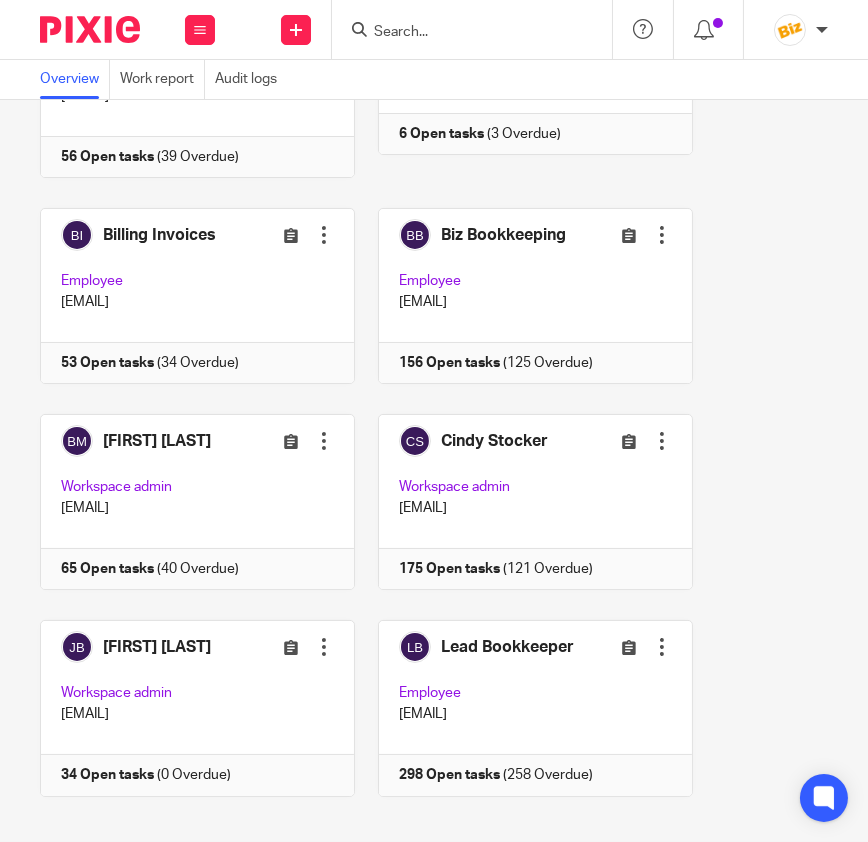 click at bounding box center [462, 33] 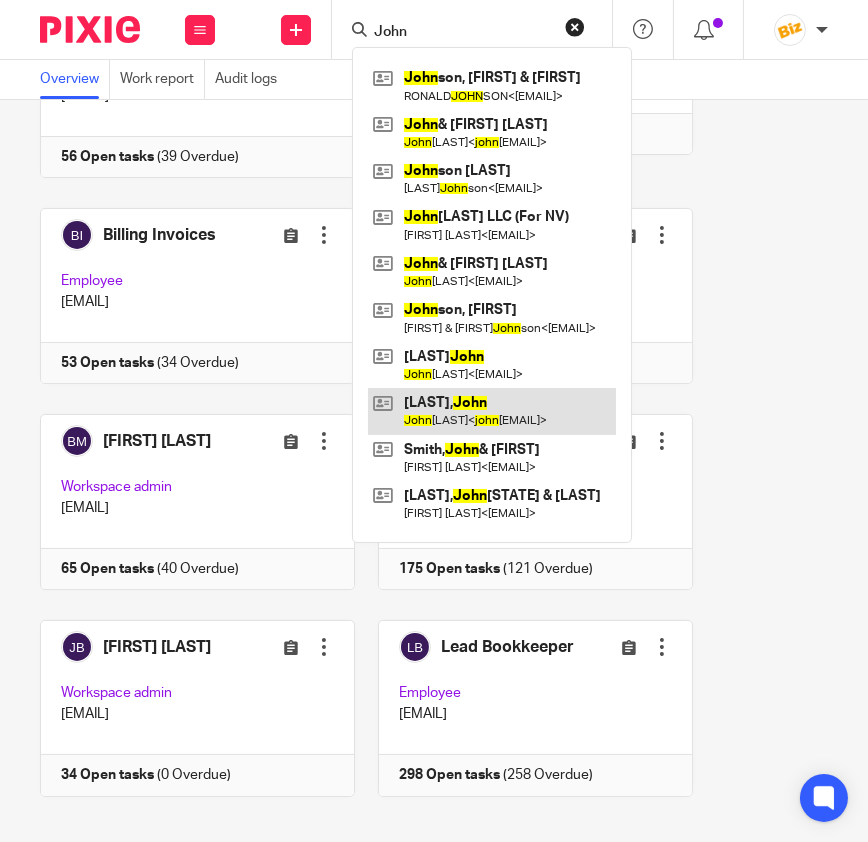 type on "John" 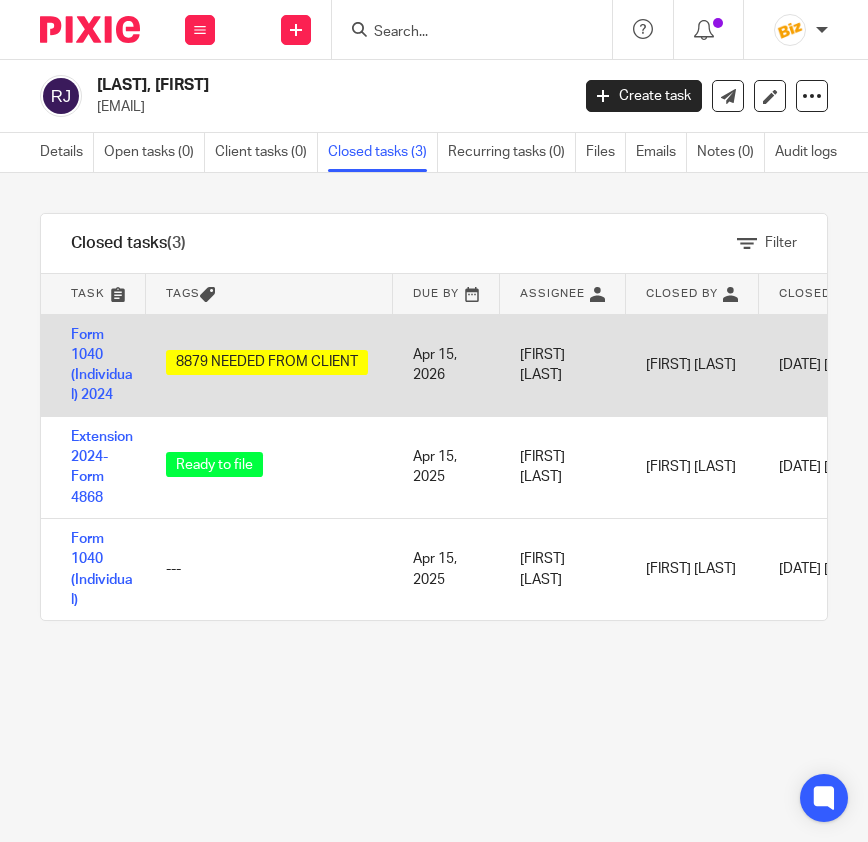 scroll, scrollTop: 0, scrollLeft: 0, axis: both 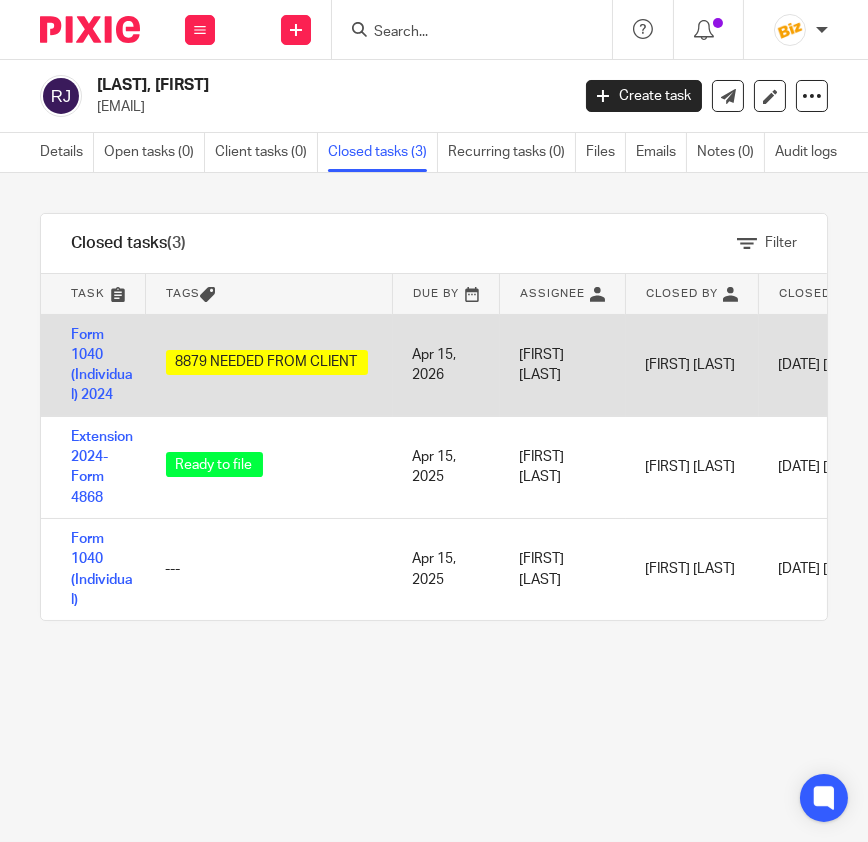 click on "Form 1040 (Individual) 2024" at bounding box center [93, 365] 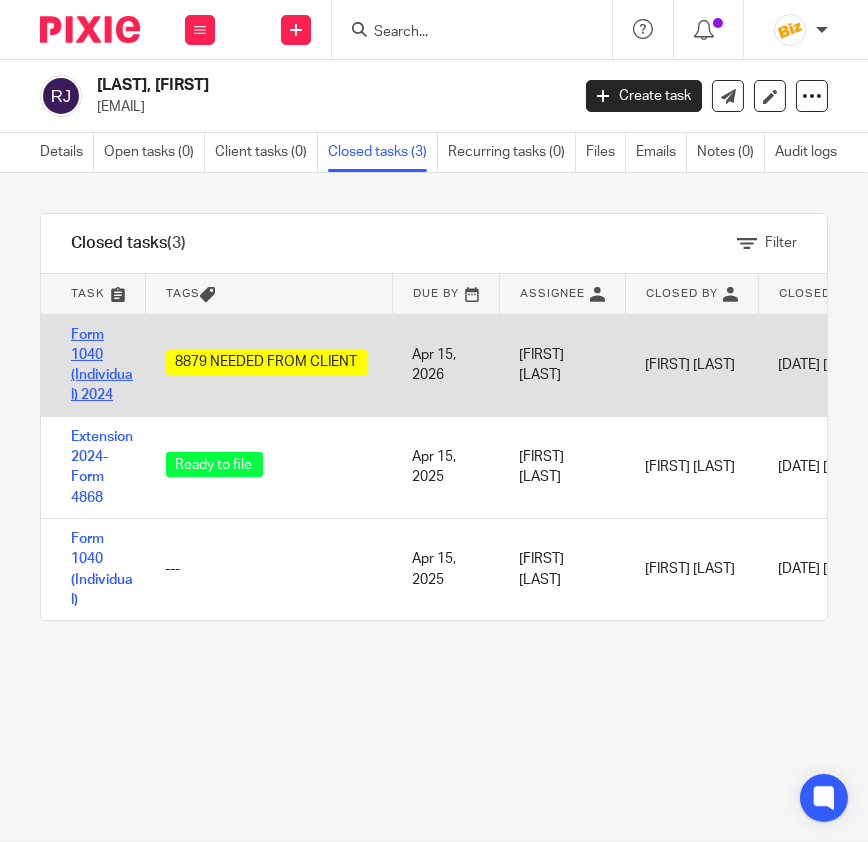 click on "Form 1040 (Individual) 2024" at bounding box center (102, 365) 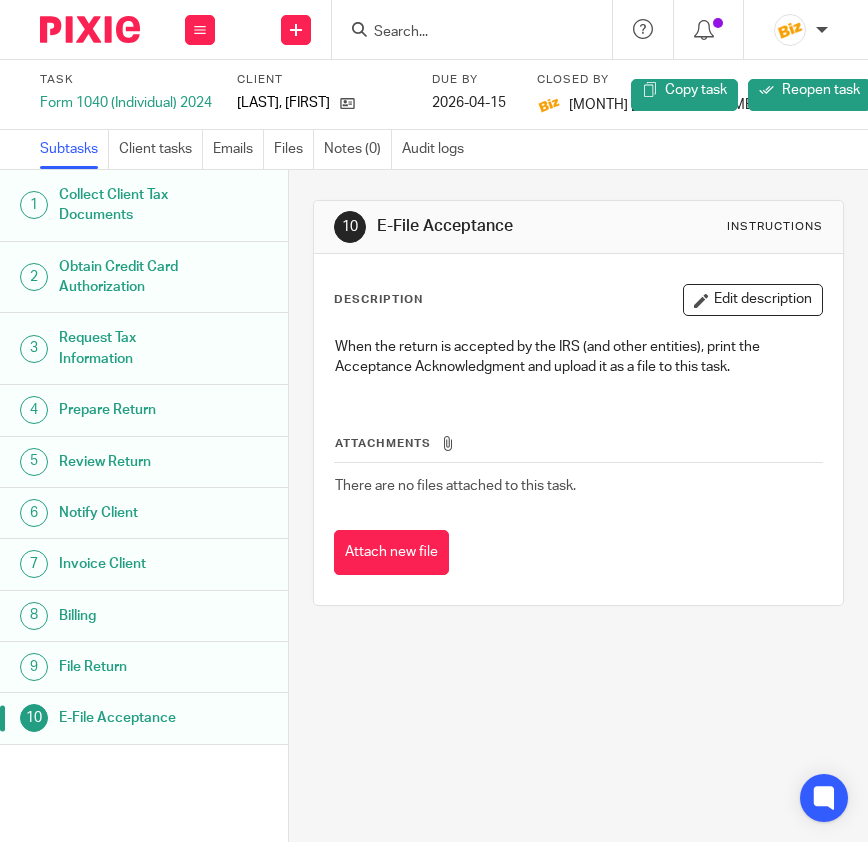 scroll, scrollTop: 0, scrollLeft: 0, axis: both 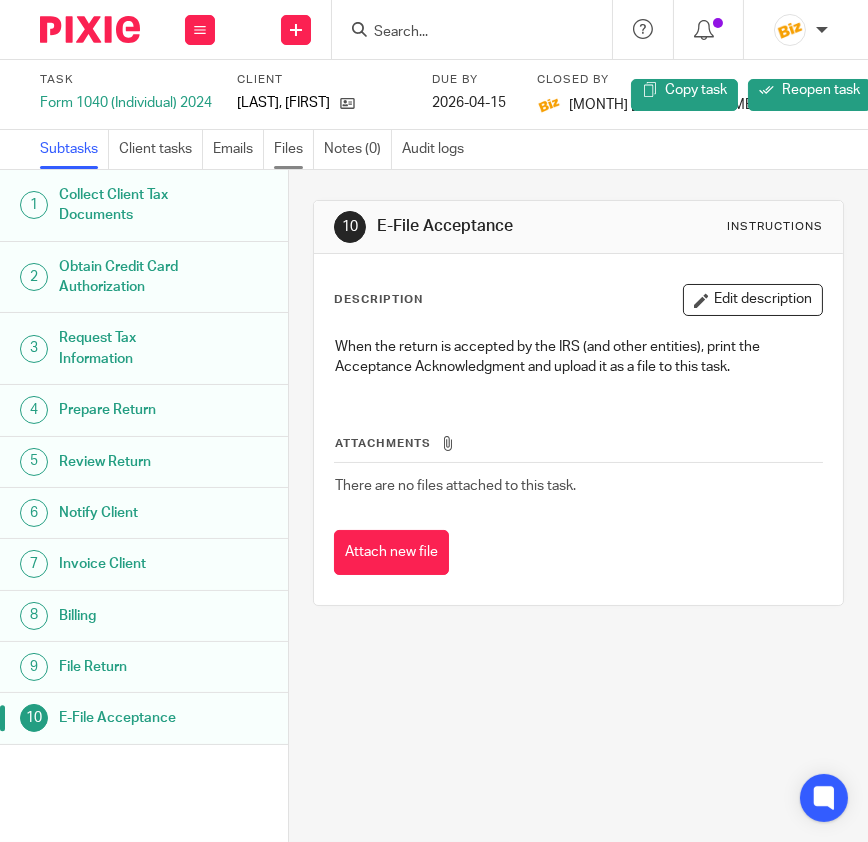 click on "Files" at bounding box center [294, 149] 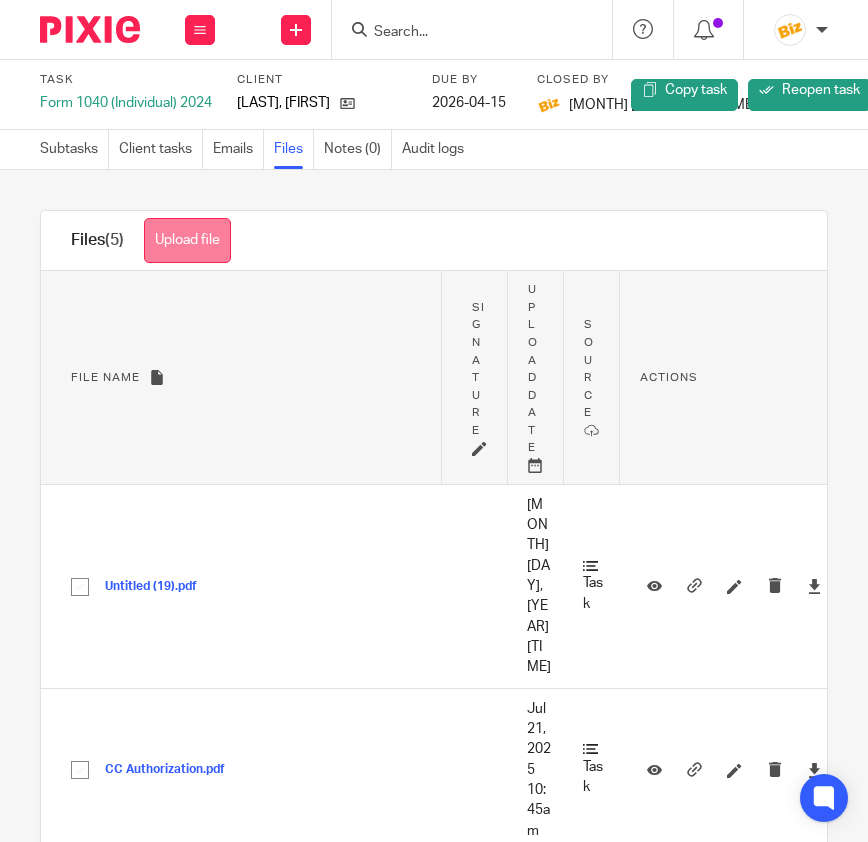 scroll, scrollTop: 0, scrollLeft: 0, axis: both 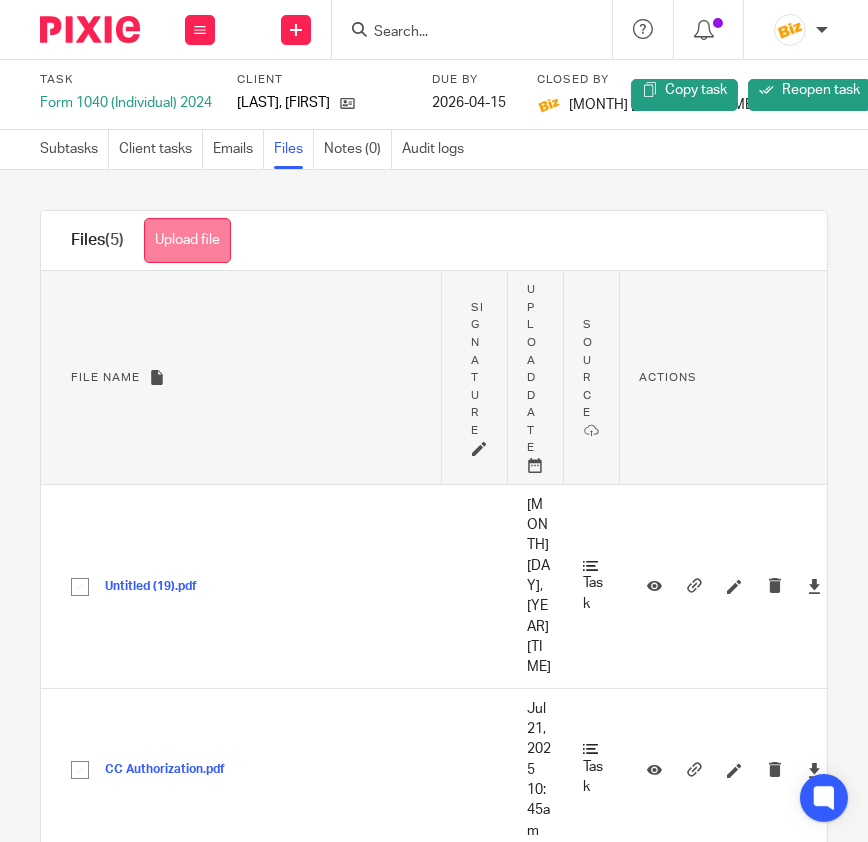 click on "Upload file" at bounding box center [187, 240] 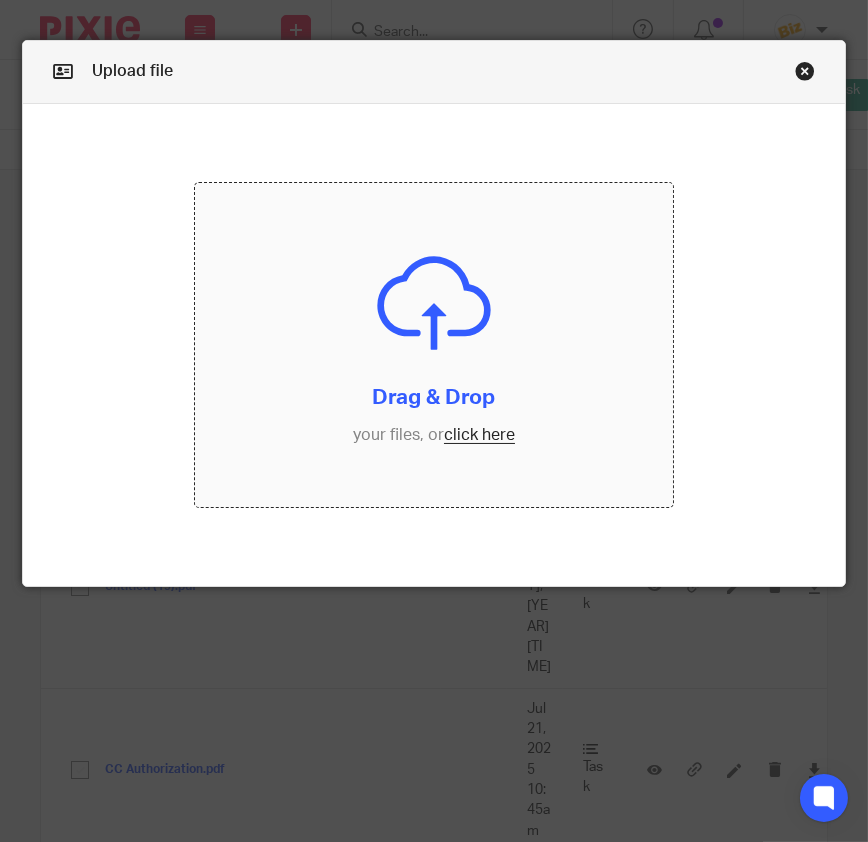 click at bounding box center (434, 345) 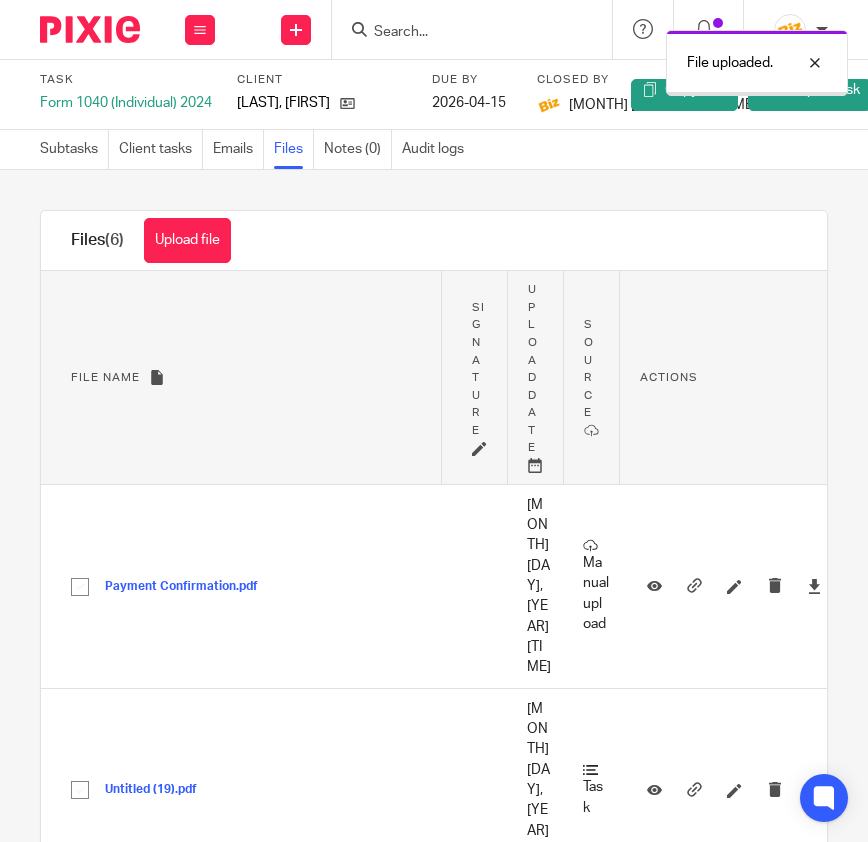 scroll, scrollTop: 0, scrollLeft: 0, axis: both 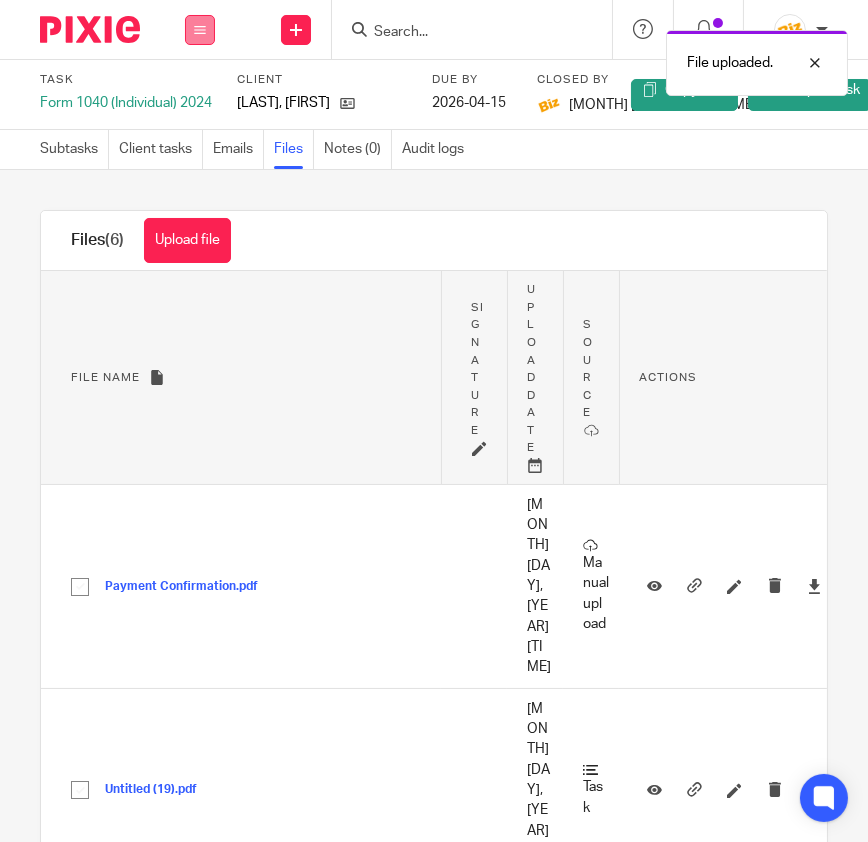 click at bounding box center (200, 30) 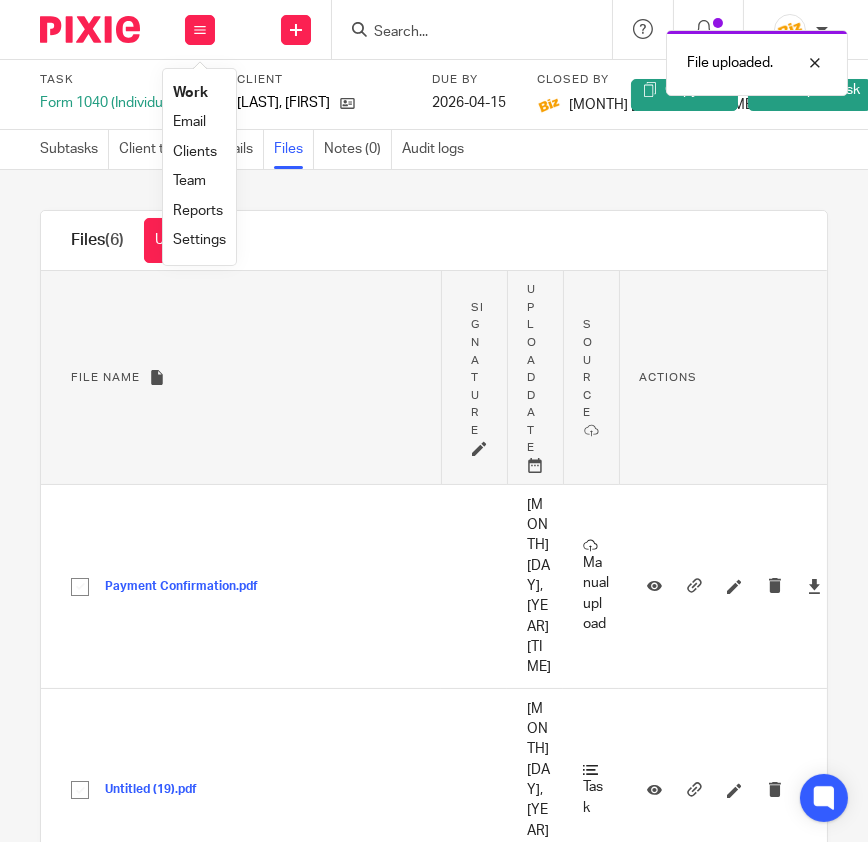 click on "Work" at bounding box center [190, 93] 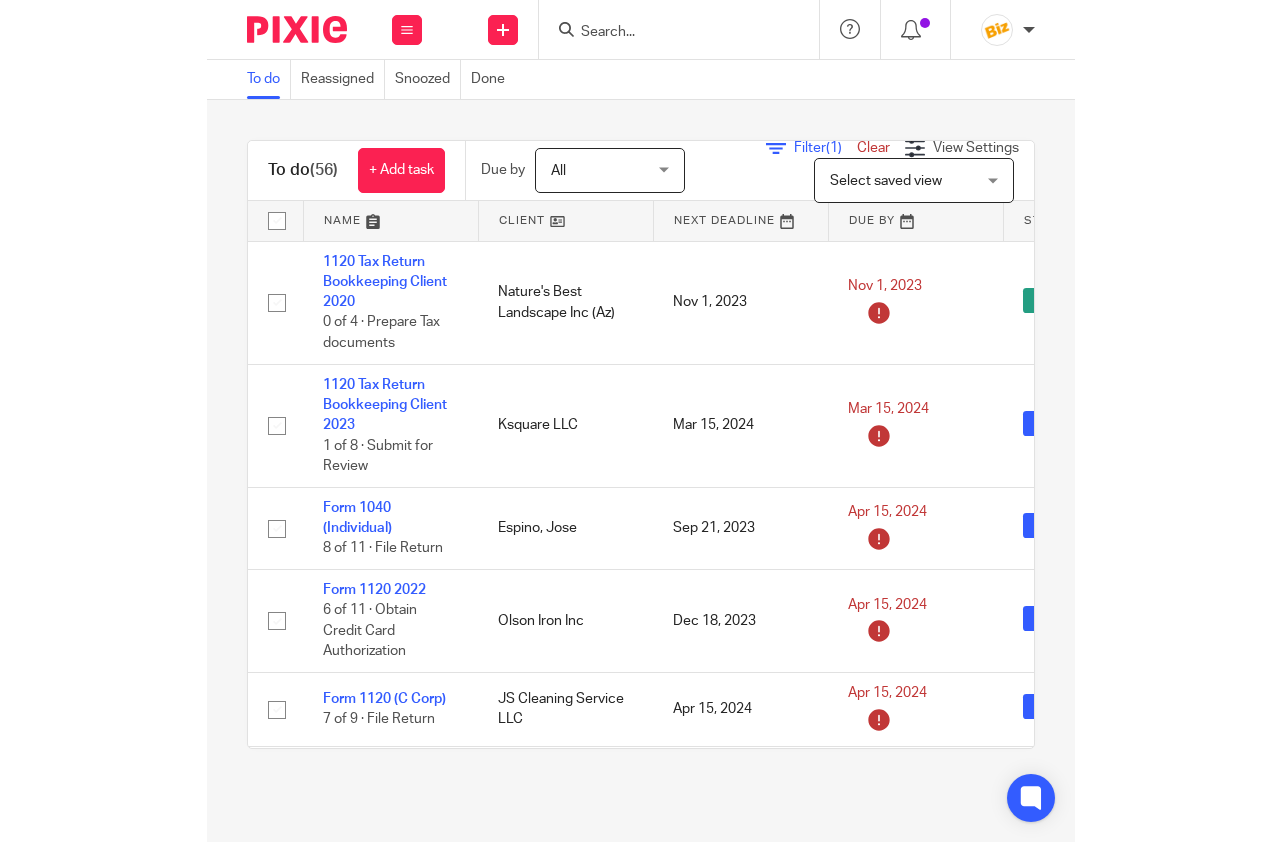 scroll, scrollTop: 0, scrollLeft: 0, axis: both 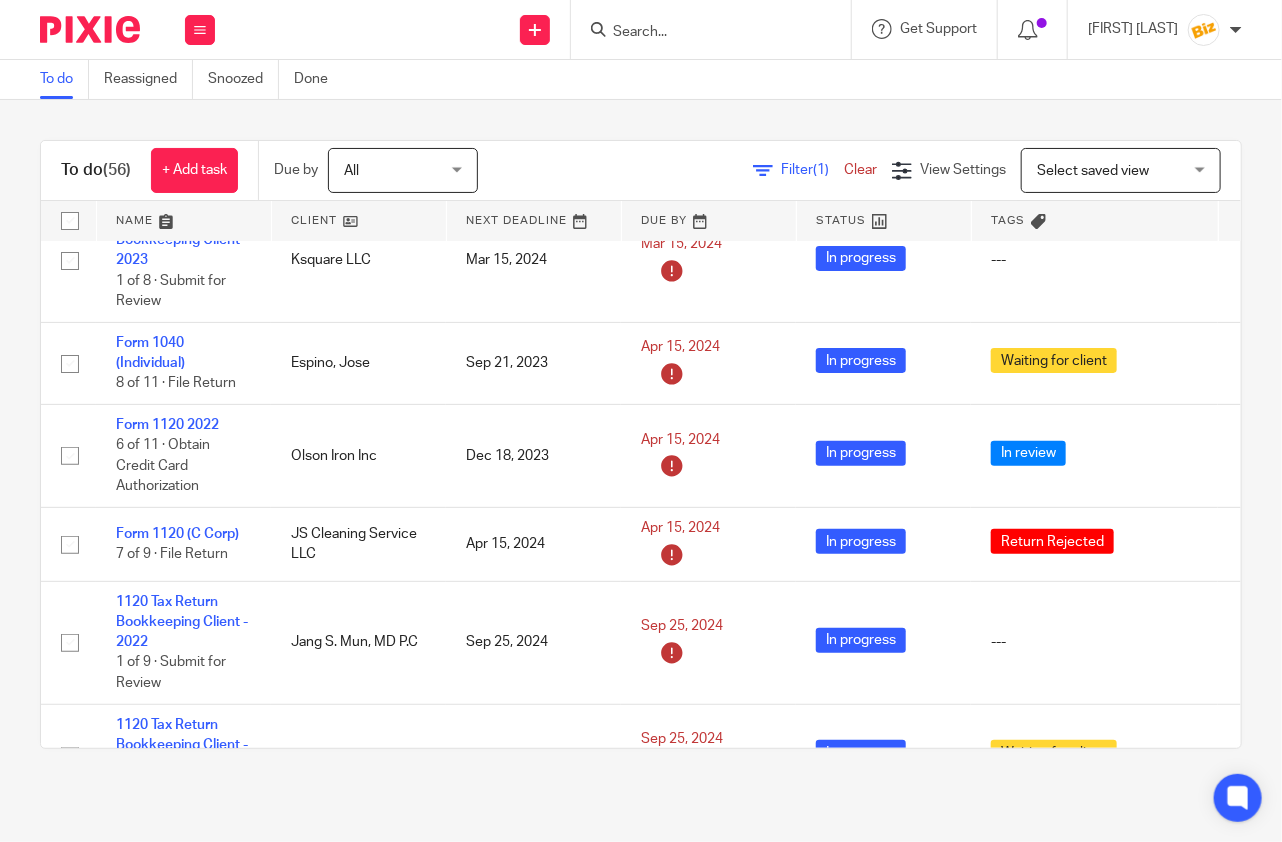 click on "To do
(56)
+ Add task
Due by
All
All
Today
Tomorrow
This week
Next week
This month
Next month
All
all     Filter
(1) Clear     View Settings   View Settings     (1) Filters   Clear   Save     Manage saved views
Select saved view
Select saved view
Select saved view
Name     Client     Next Deadline     Due By     Status   Tags
No client selected
No client selected
100 Black Therapists LLC
101X Official Inc (FL)
1136 Blitzen LLC
1830 Miller Lane Project LLC
1844 Investments LLC (Not Ra)" at bounding box center [641, 444] 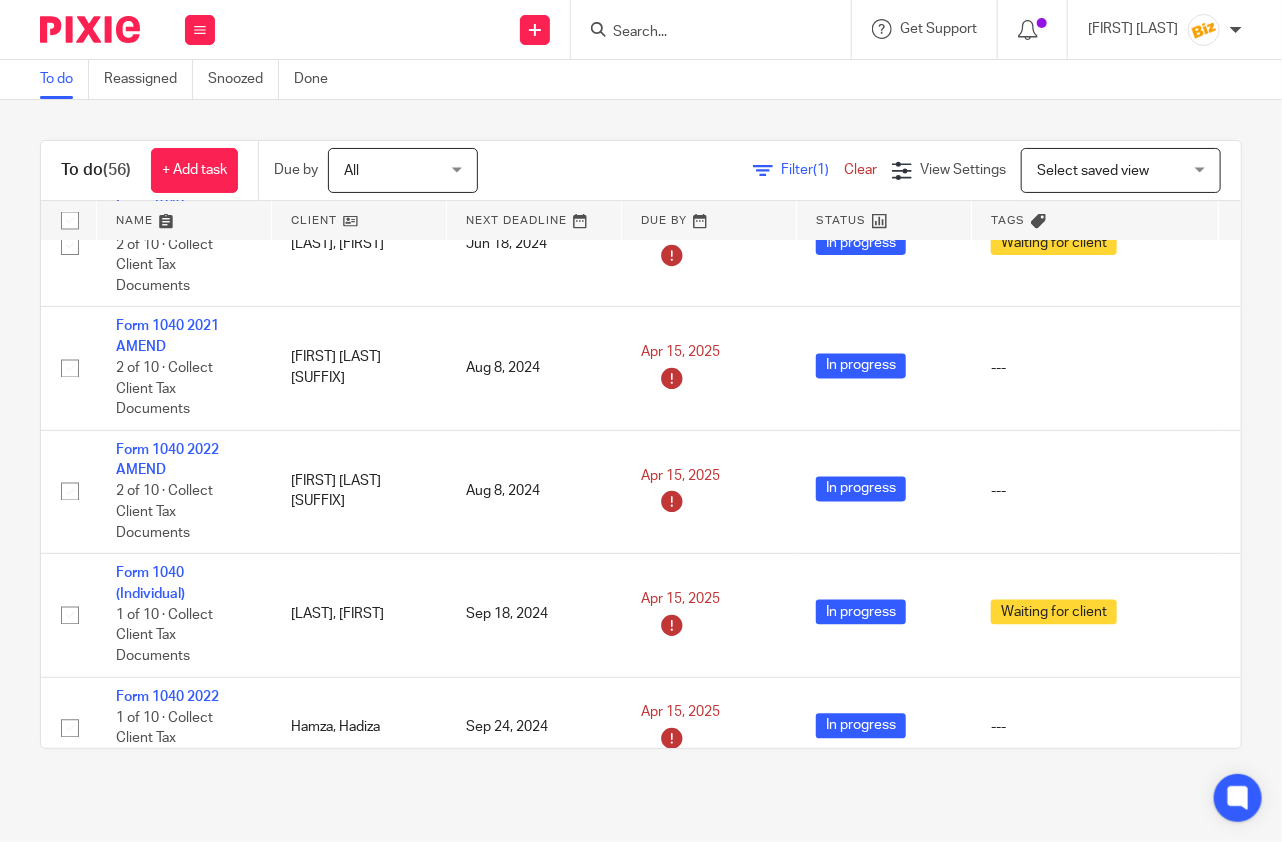scroll, scrollTop: 1485, scrollLeft: 0, axis: vertical 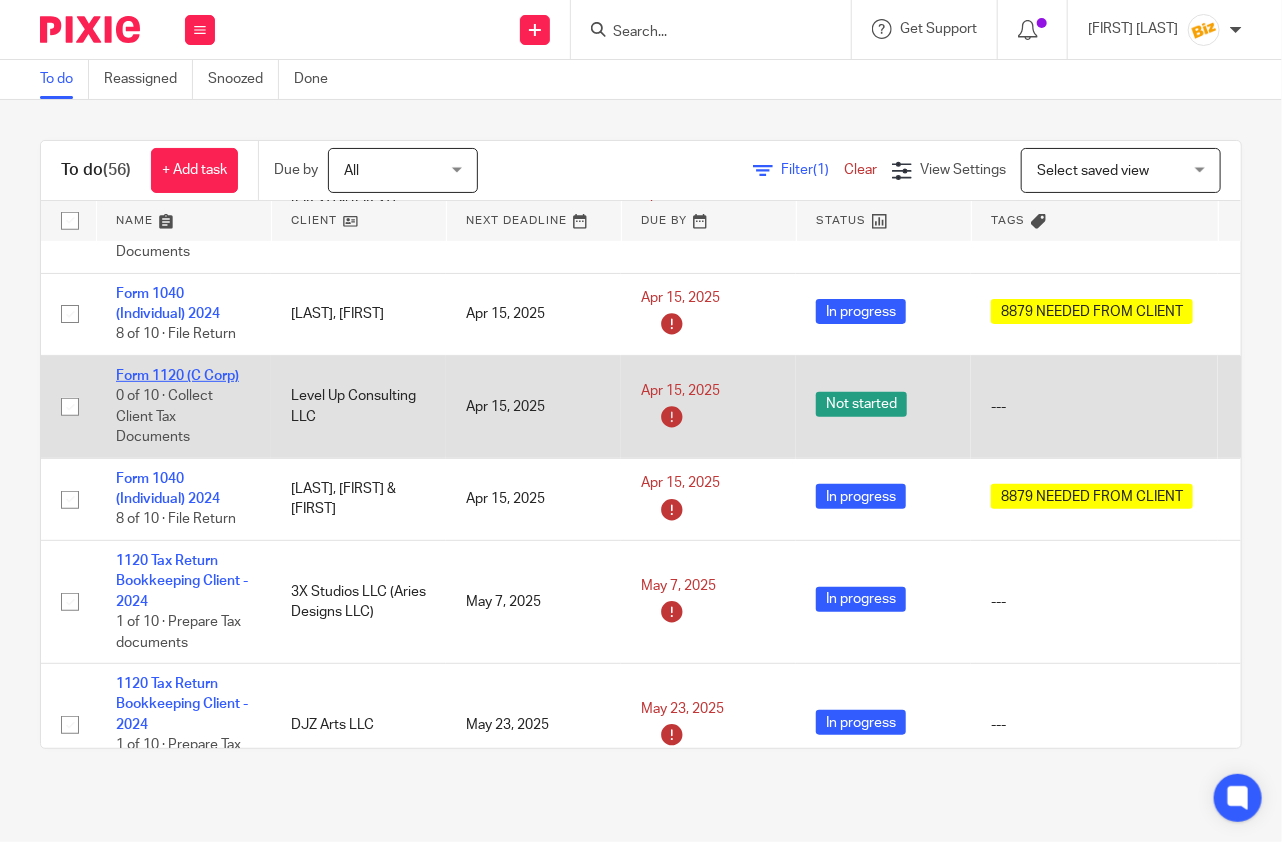 click on "Form 1120 (C Corp)" at bounding box center (177, 376) 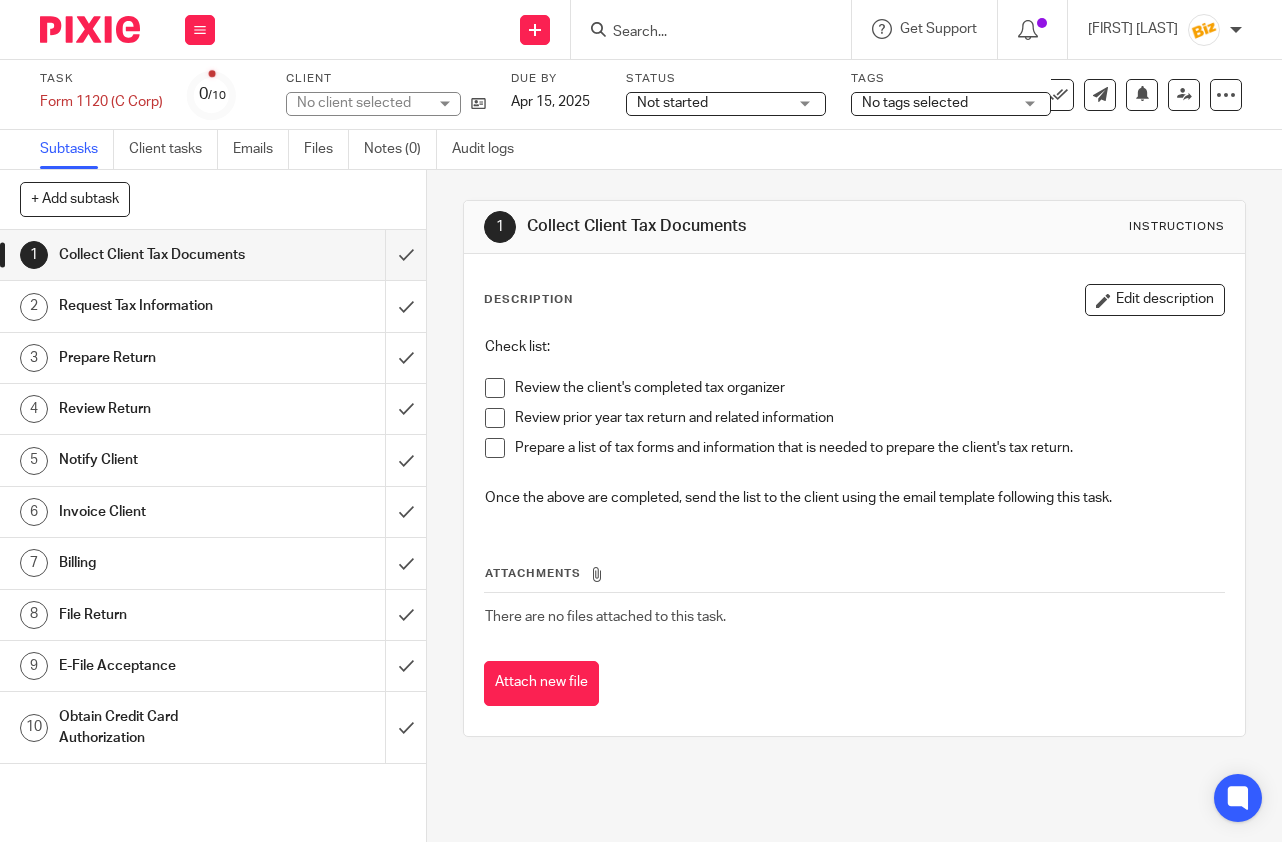 scroll, scrollTop: 0, scrollLeft: 0, axis: both 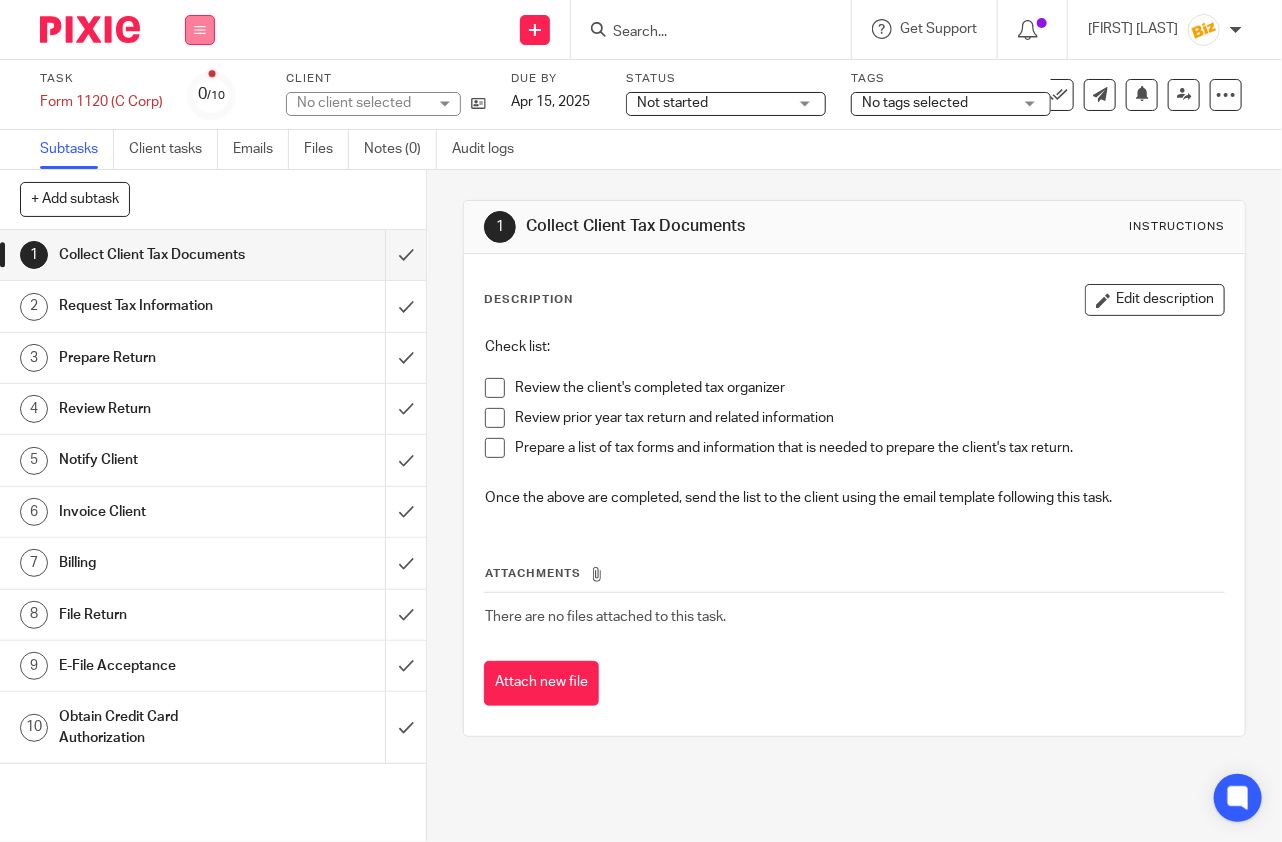 click at bounding box center (200, 30) 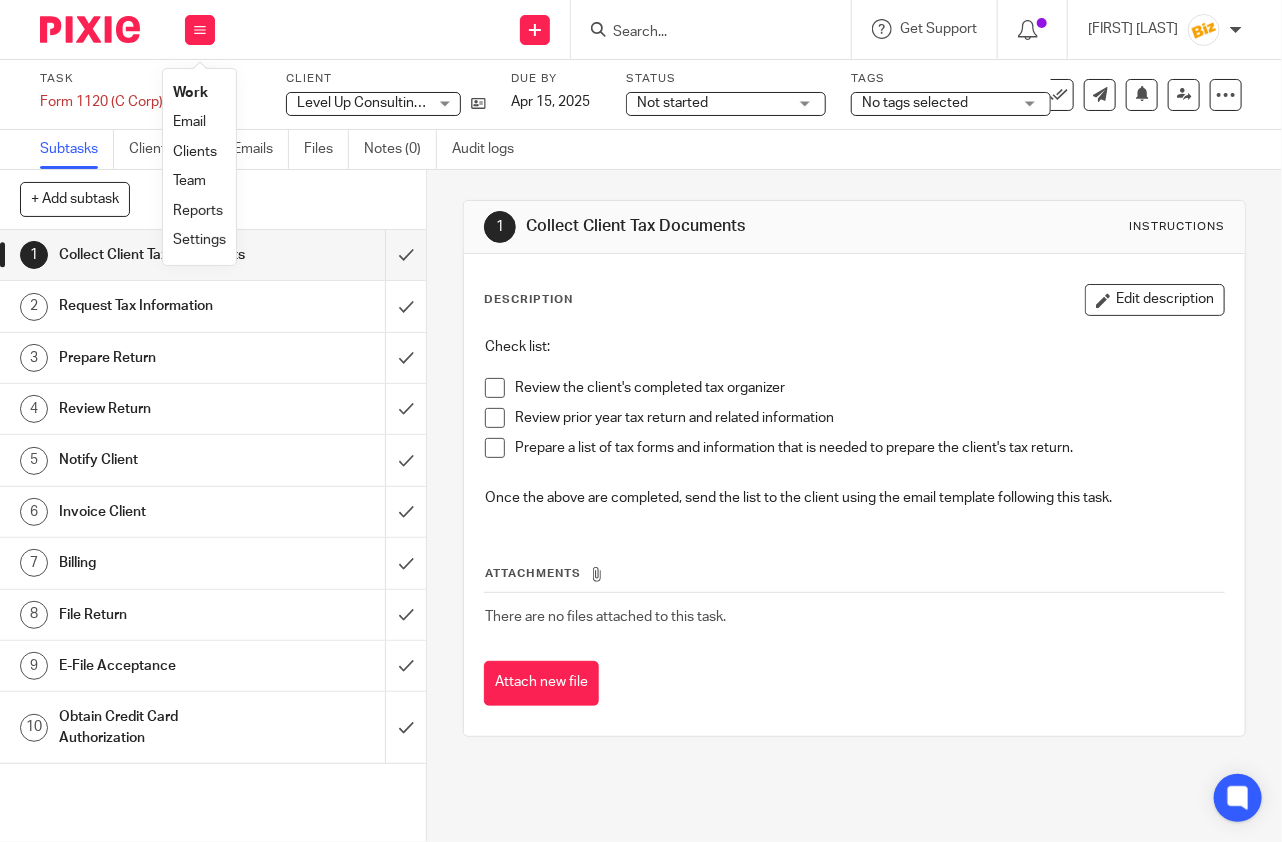 click on "Work" at bounding box center [190, 93] 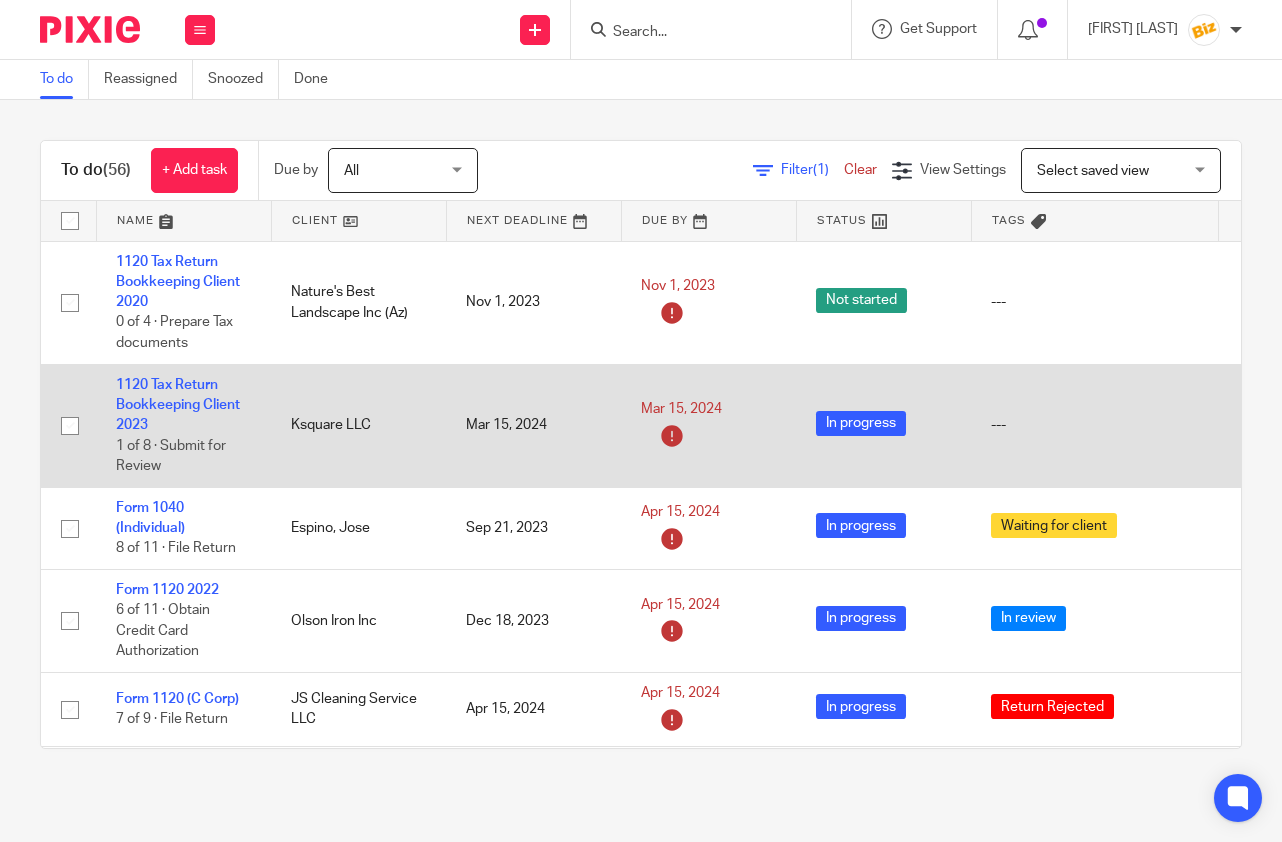 scroll, scrollTop: 0, scrollLeft: 0, axis: both 